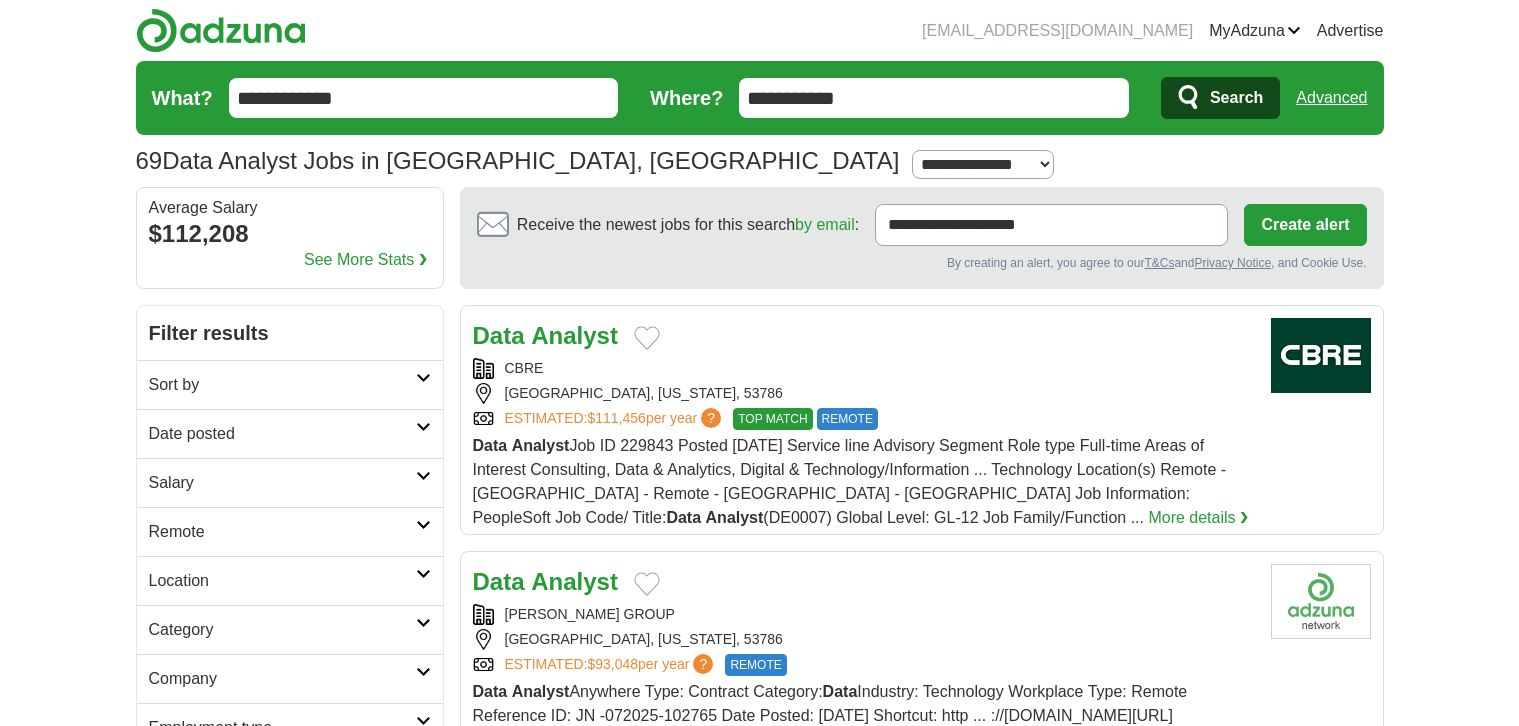 scroll, scrollTop: 0, scrollLeft: 0, axis: both 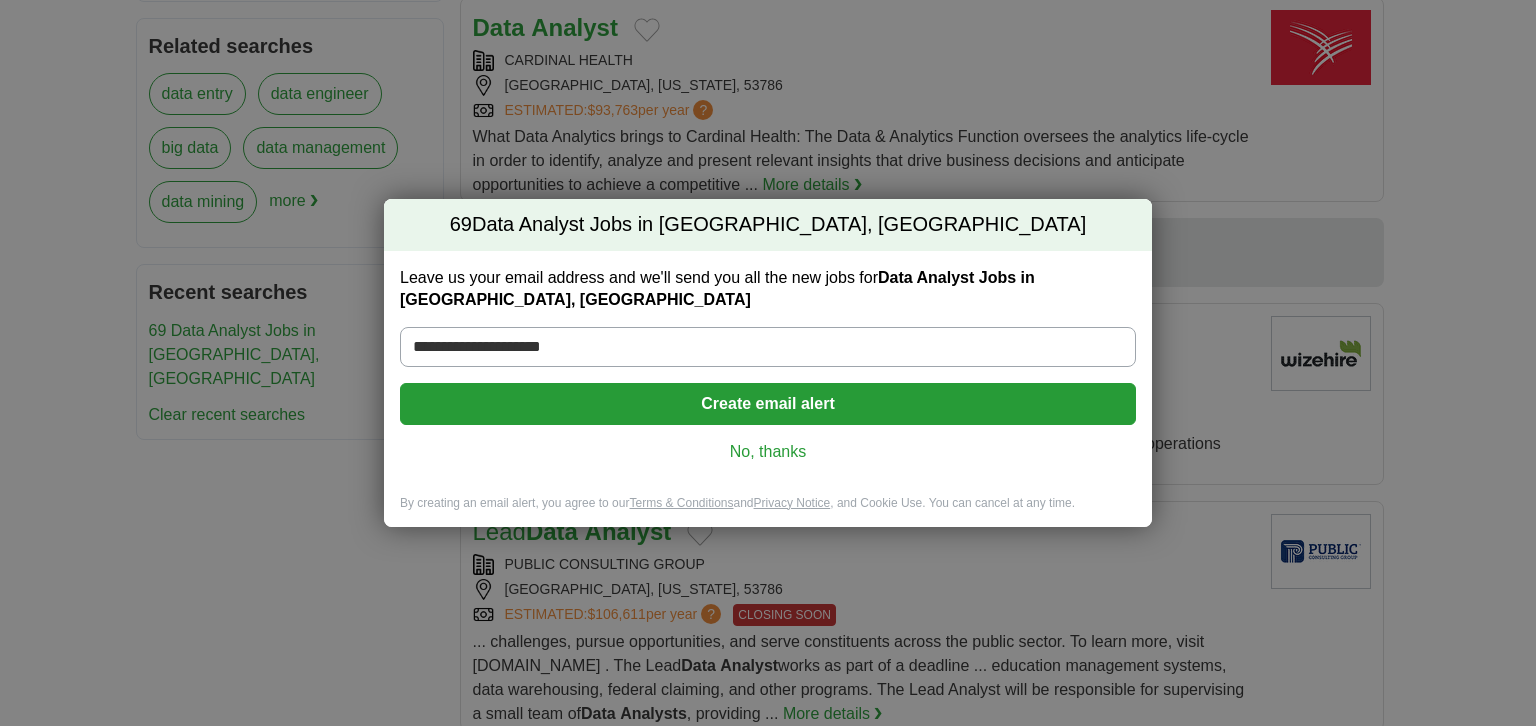 click on "No, thanks" at bounding box center (768, 452) 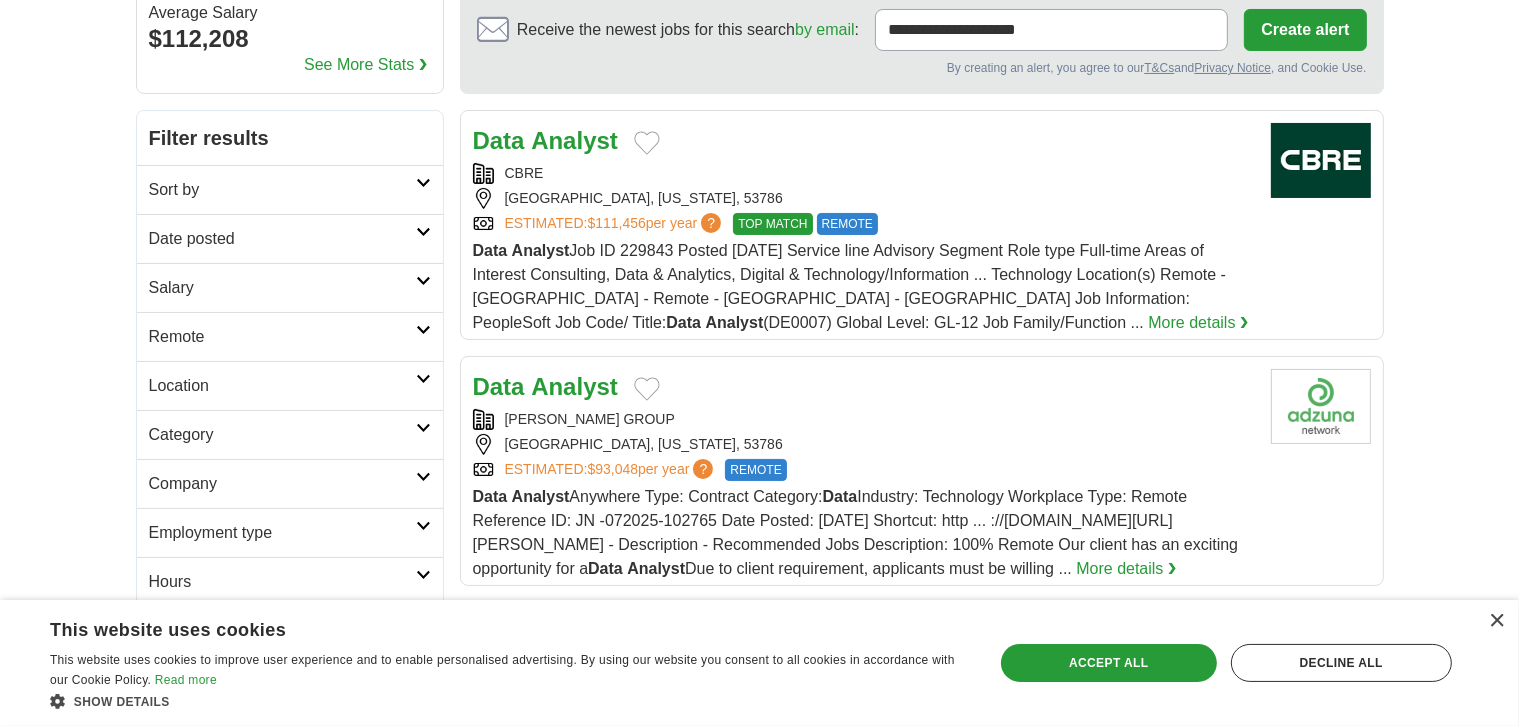 scroll, scrollTop: 200, scrollLeft: 0, axis: vertical 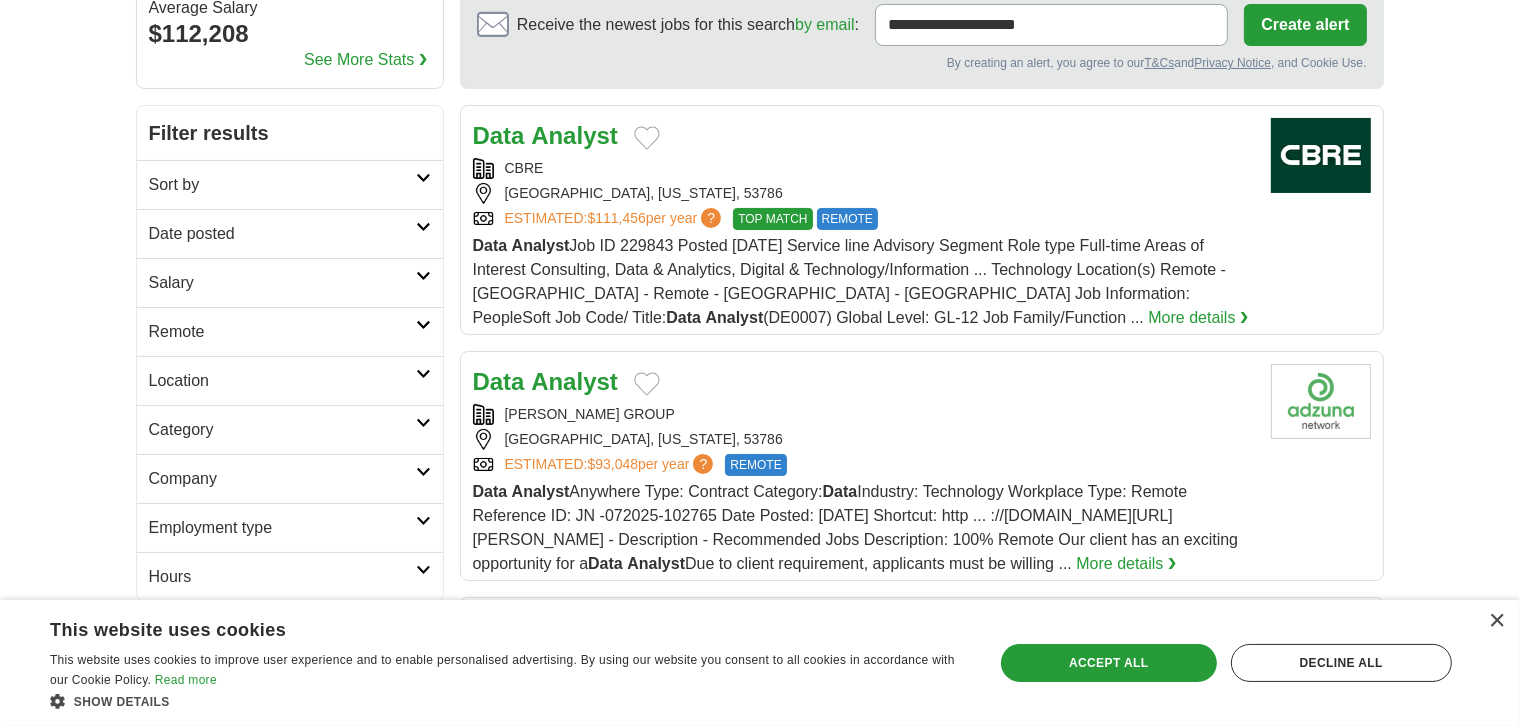 click on "Analyst" at bounding box center [574, 381] 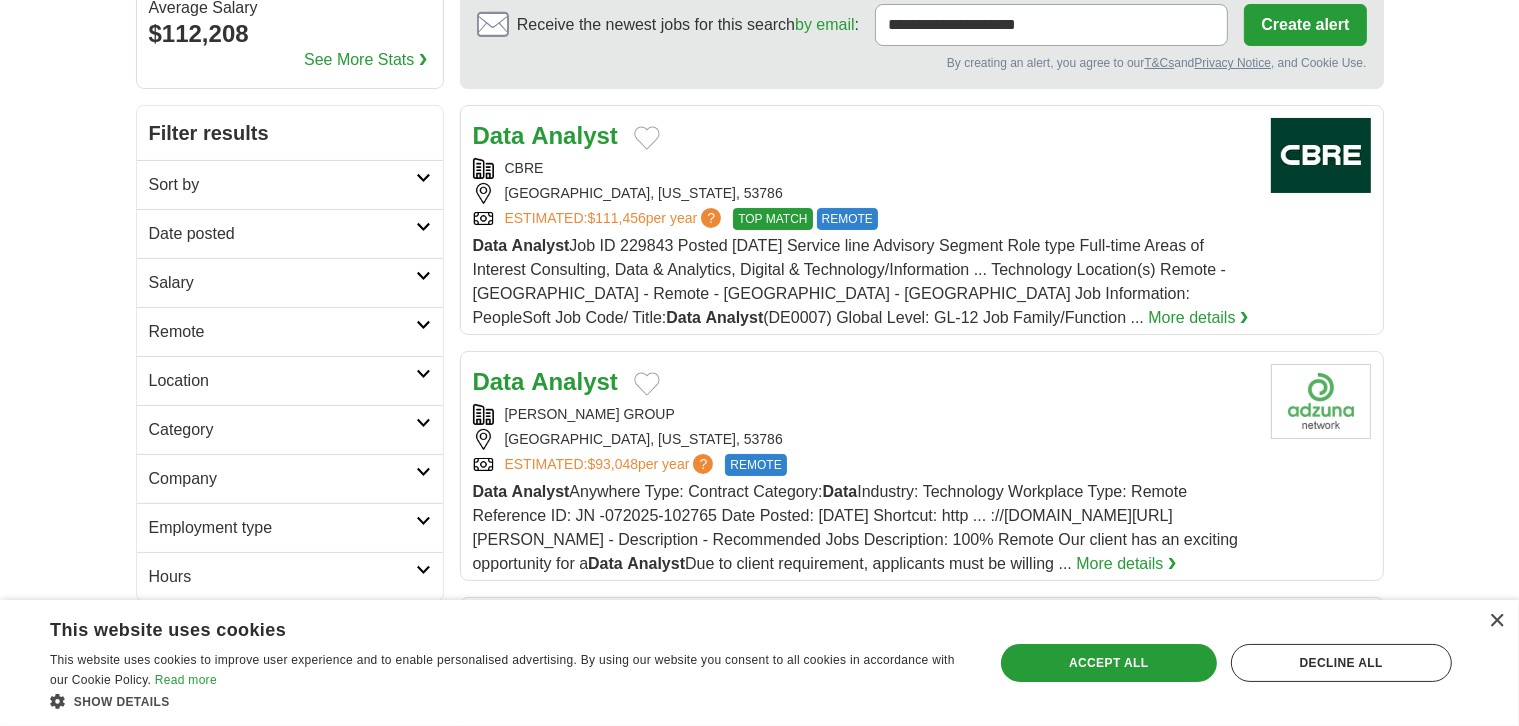 click on "Analyst" at bounding box center [574, 135] 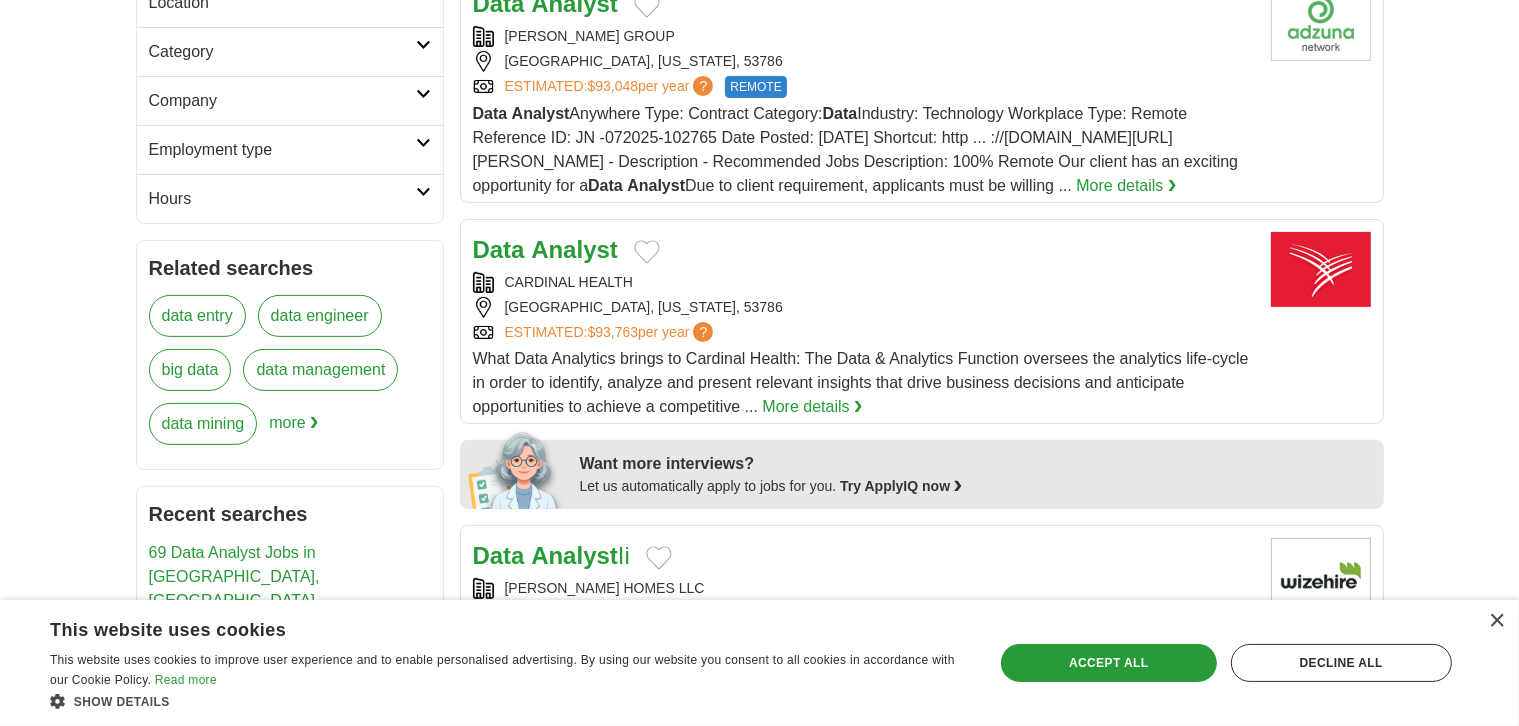 scroll, scrollTop: 600, scrollLeft: 0, axis: vertical 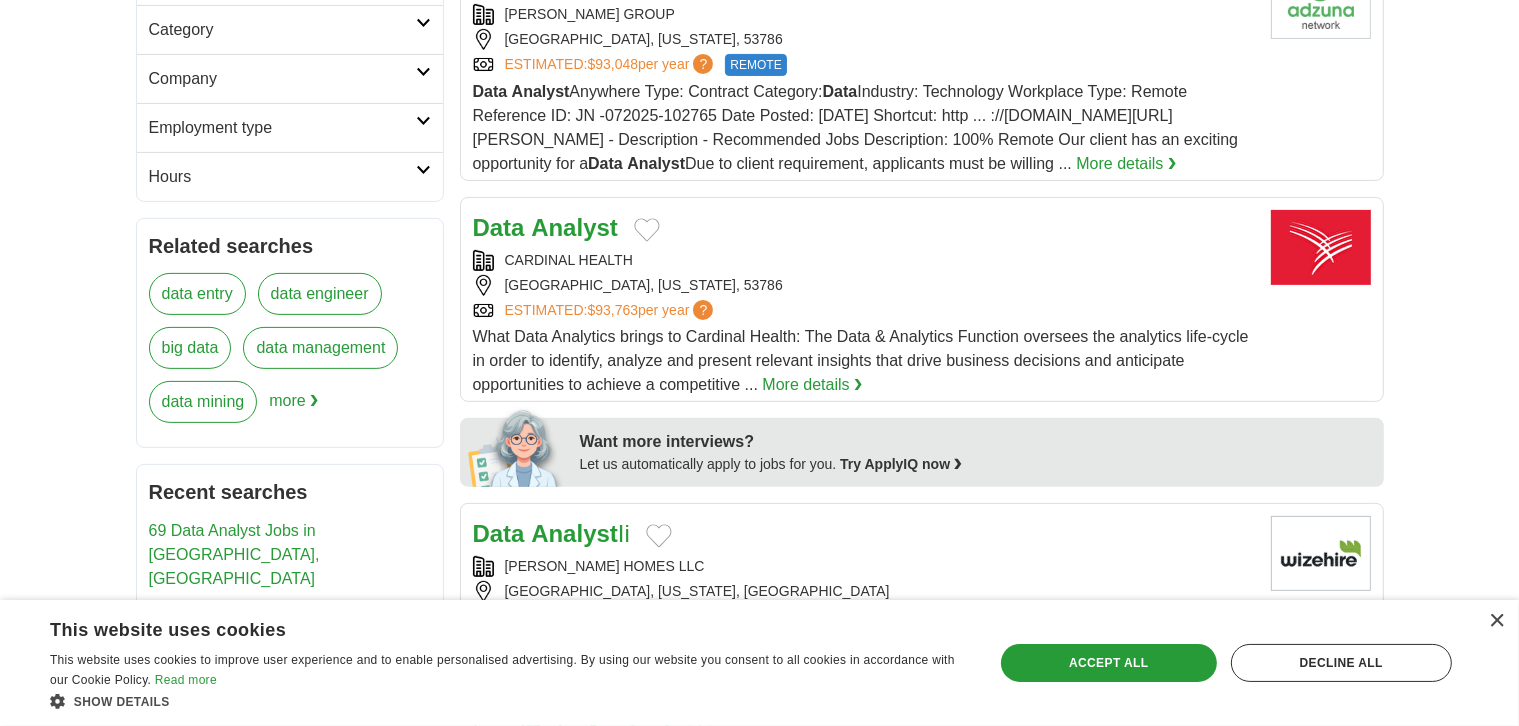 click on "Analyst" at bounding box center (574, 227) 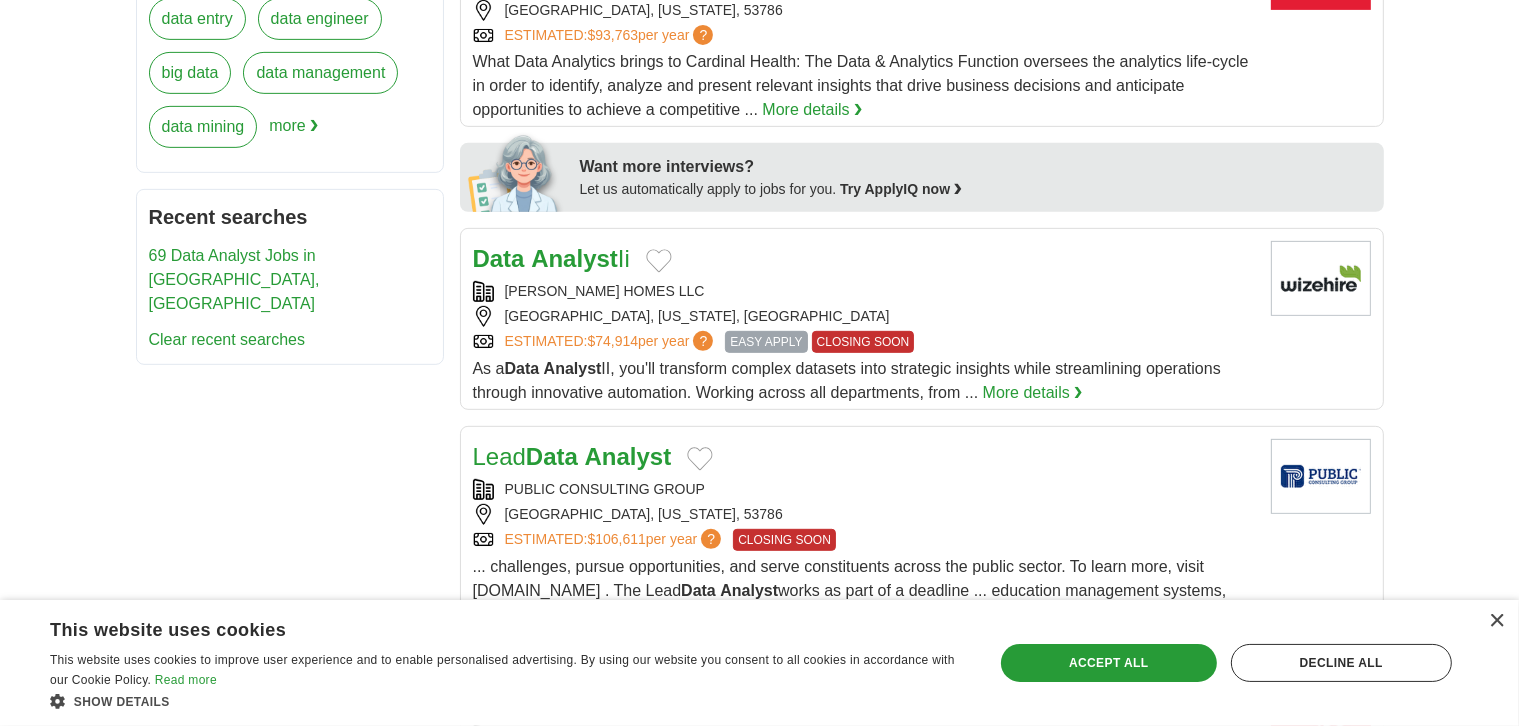 scroll, scrollTop: 900, scrollLeft: 0, axis: vertical 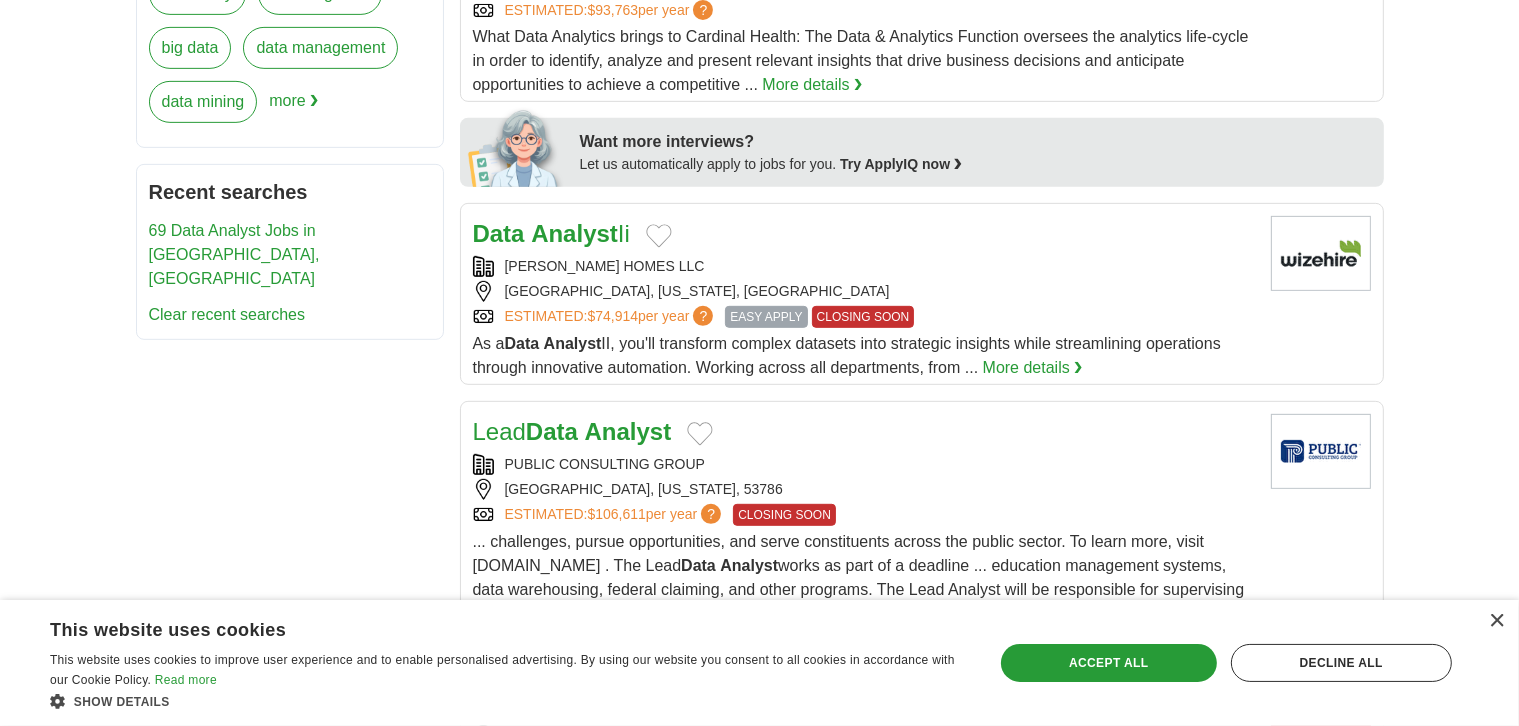 click on "Data   Analyst  Ii" at bounding box center [551, 233] 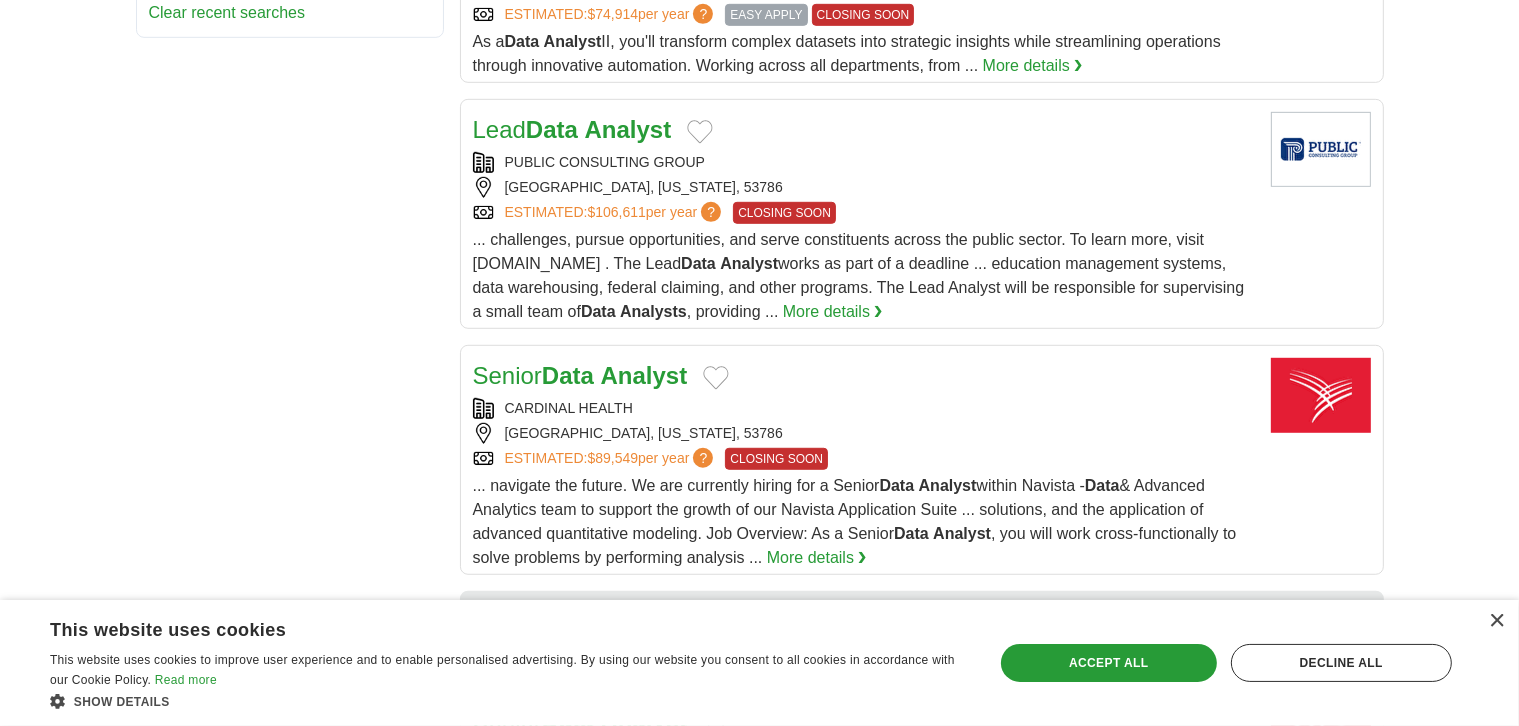 scroll, scrollTop: 1220, scrollLeft: 0, axis: vertical 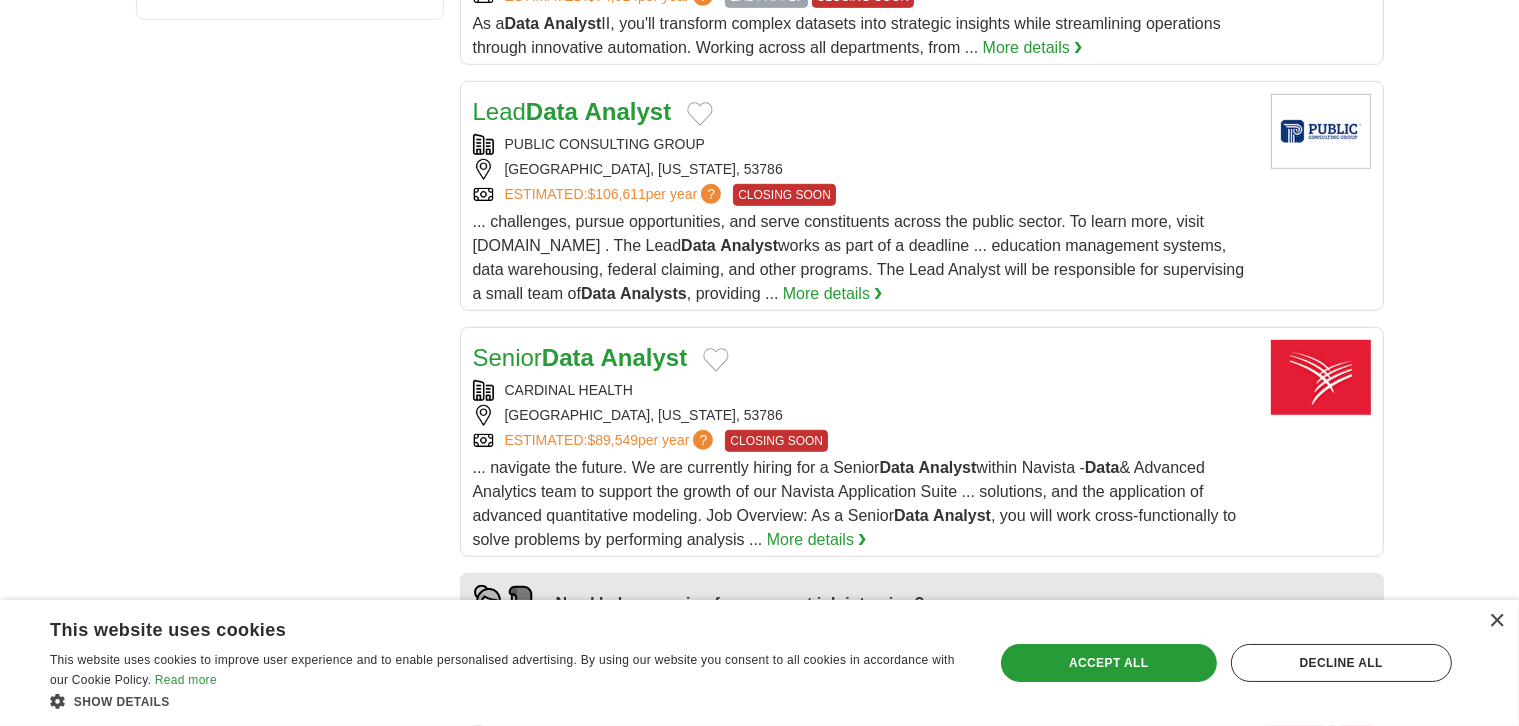 click on "Analyst" at bounding box center (644, 357) 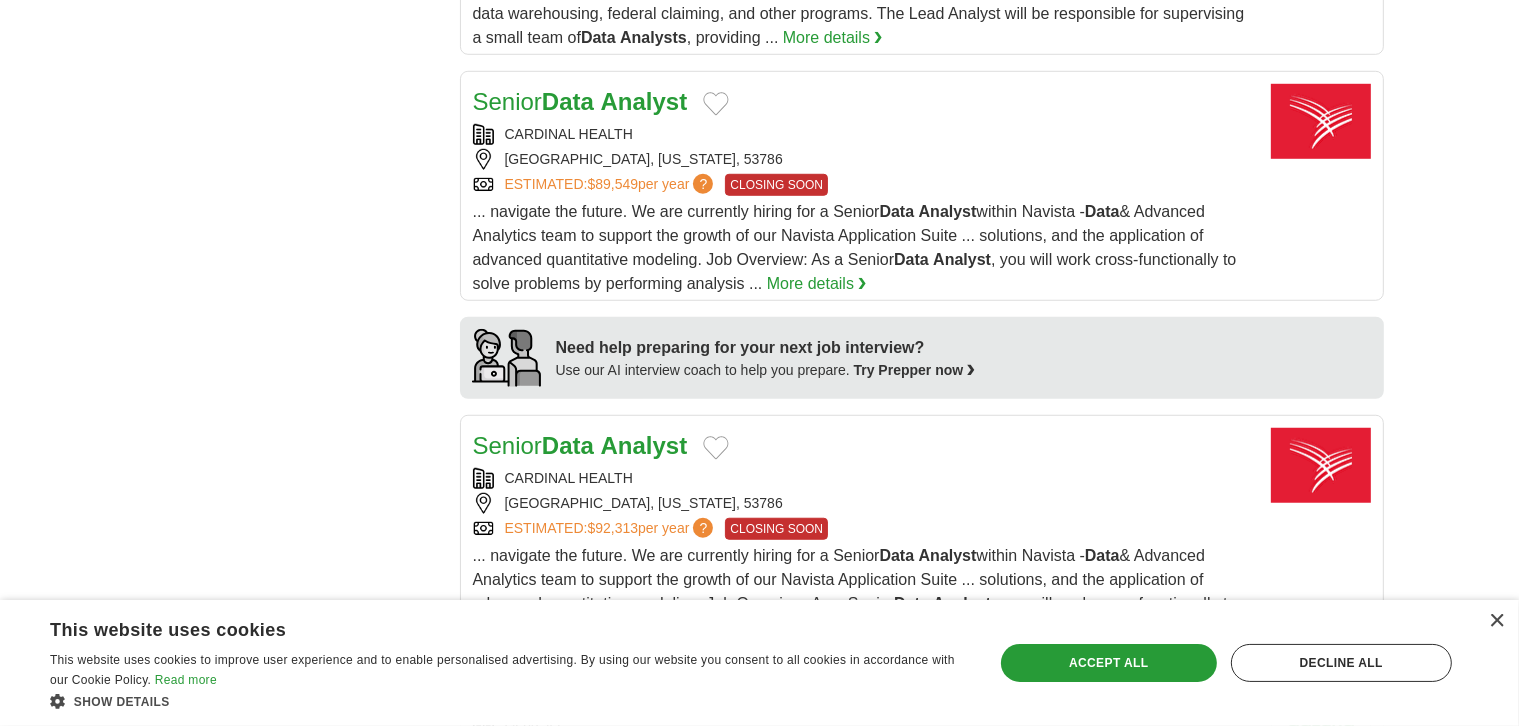 scroll, scrollTop: 1420, scrollLeft: 0, axis: vertical 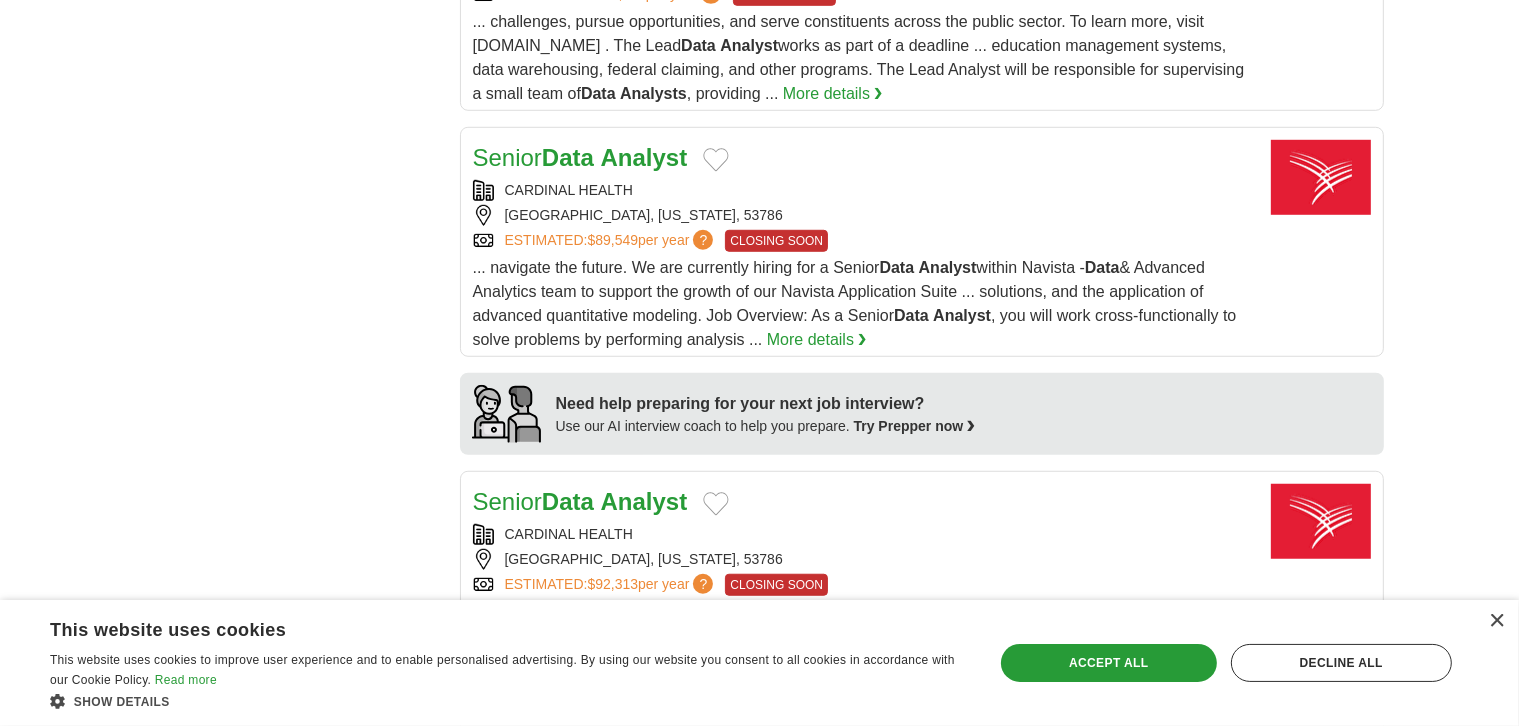 click on "×
This website uses cookies
This website uses cookies to improve user experience and to enable personalised advertising. By using our website you consent to all cookies in accordance with our Cookie Policy.
Read more
Show details
Hide details
Save & Close
Accept all
Decline all
Strictly necessary" at bounding box center [759, 663] 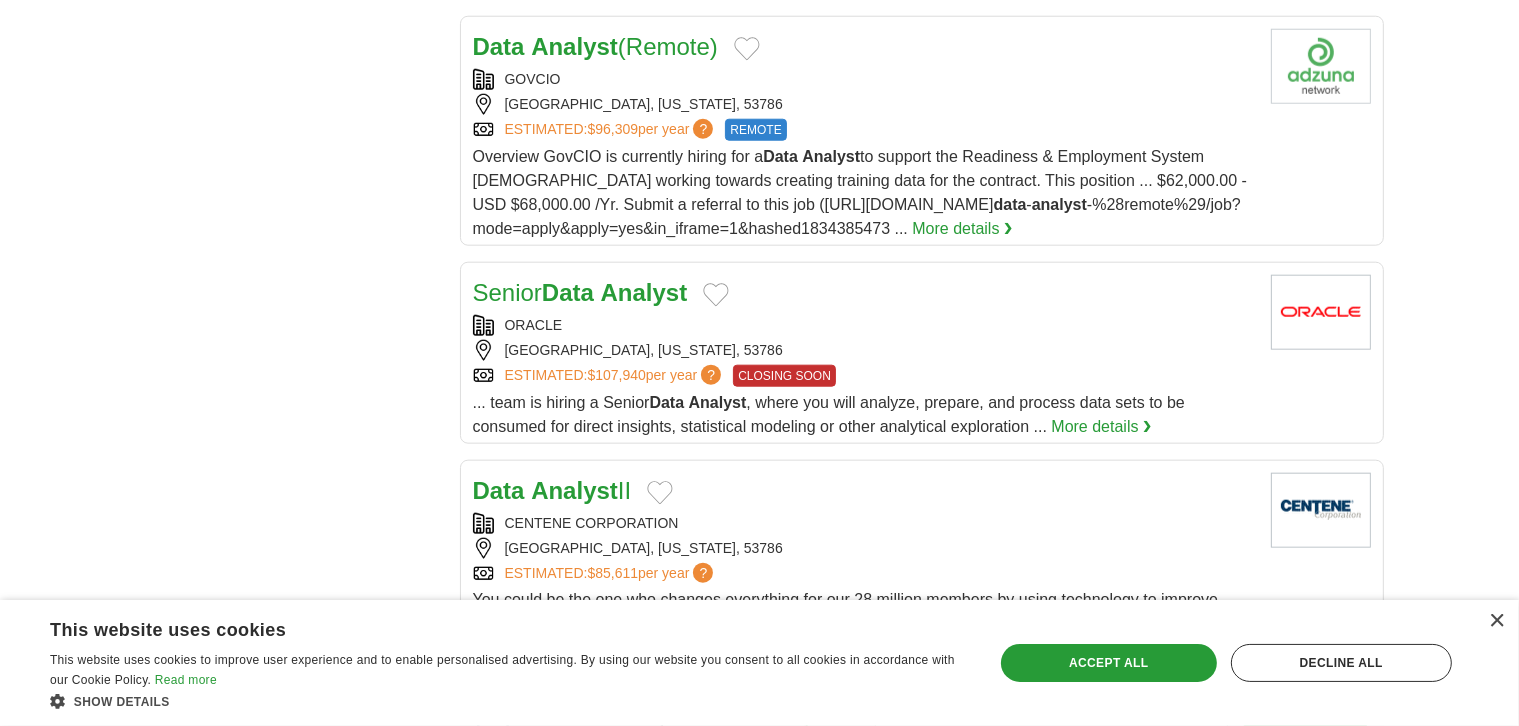 scroll, scrollTop: 2120, scrollLeft: 0, axis: vertical 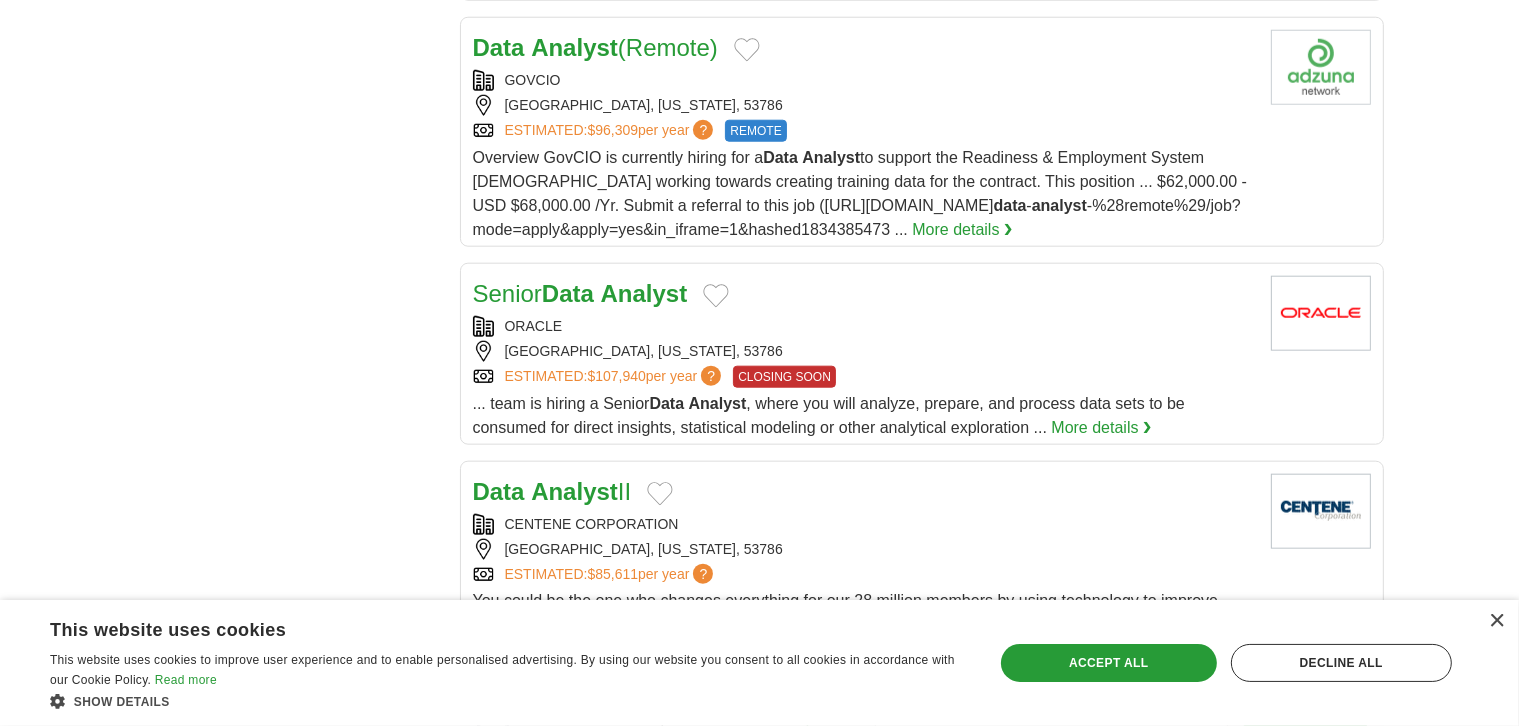 click on "Data   Analyst  II" at bounding box center [552, 491] 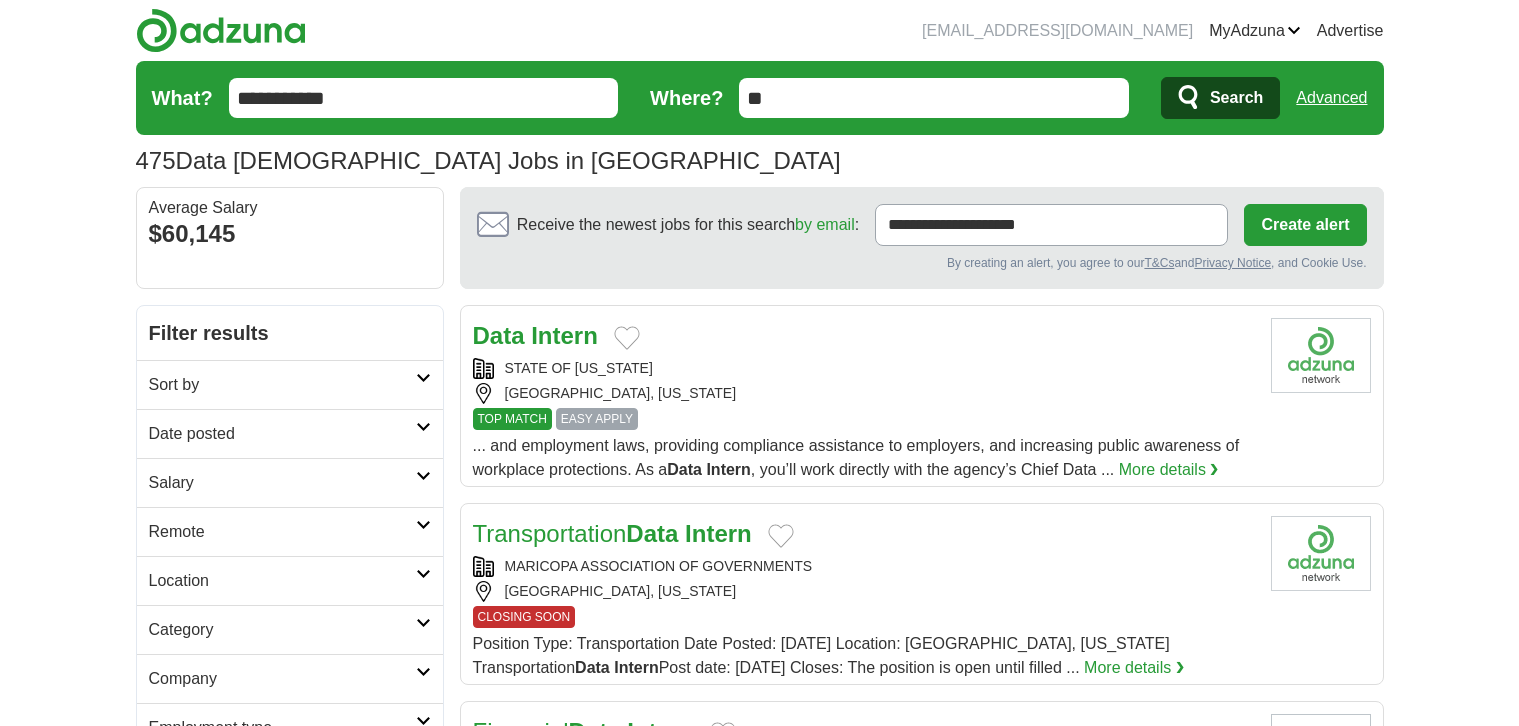scroll, scrollTop: 0, scrollLeft: 0, axis: both 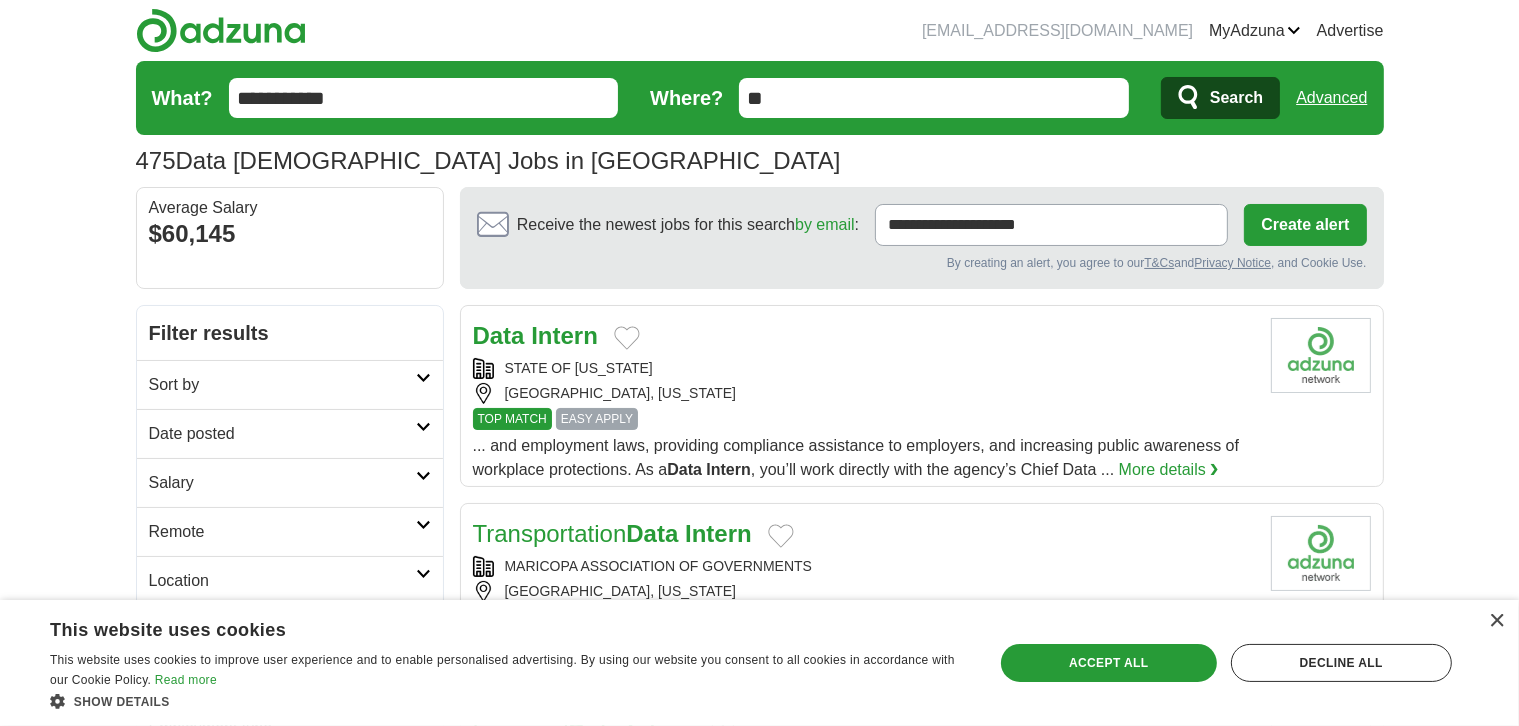 click on "**********" at bounding box center (424, 98) 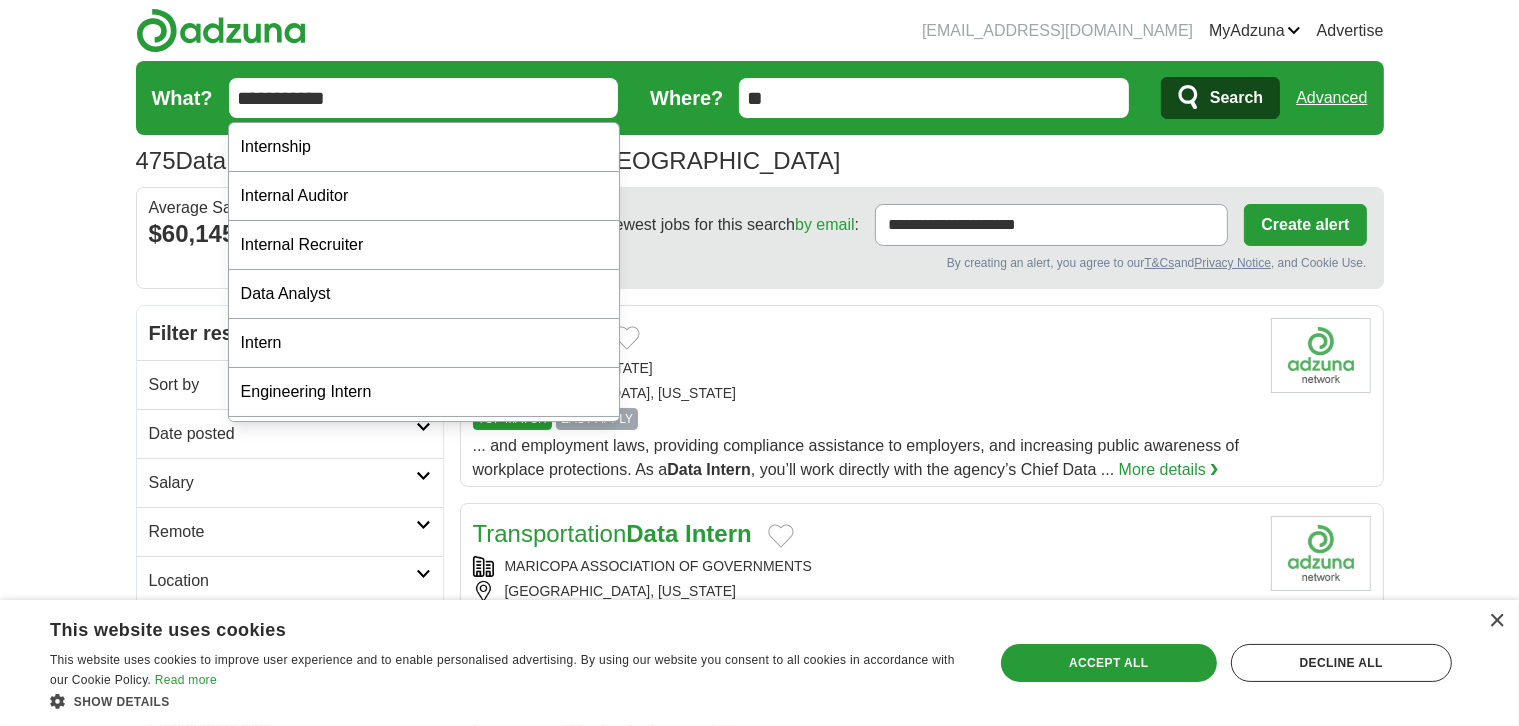 click on "ericzhongyj@gmail.com
MyAdzuna
Alerts
Favorites
Resumes
ApplyIQ
Preferences
Posted jobs
Logout
Advertise
475
Data Intern Jobs in US
Salary
Salary
Select a salary range
Salary from
from $10,000
from $20,000 from $40,000
US" at bounding box center (759, 1591) 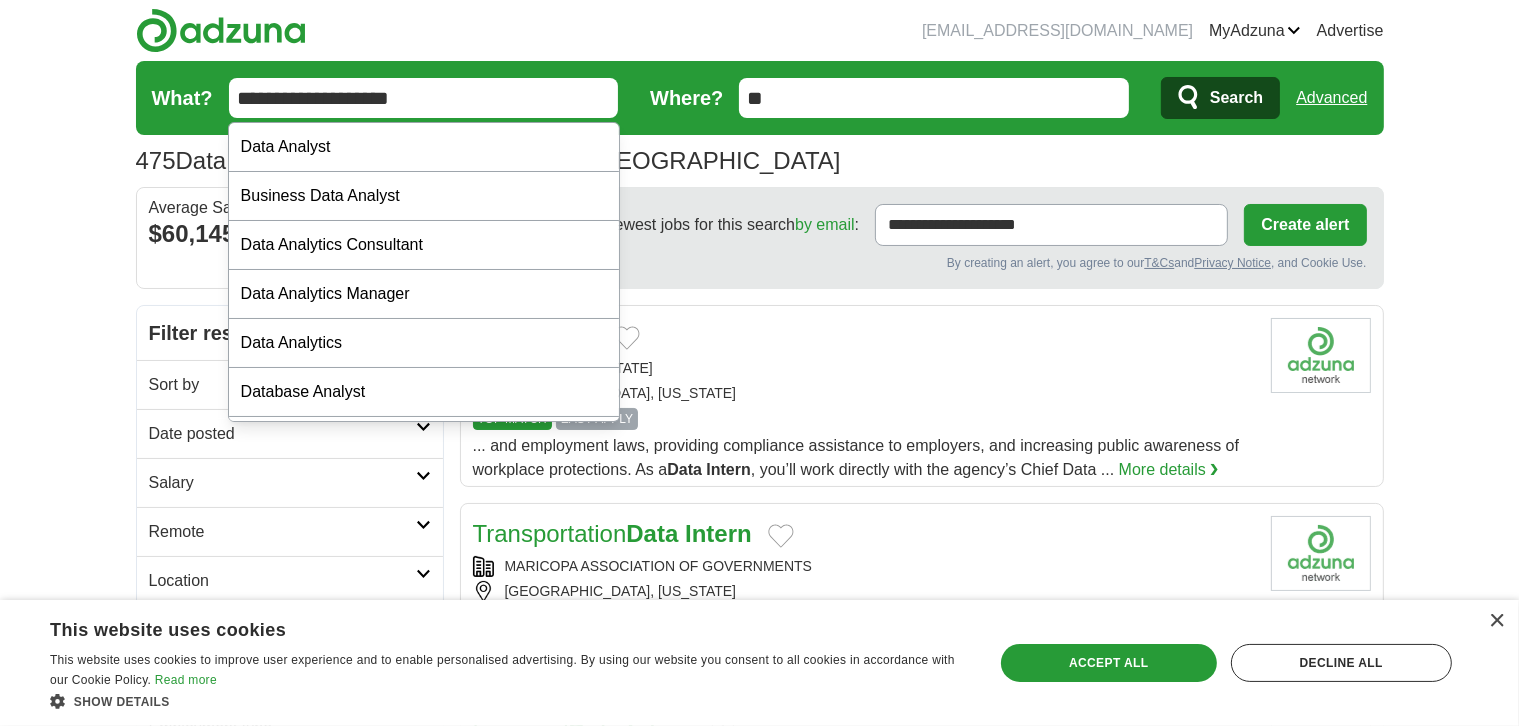 type on "**********" 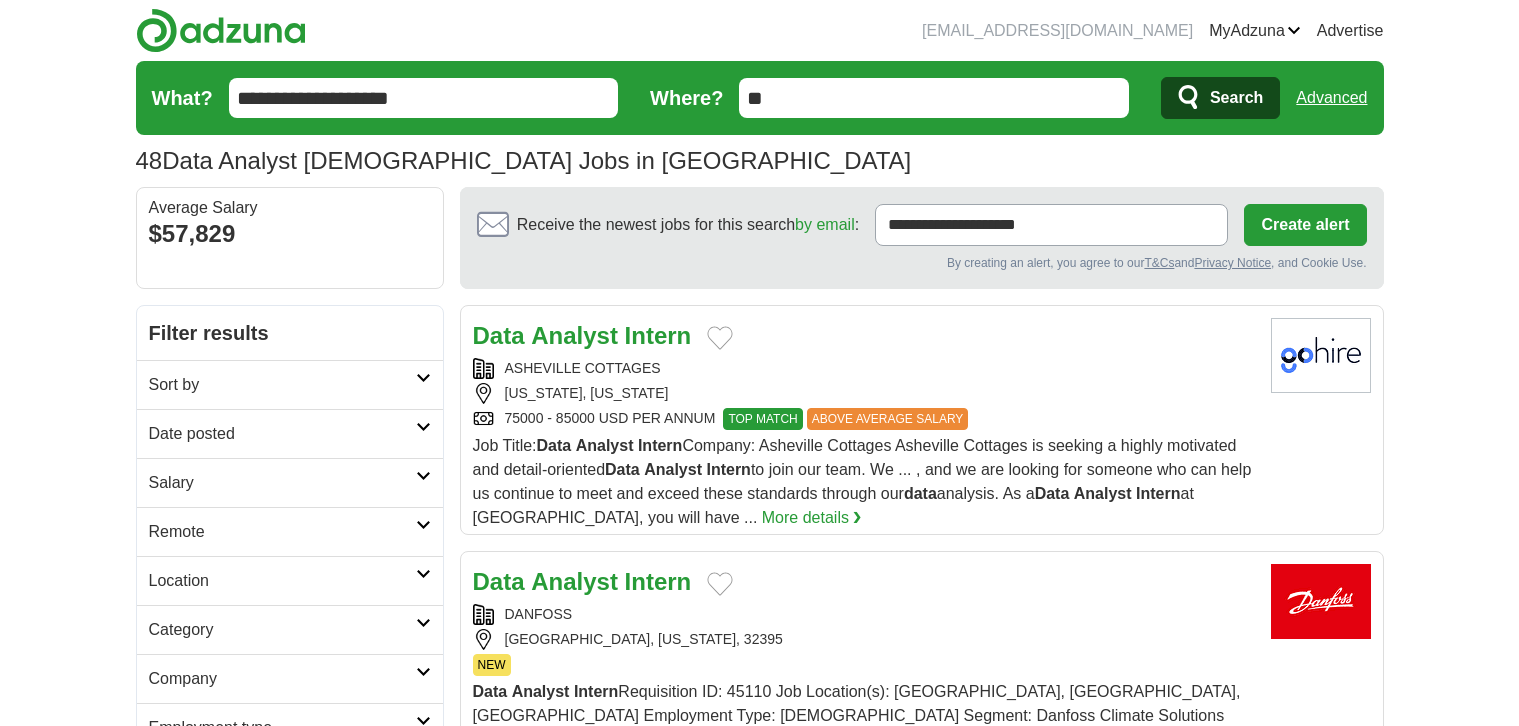 scroll, scrollTop: 0, scrollLeft: 0, axis: both 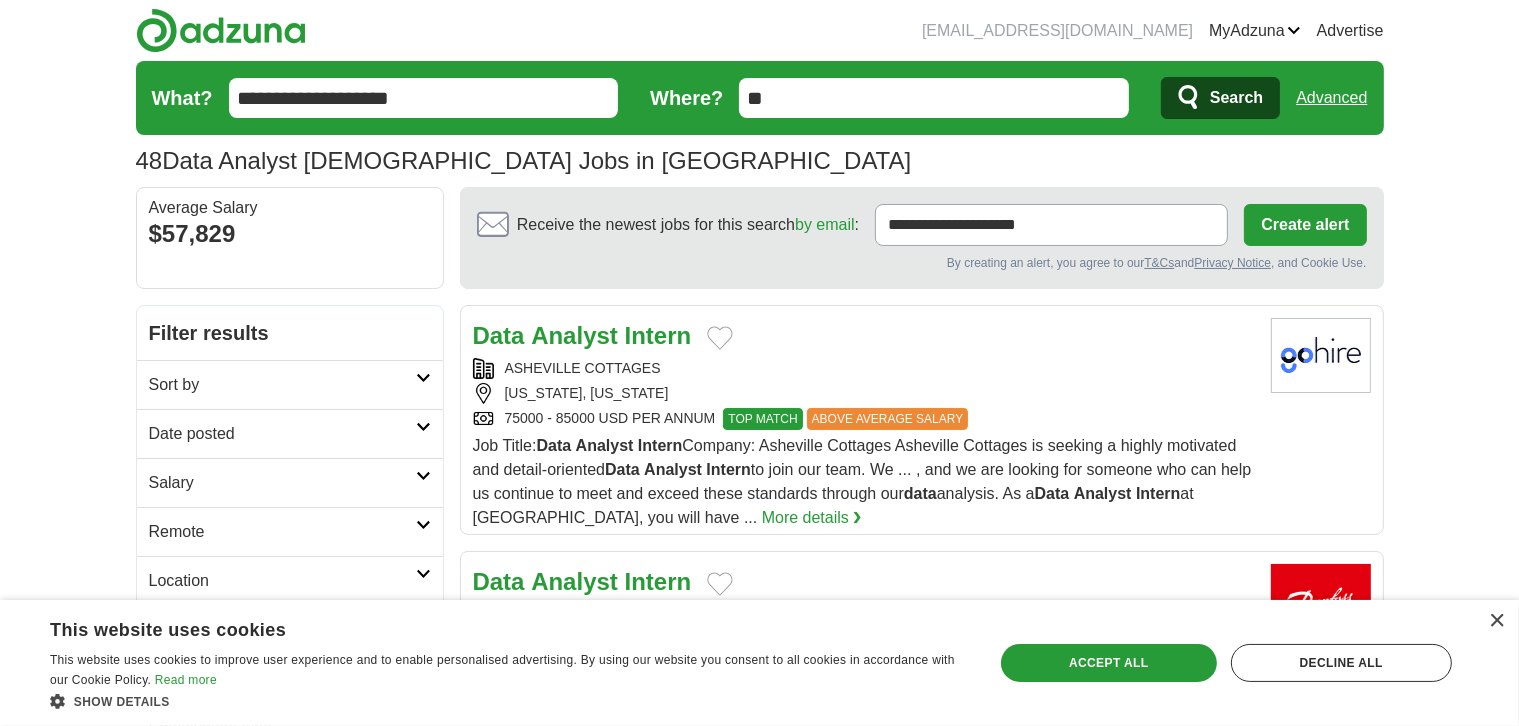 click on "**" at bounding box center [934, 98] 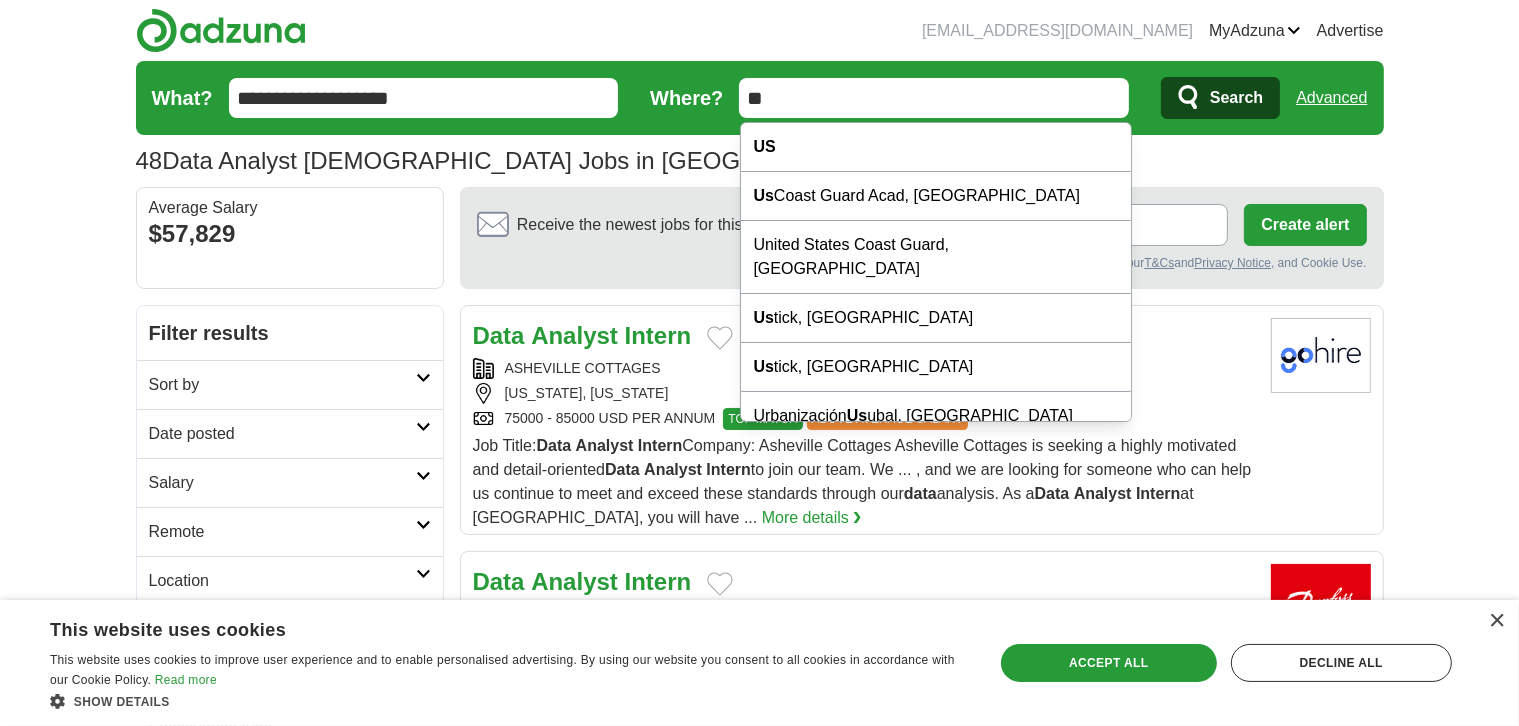 drag, startPoint x: 800, startPoint y: 100, endPoint x: 720, endPoint y: 100, distance: 80 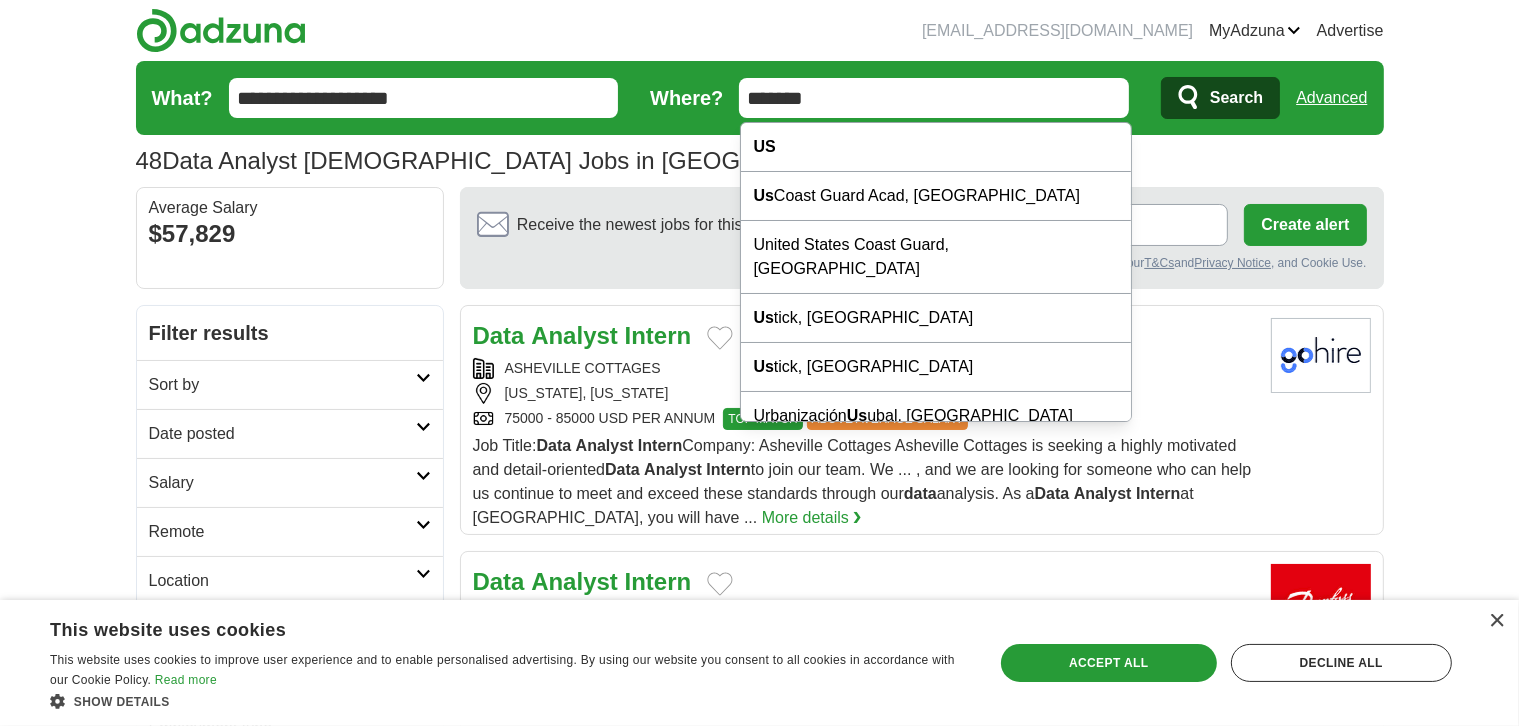 type on "*******" 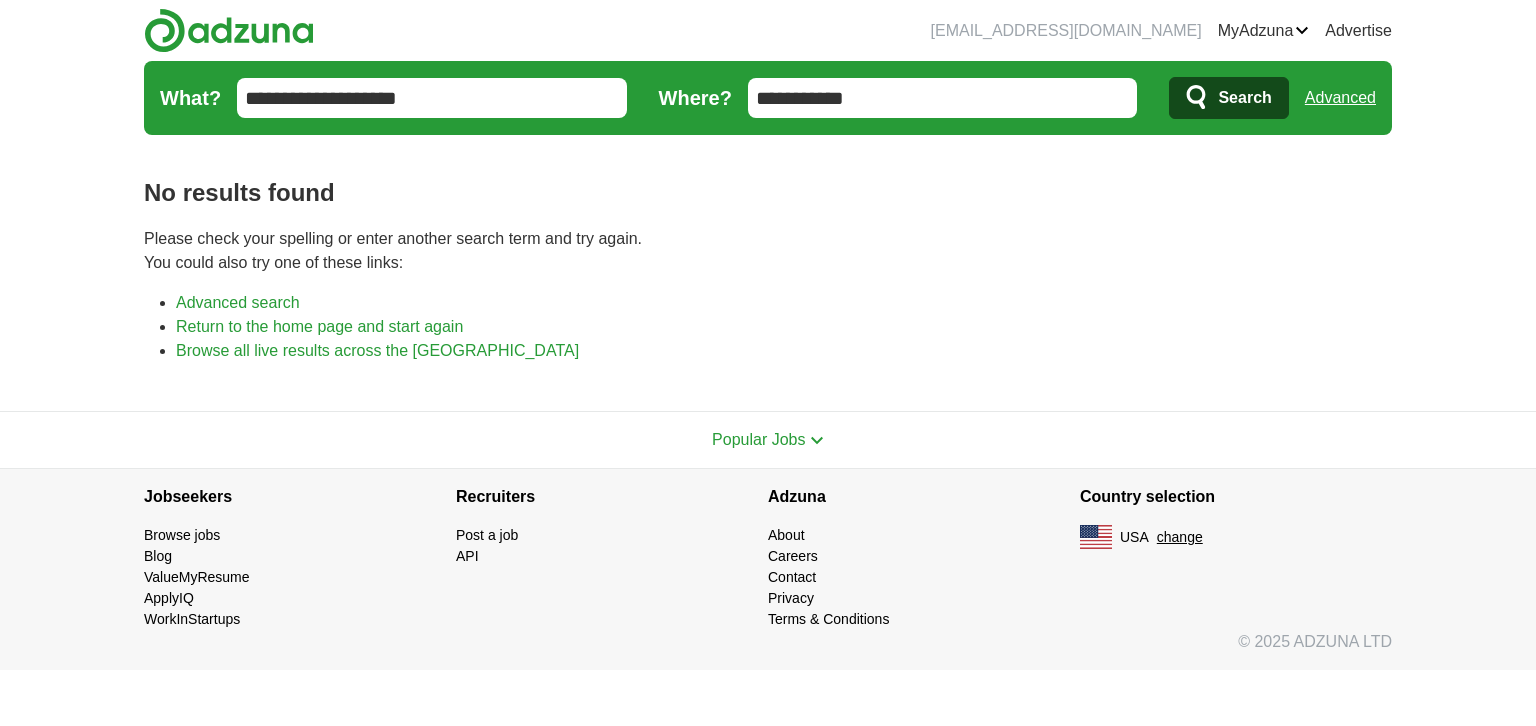 scroll, scrollTop: 0, scrollLeft: 0, axis: both 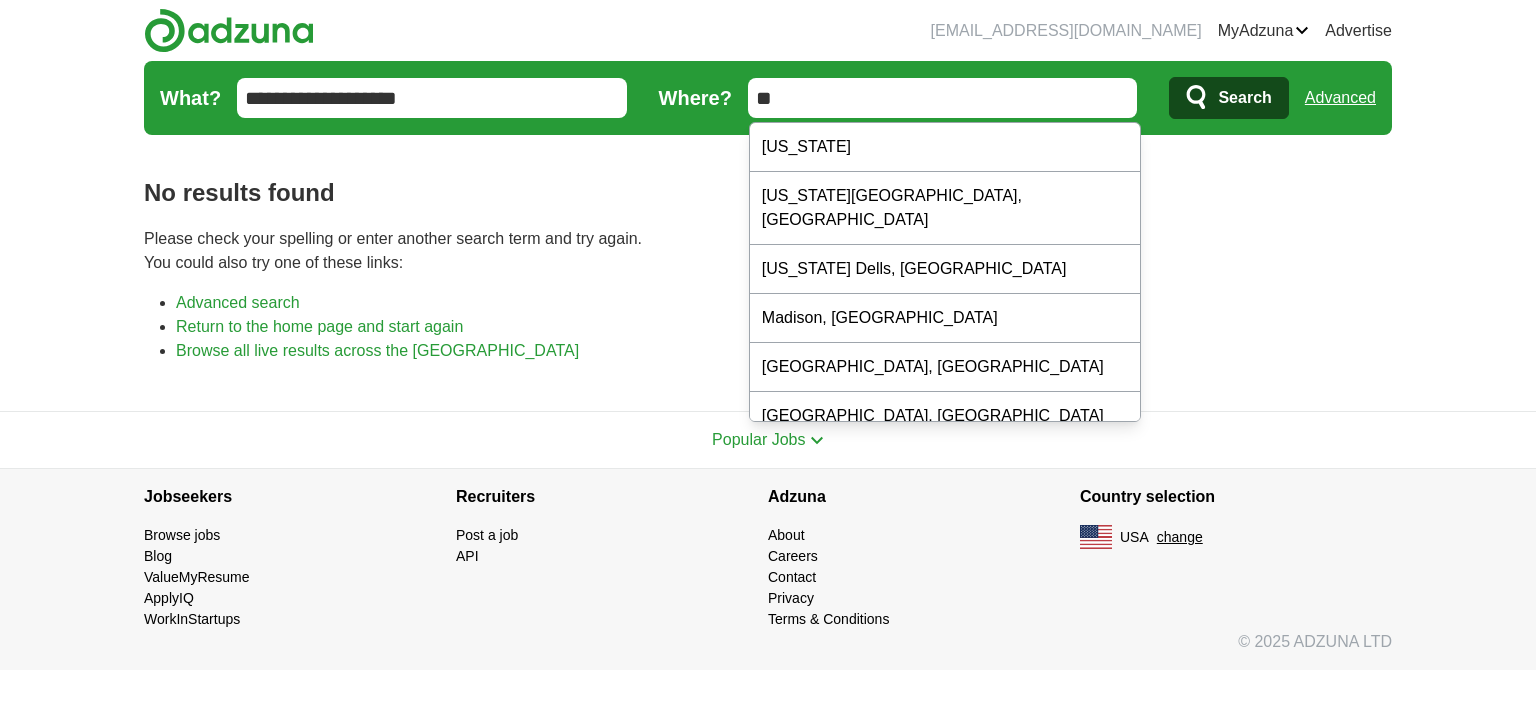 type on "**" 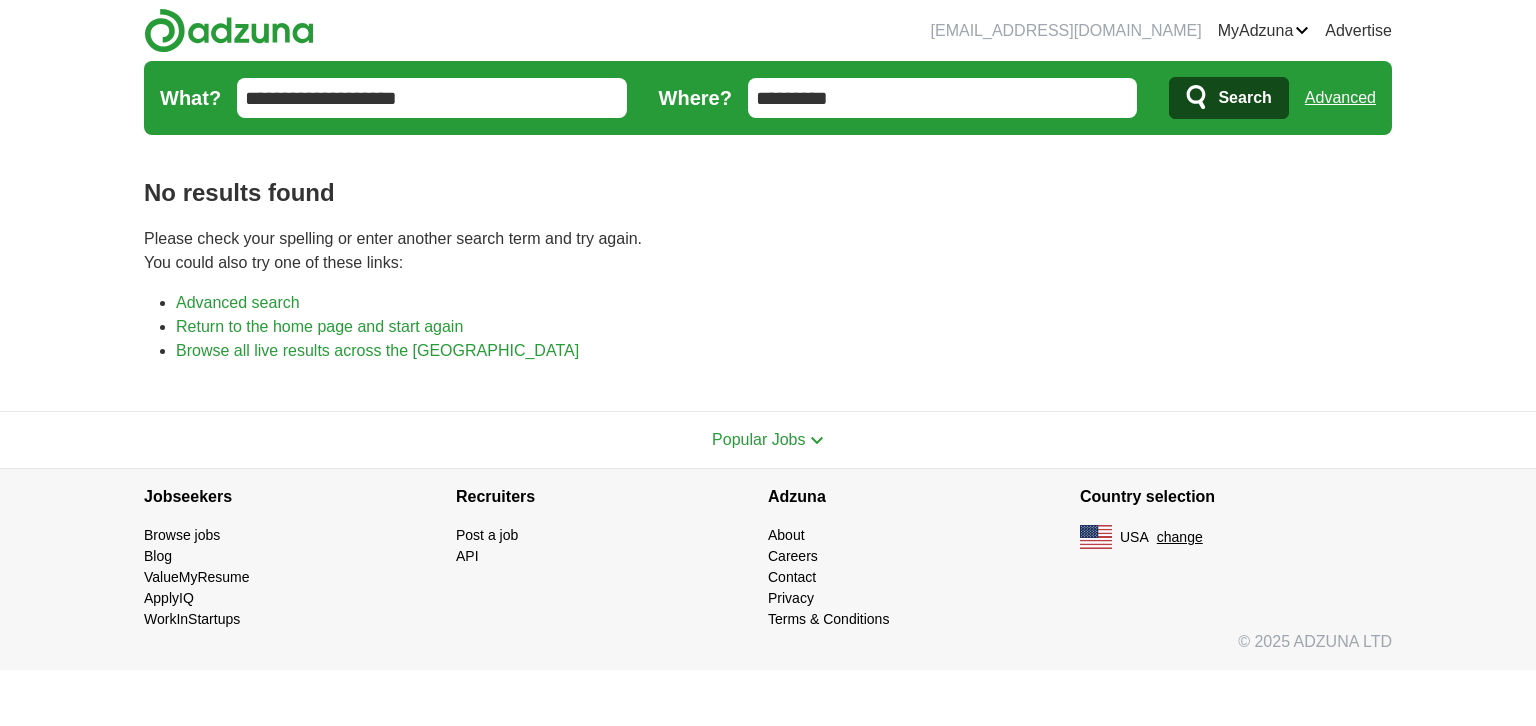 scroll, scrollTop: 0, scrollLeft: 0, axis: both 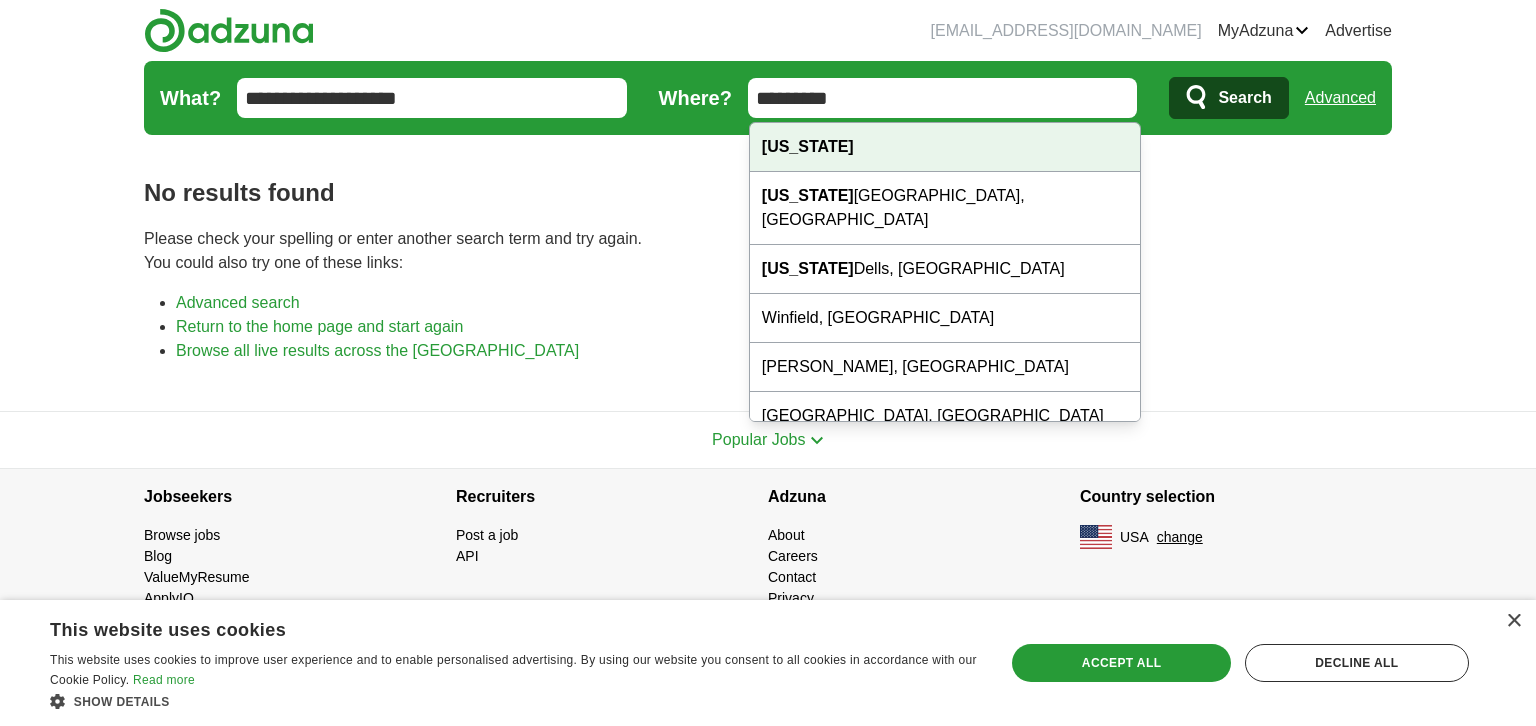 click on "Wisconsin" at bounding box center (945, 147) 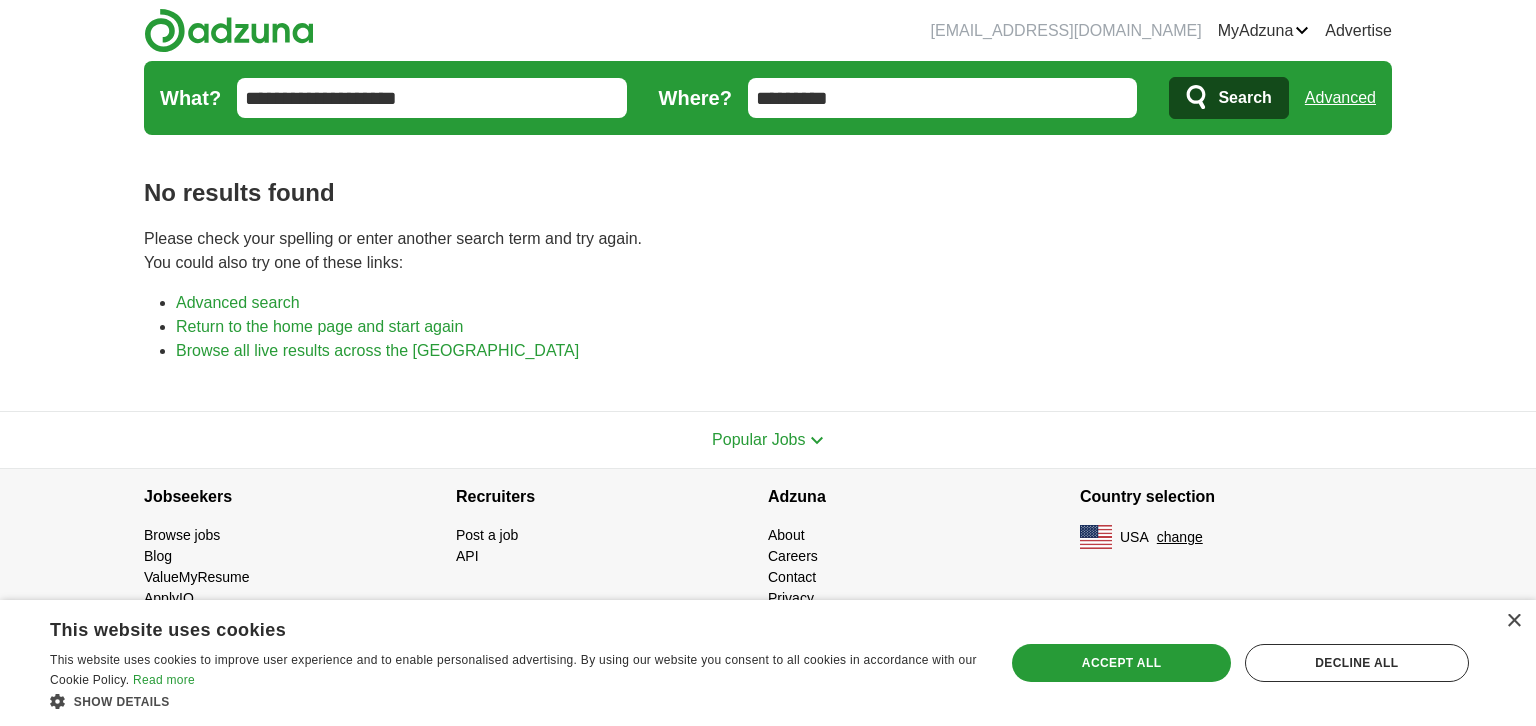 click 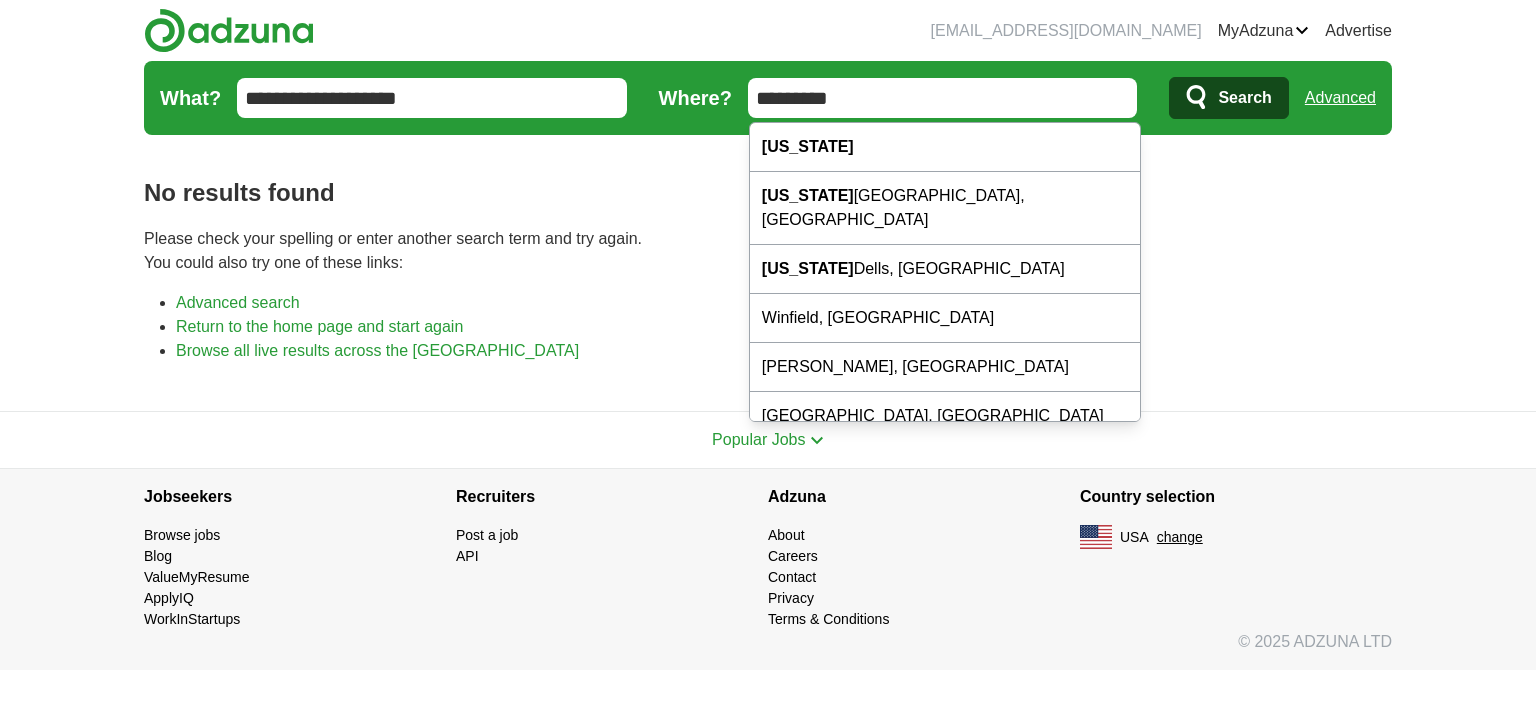 scroll, scrollTop: 0, scrollLeft: 0, axis: both 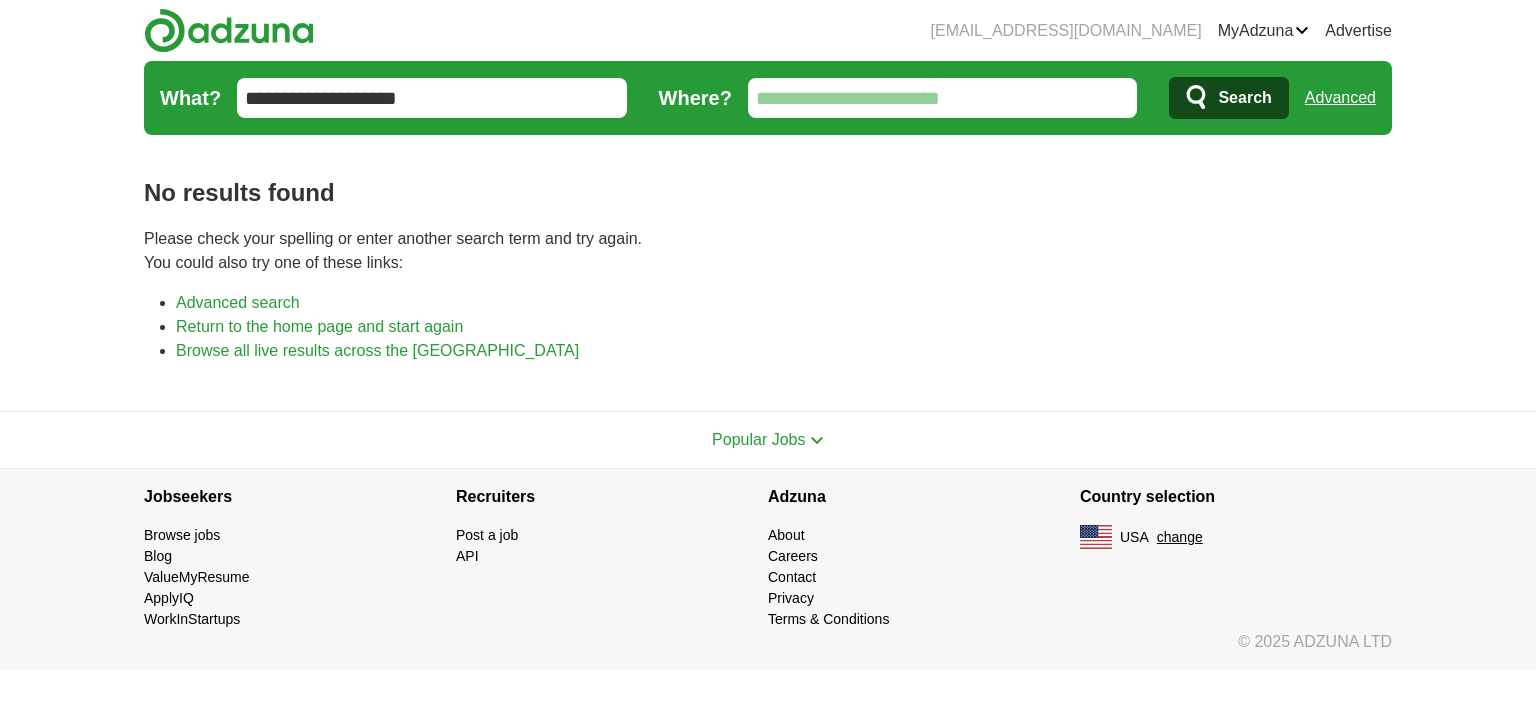 type 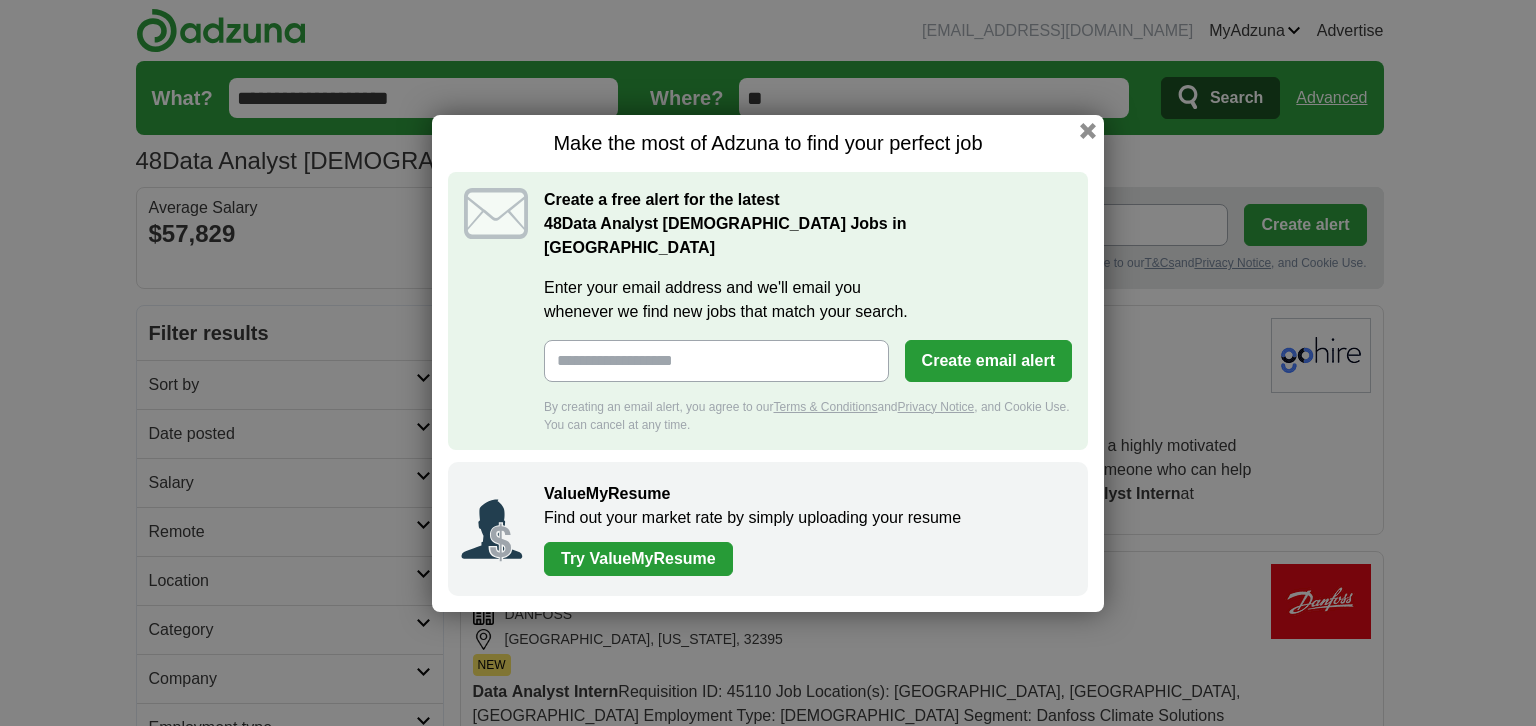 scroll, scrollTop: 0, scrollLeft: 0, axis: both 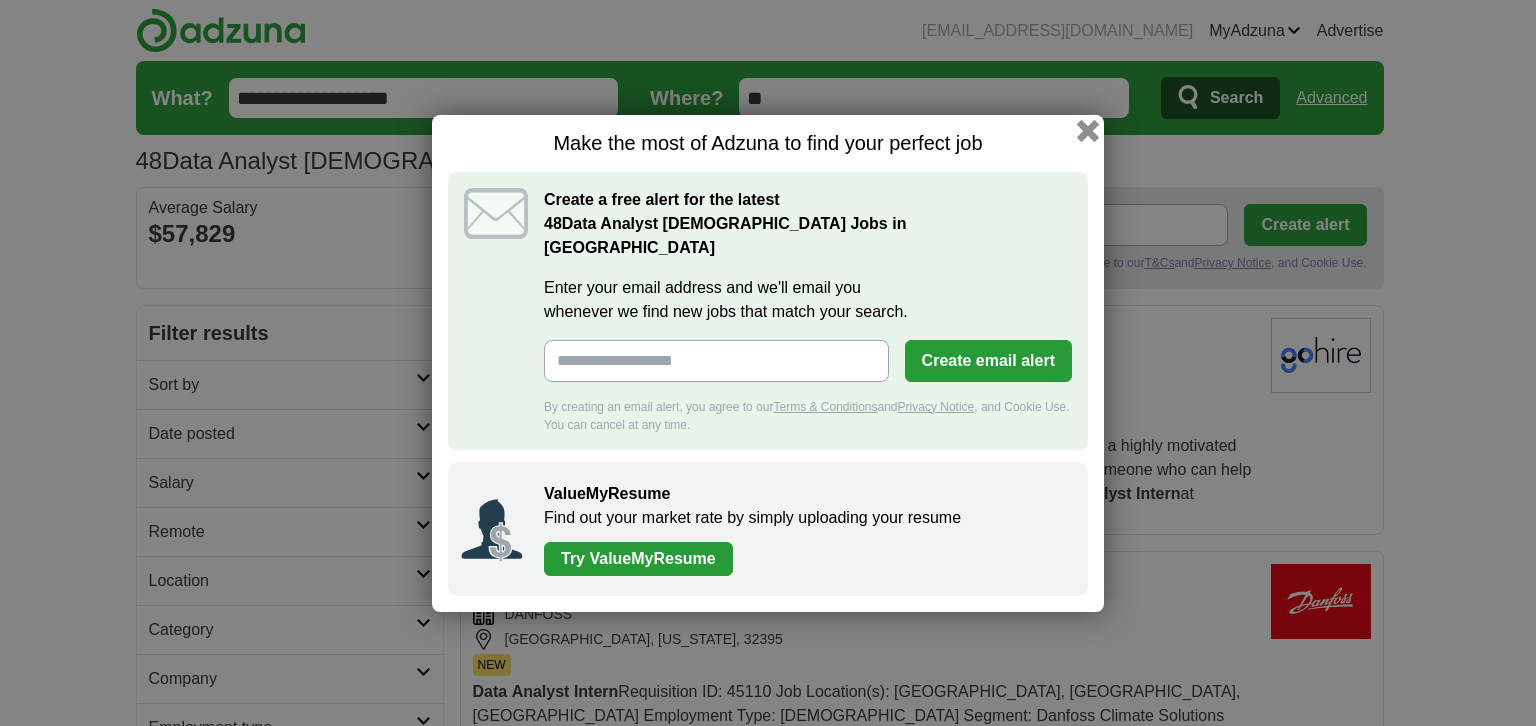 click at bounding box center [1088, 130] 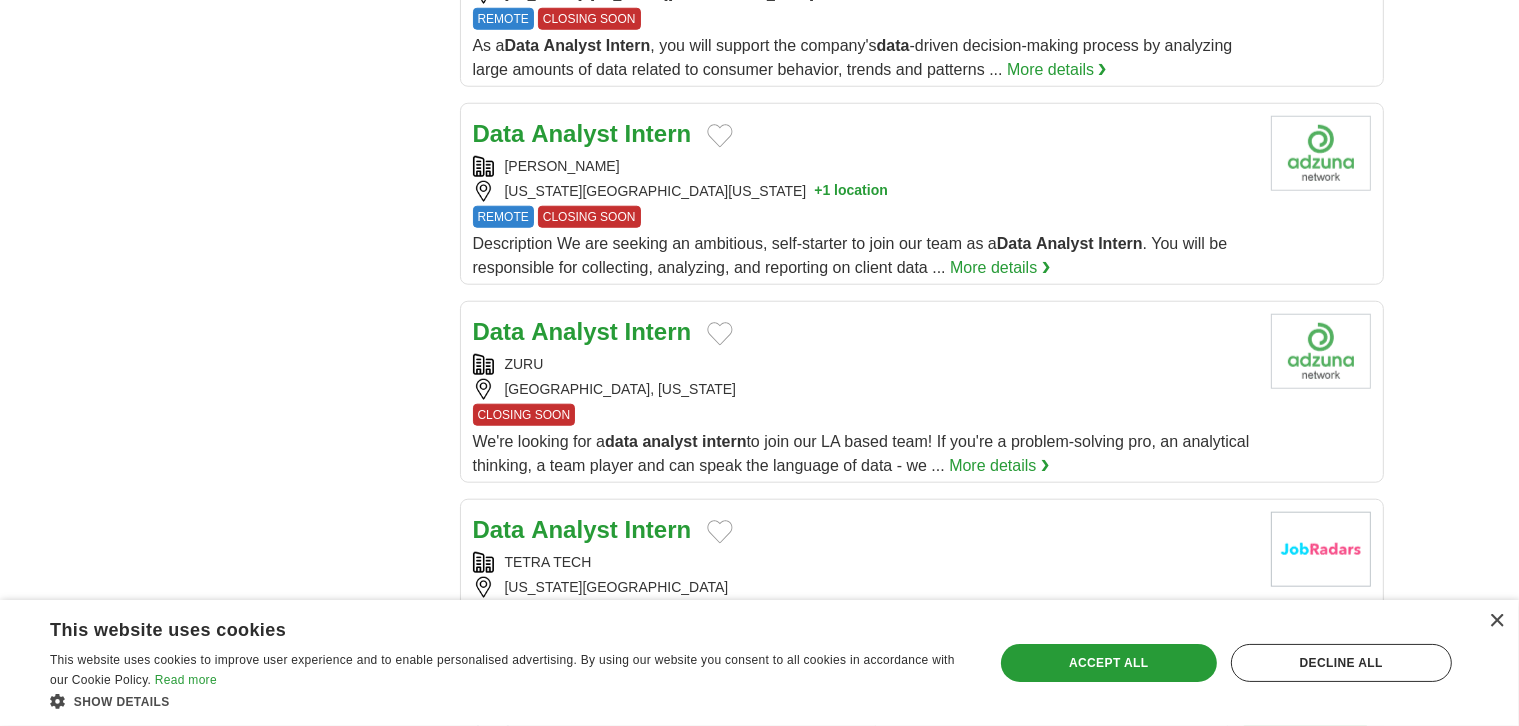 scroll, scrollTop: 1900, scrollLeft: 0, axis: vertical 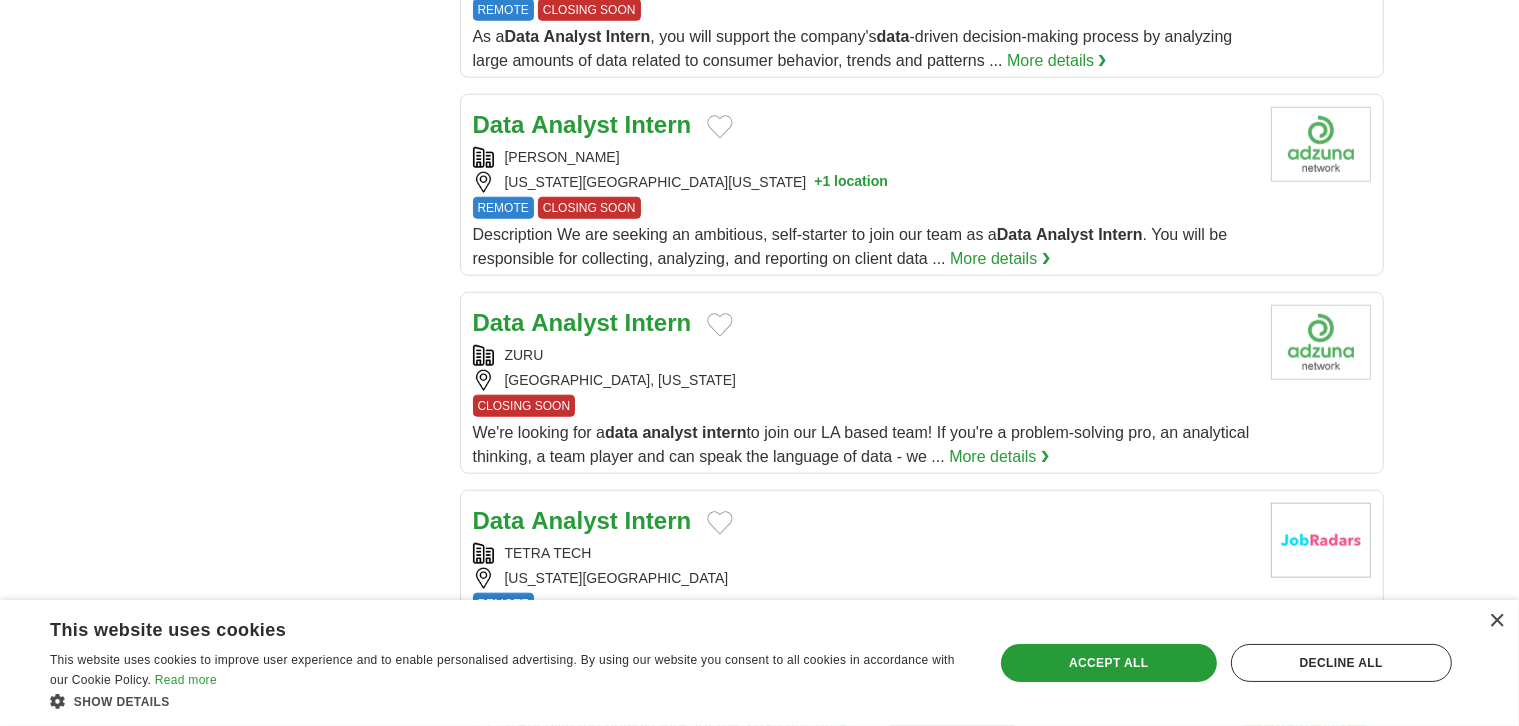 click on "Intern" at bounding box center (658, 322) 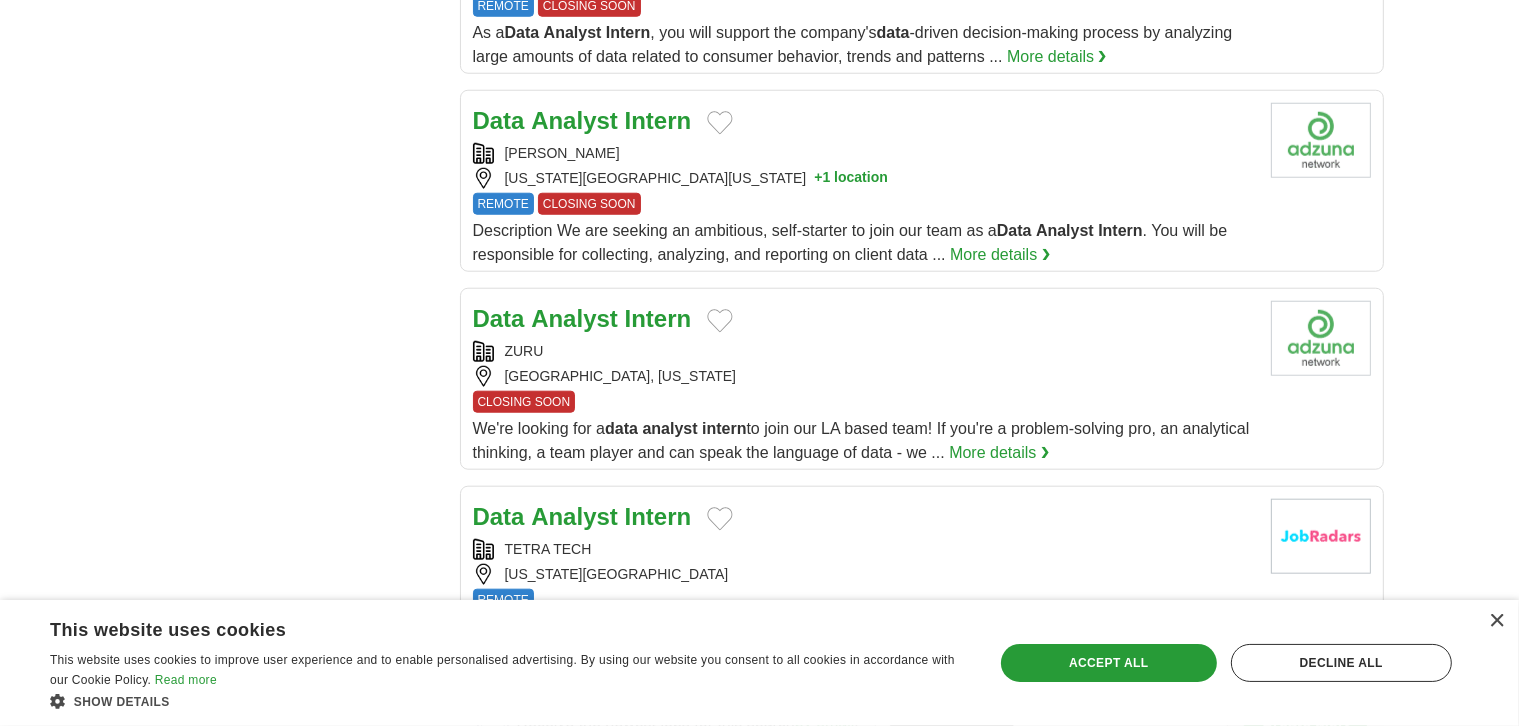 scroll, scrollTop: 1960, scrollLeft: 0, axis: vertical 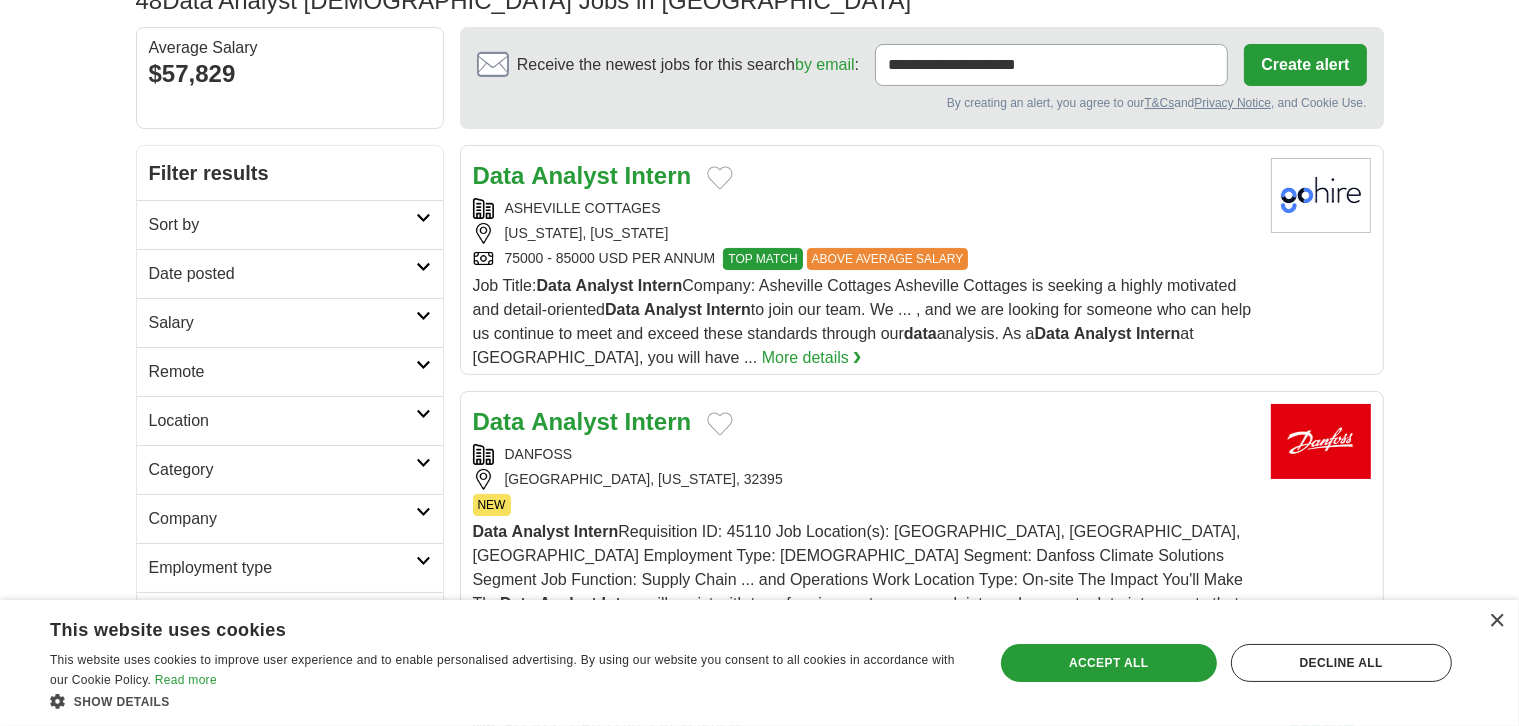 click on "Intern" at bounding box center [658, 175] 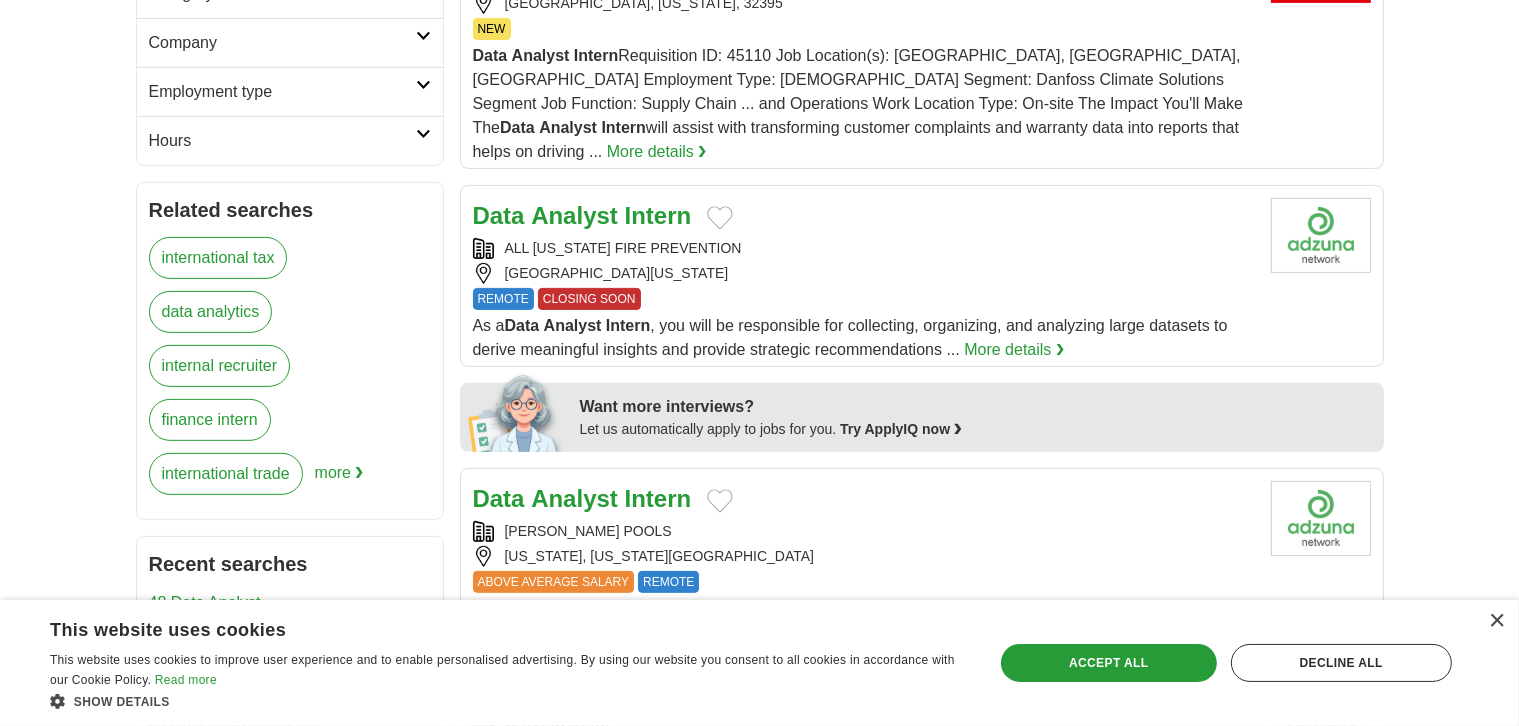 scroll, scrollTop: 642, scrollLeft: 0, axis: vertical 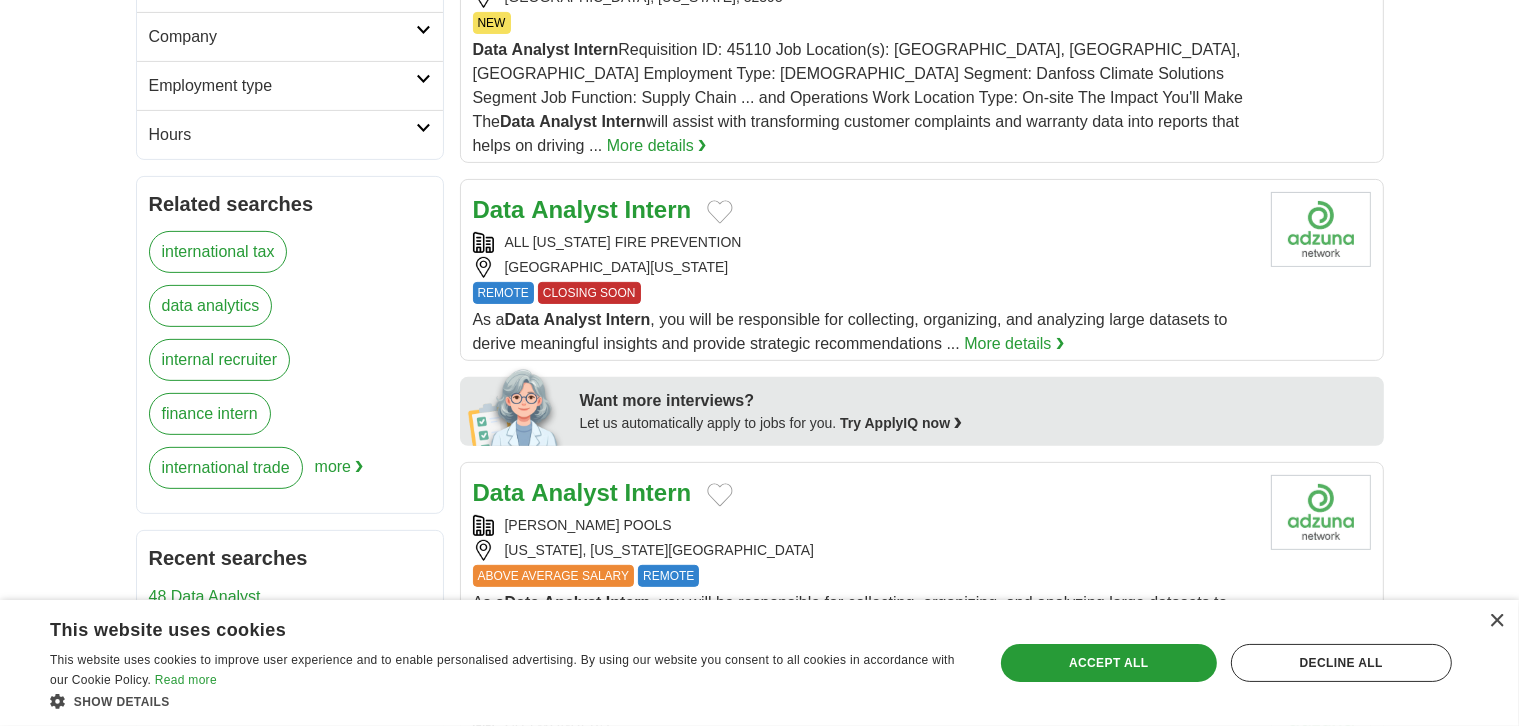 click on "Intern" at bounding box center (658, 209) 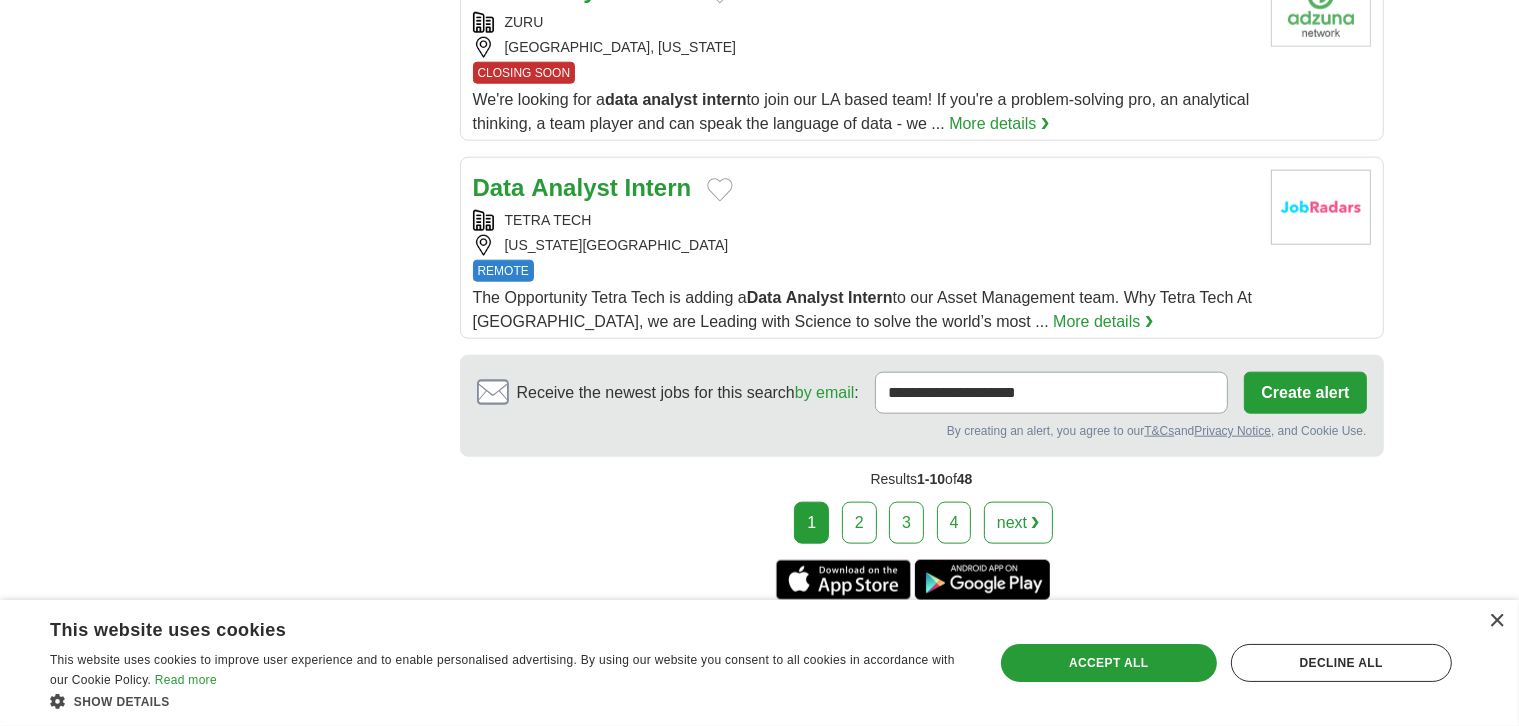 scroll, scrollTop: 2242, scrollLeft: 0, axis: vertical 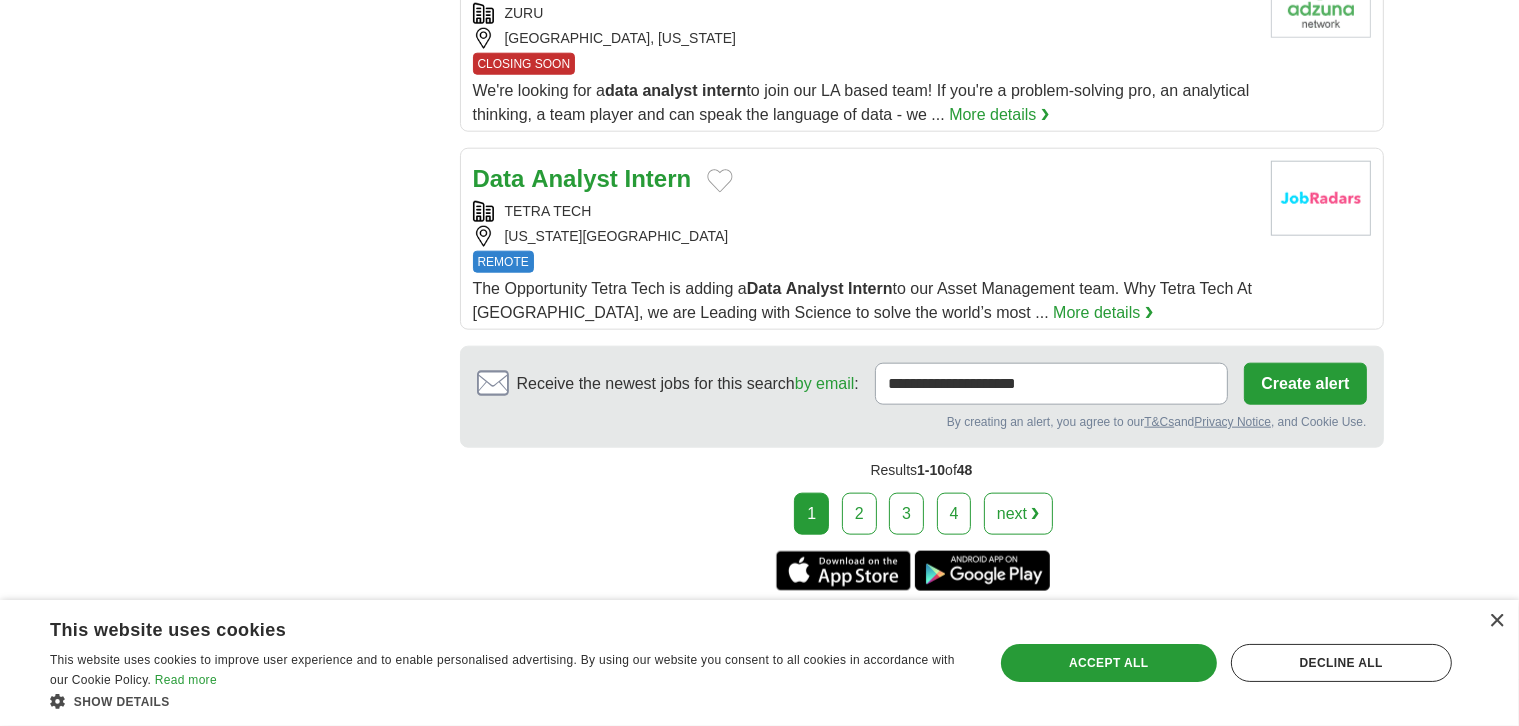click on "2" at bounding box center (859, 514) 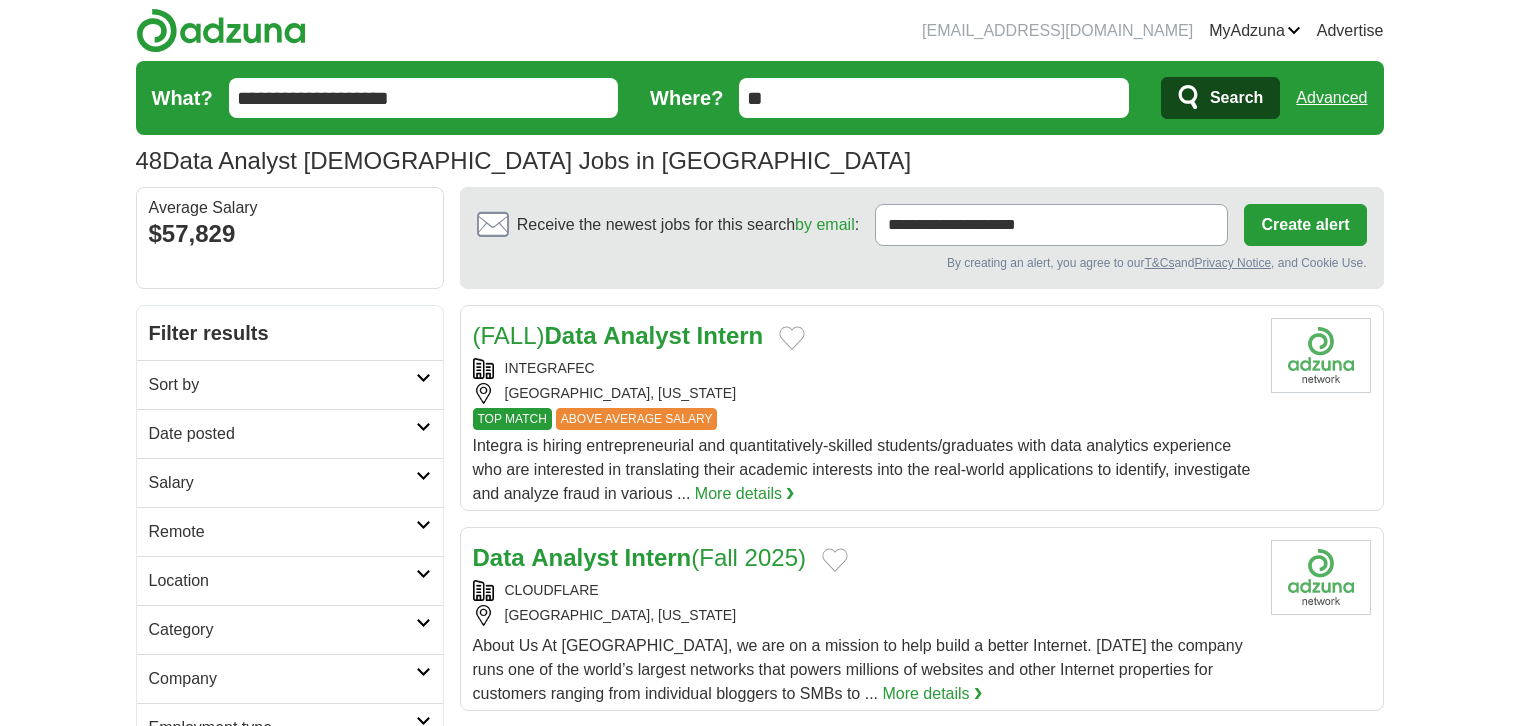 scroll, scrollTop: 100, scrollLeft: 0, axis: vertical 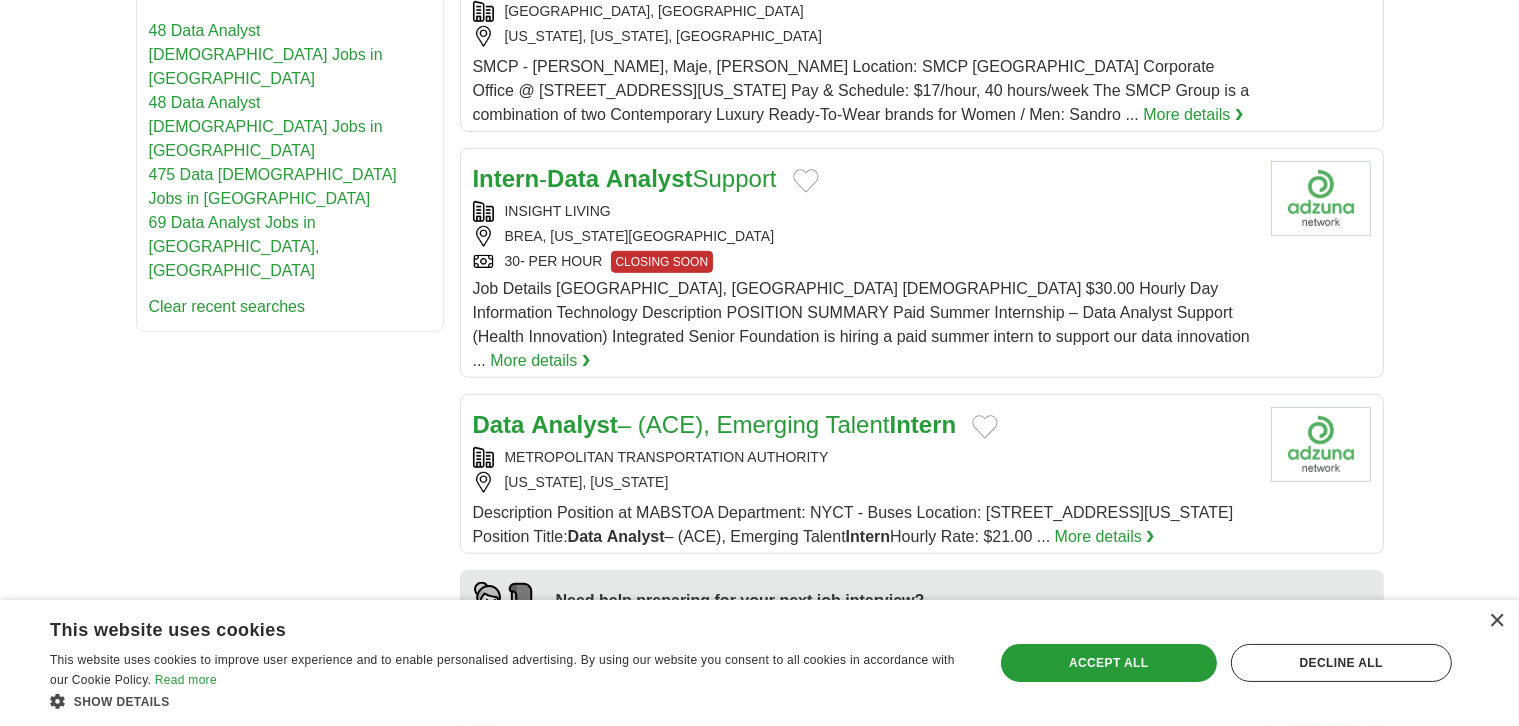 click on "Analyst" at bounding box center [649, 178] 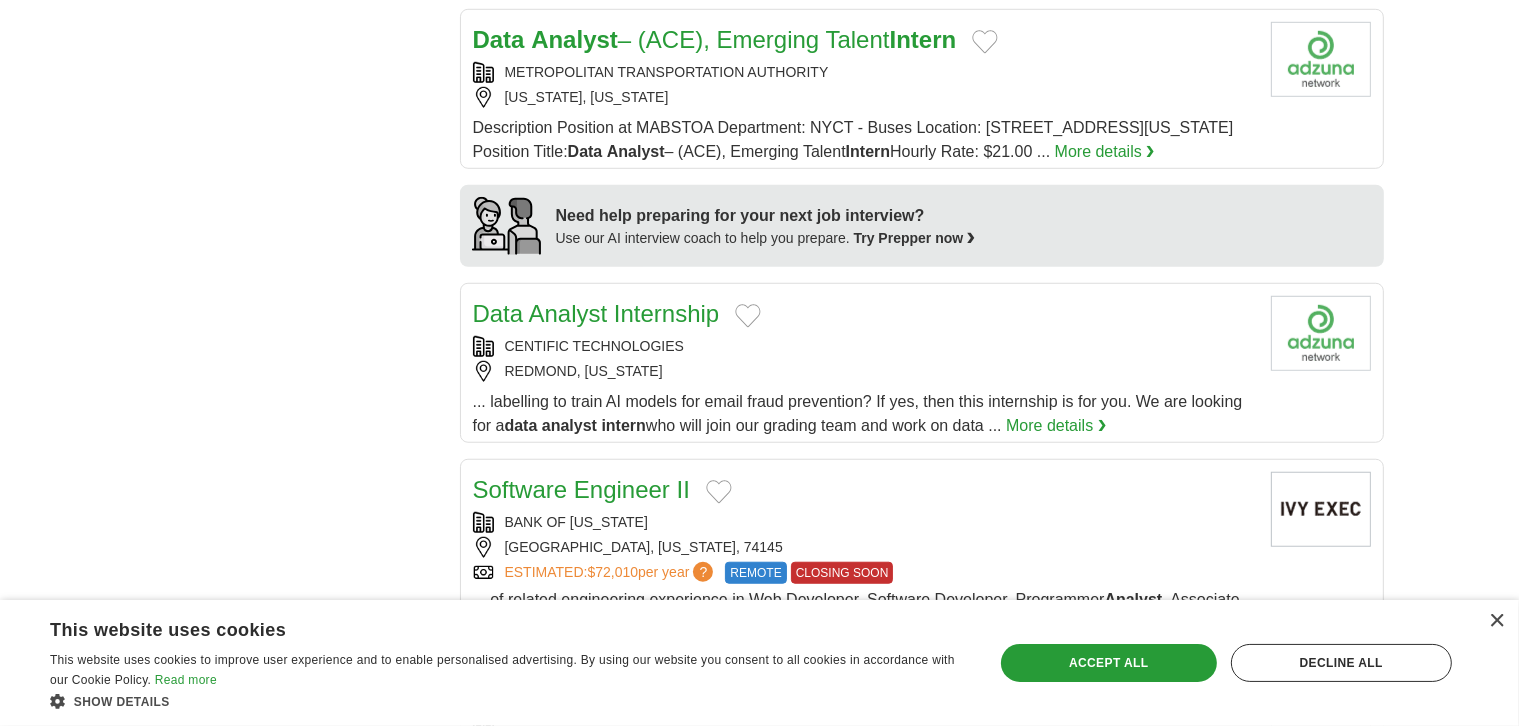 scroll, scrollTop: 1500, scrollLeft: 0, axis: vertical 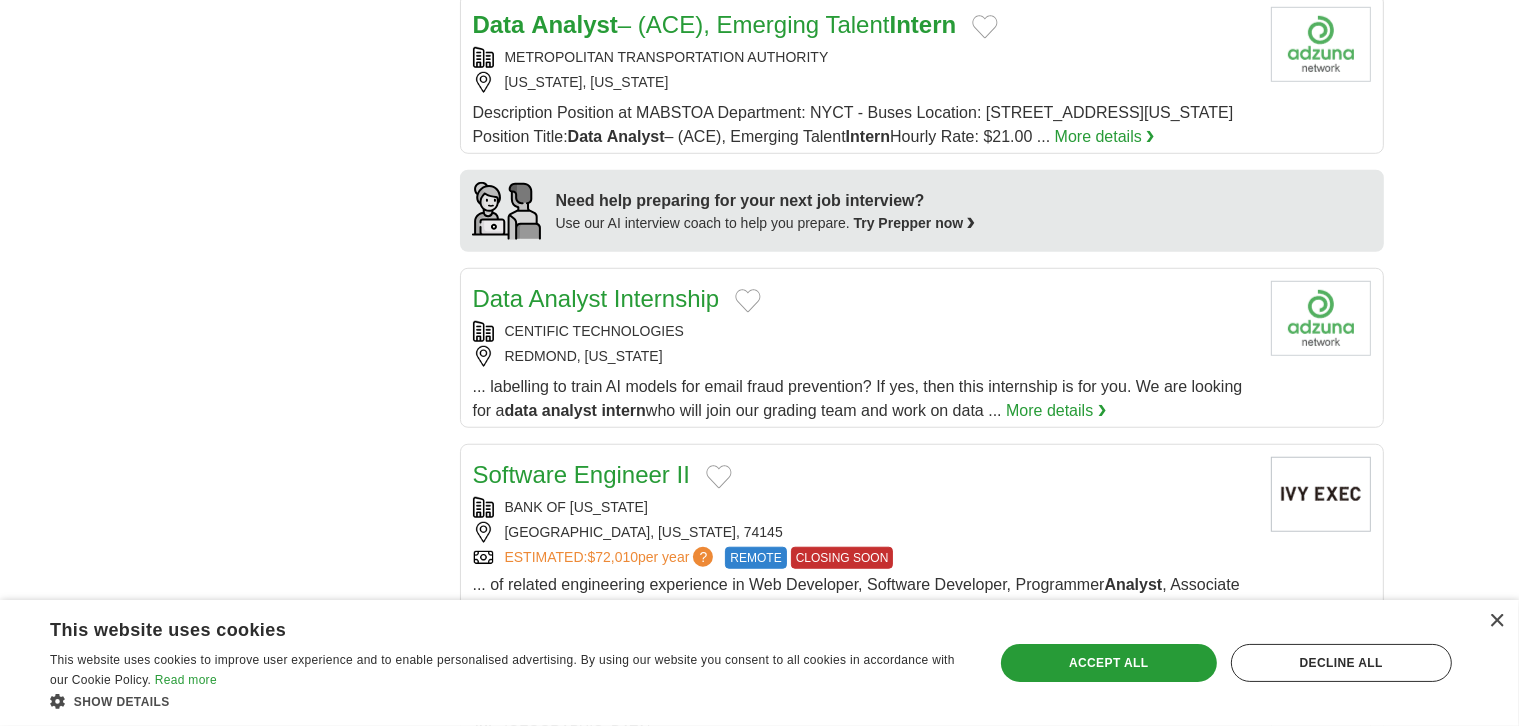 click on "Data Analyst Internship" at bounding box center (596, 298) 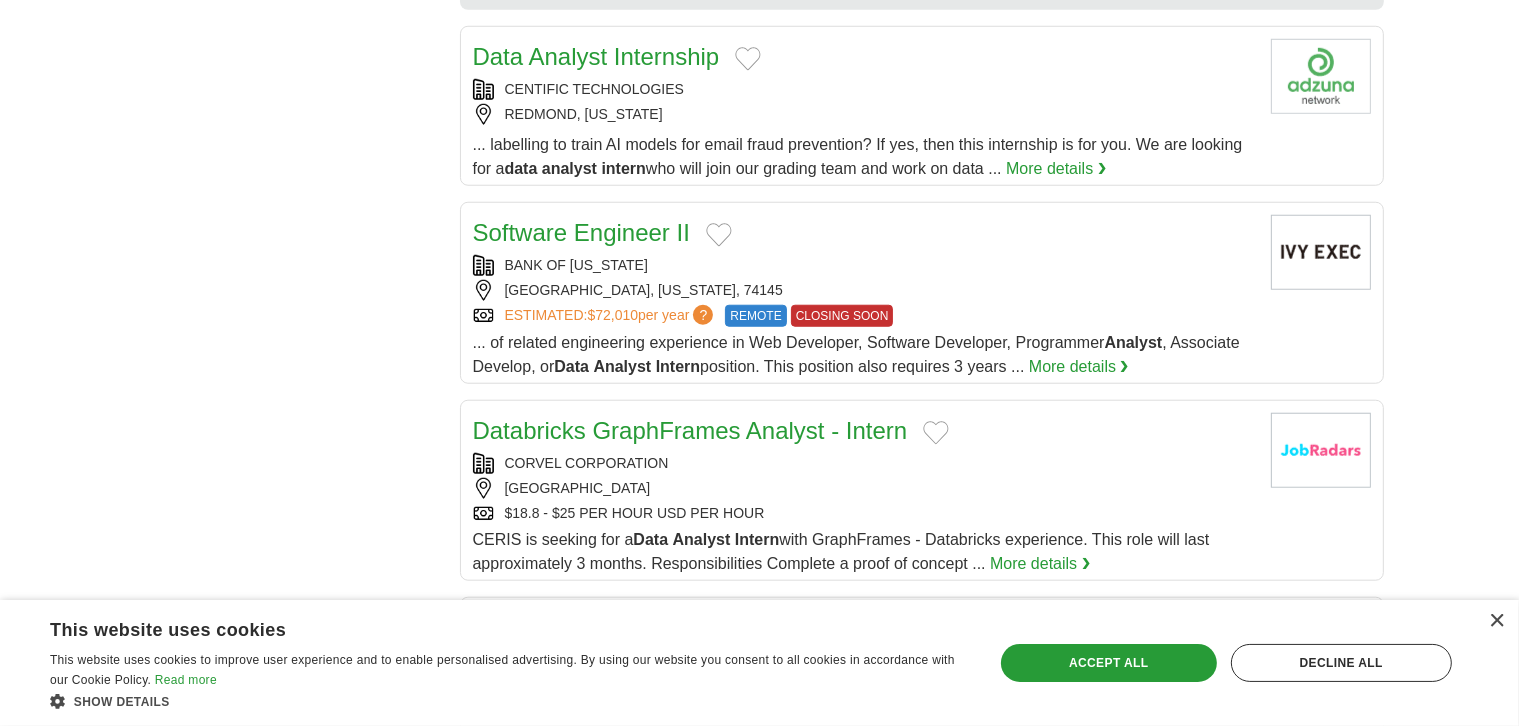 scroll, scrollTop: 1732, scrollLeft: 0, axis: vertical 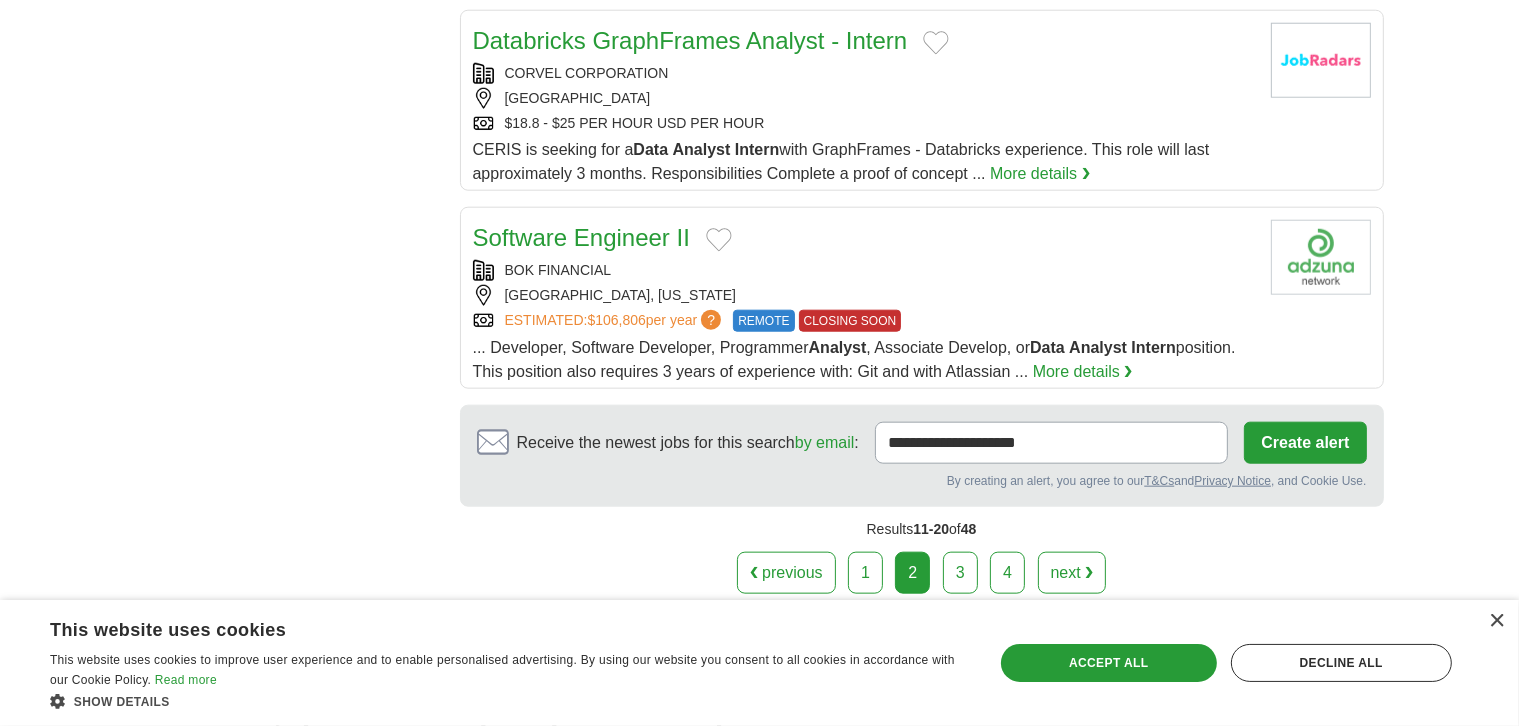 click on "3" at bounding box center (960, 573) 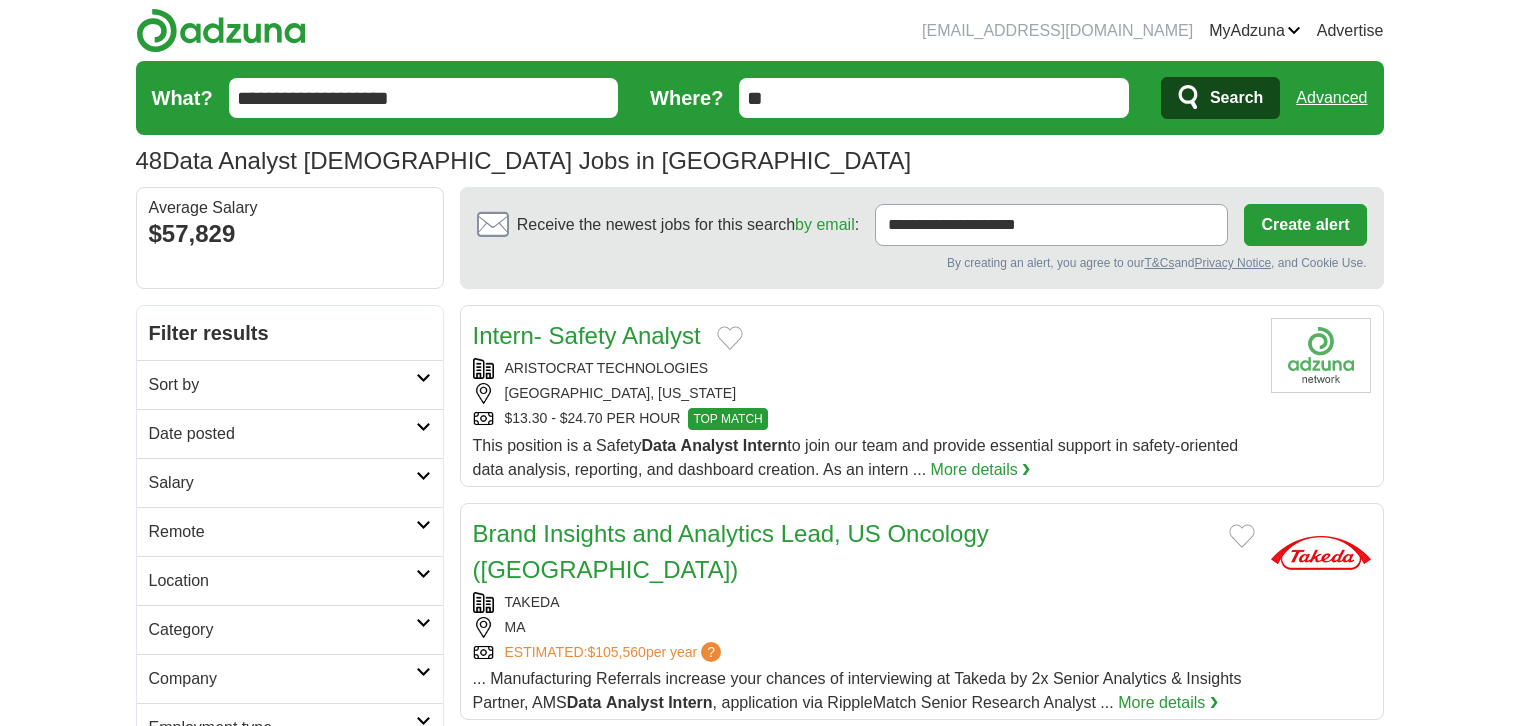 scroll, scrollTop: 100, scrollLeft: 0, axis: vertical 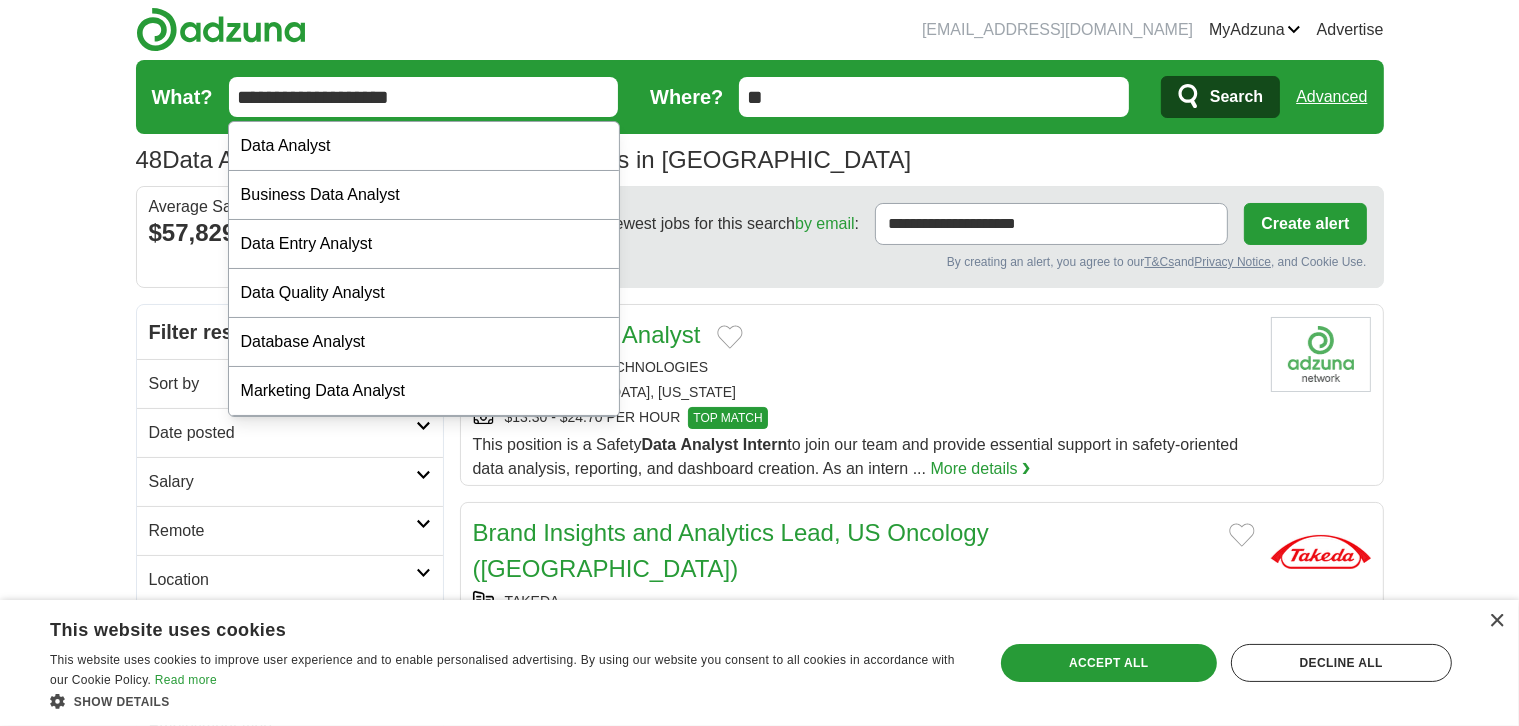 drag, startPoint x: 466, startPoint y: 95, endPoint x: 224, endPoint y: 101, distance: 242.07437 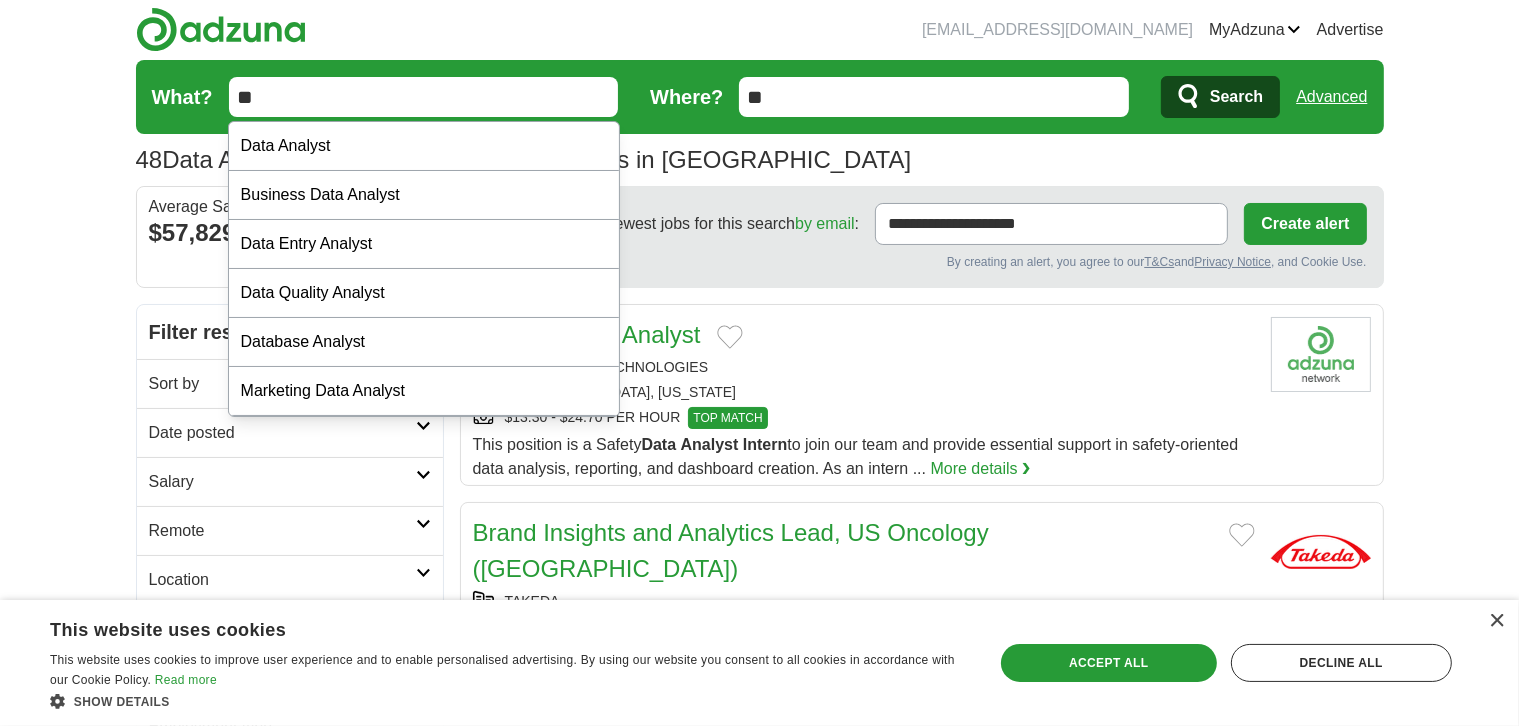 type on "**" 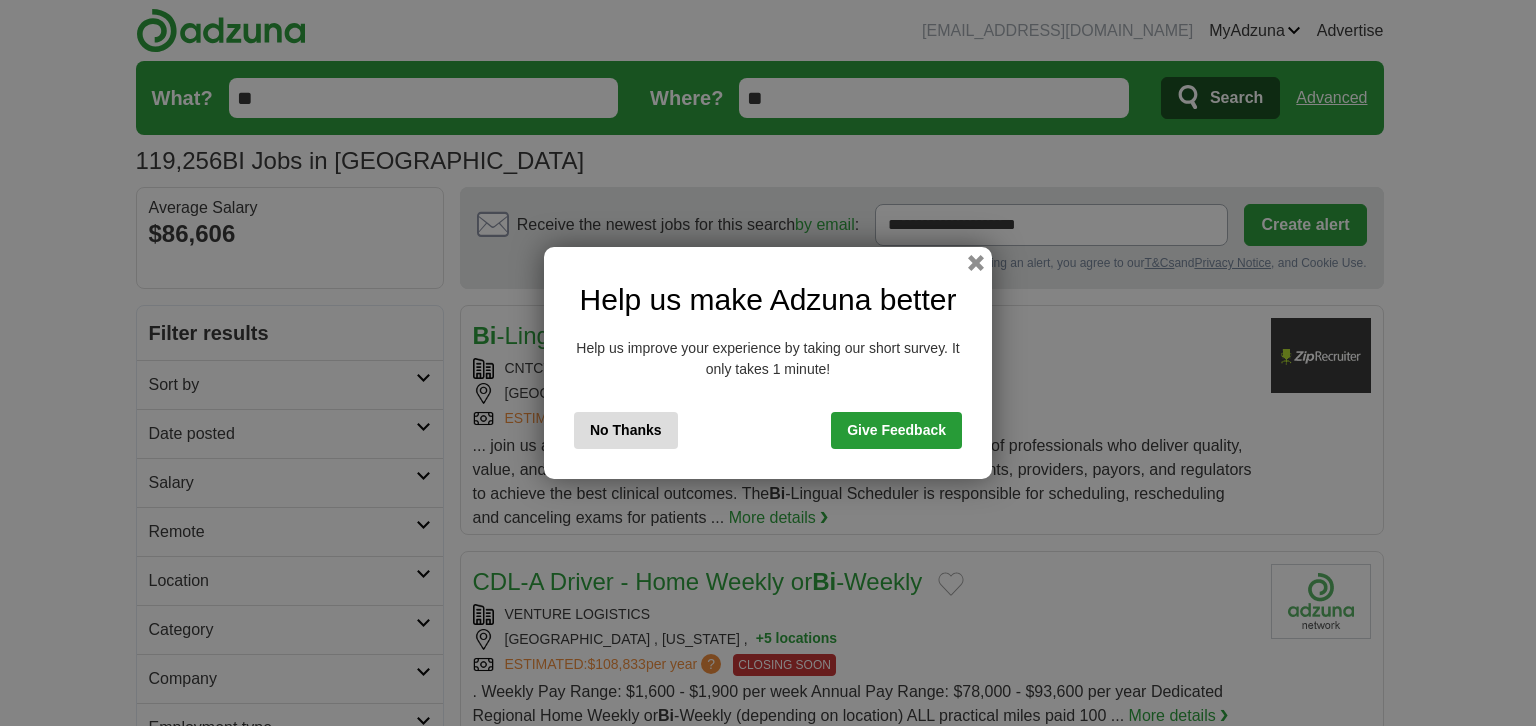 scroll, scrollTop: 0, scrollLeft: 0, axis: both 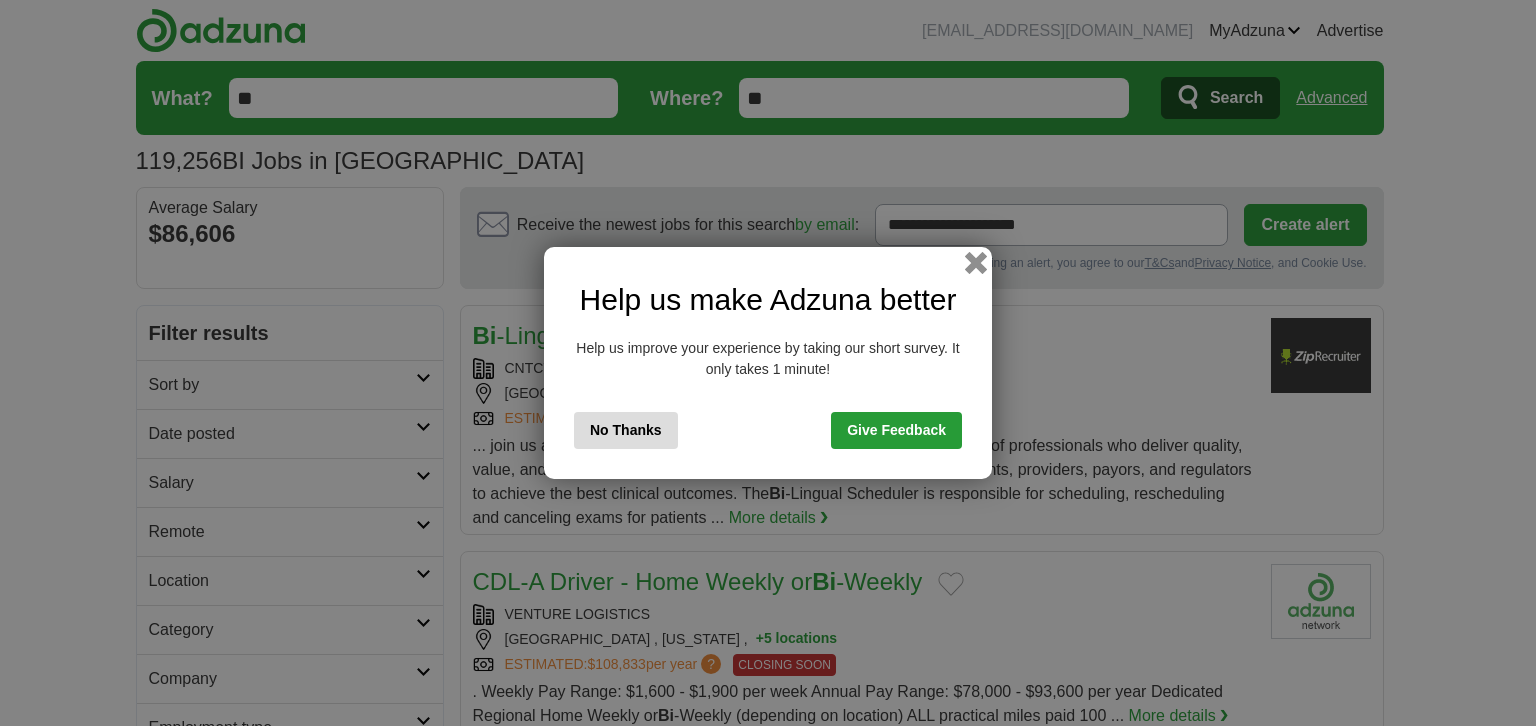 click at bounding box center (976, 263) 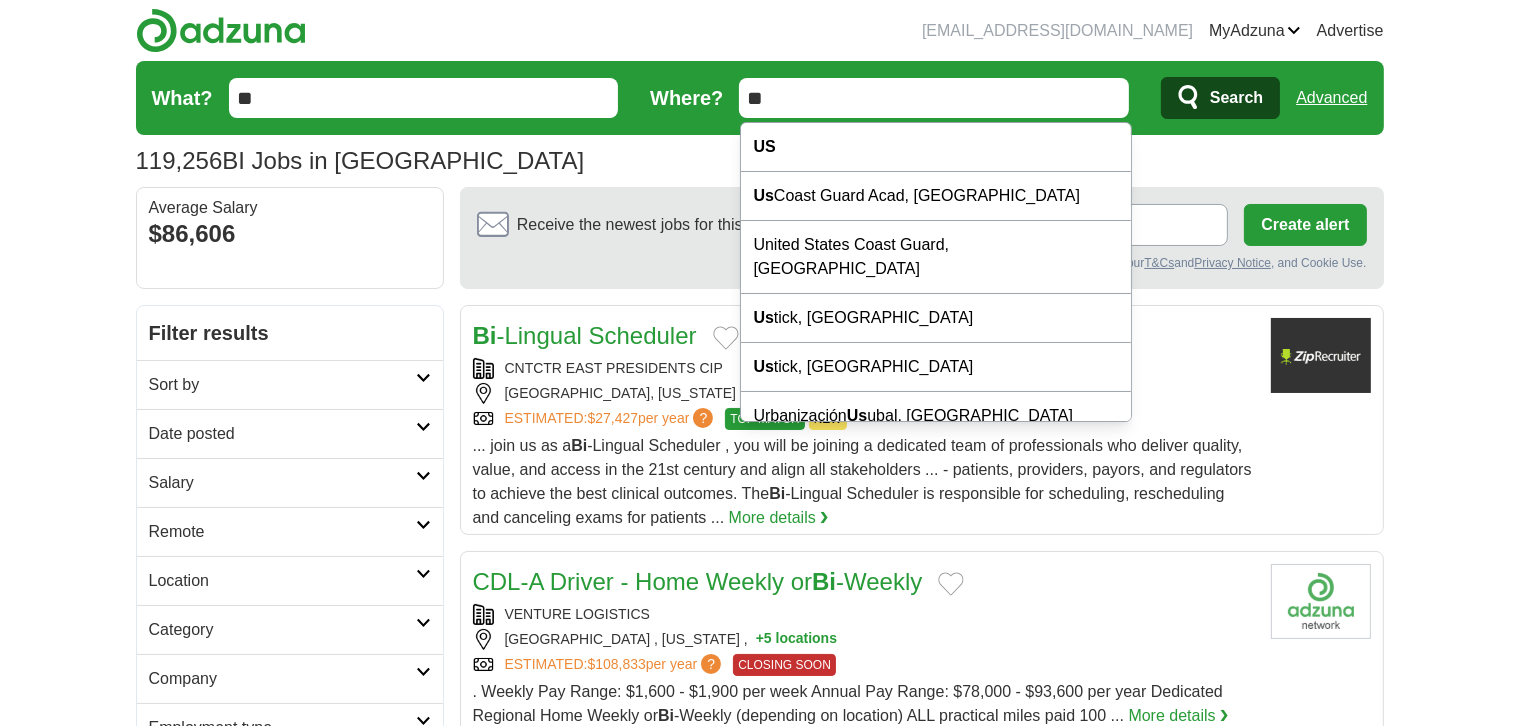 click on "**" at bounding box center [934, 98] 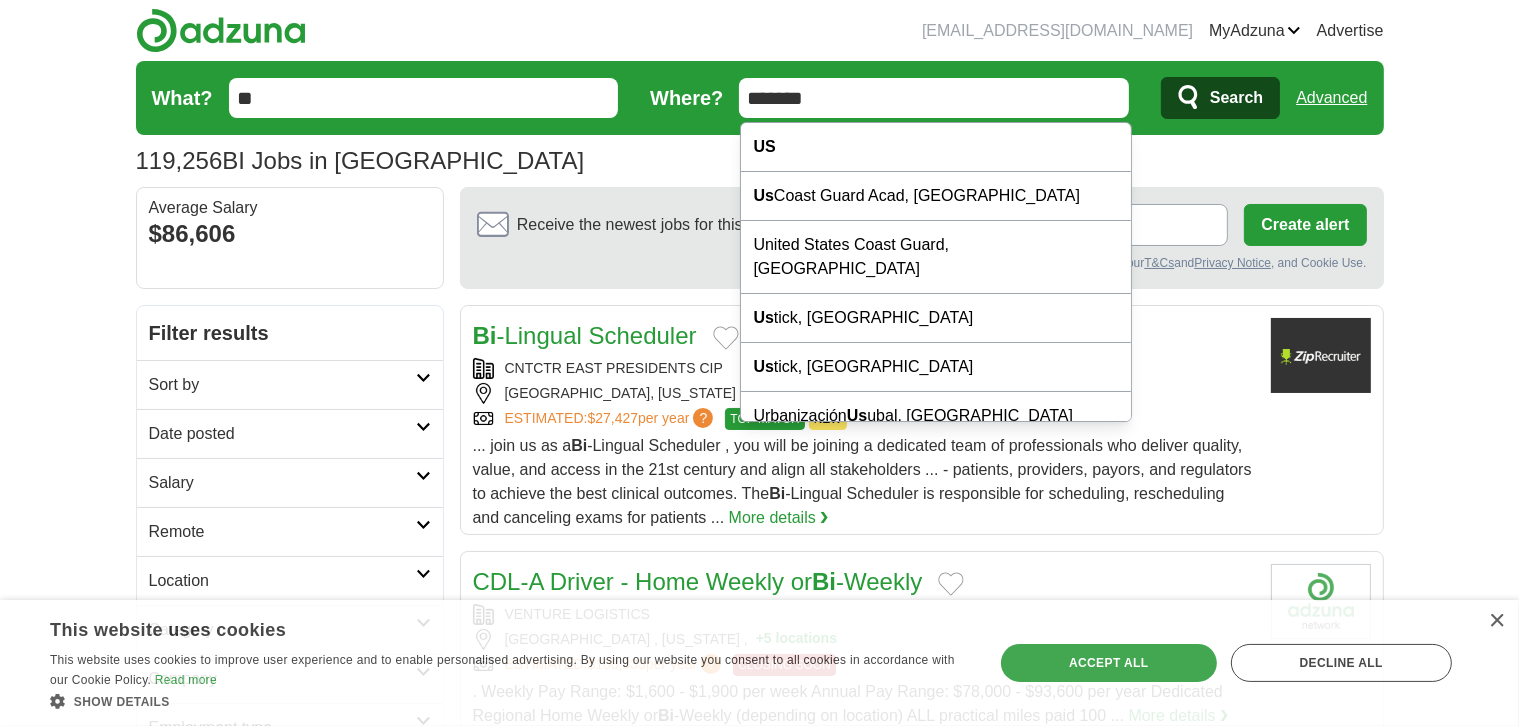 type on "*******" 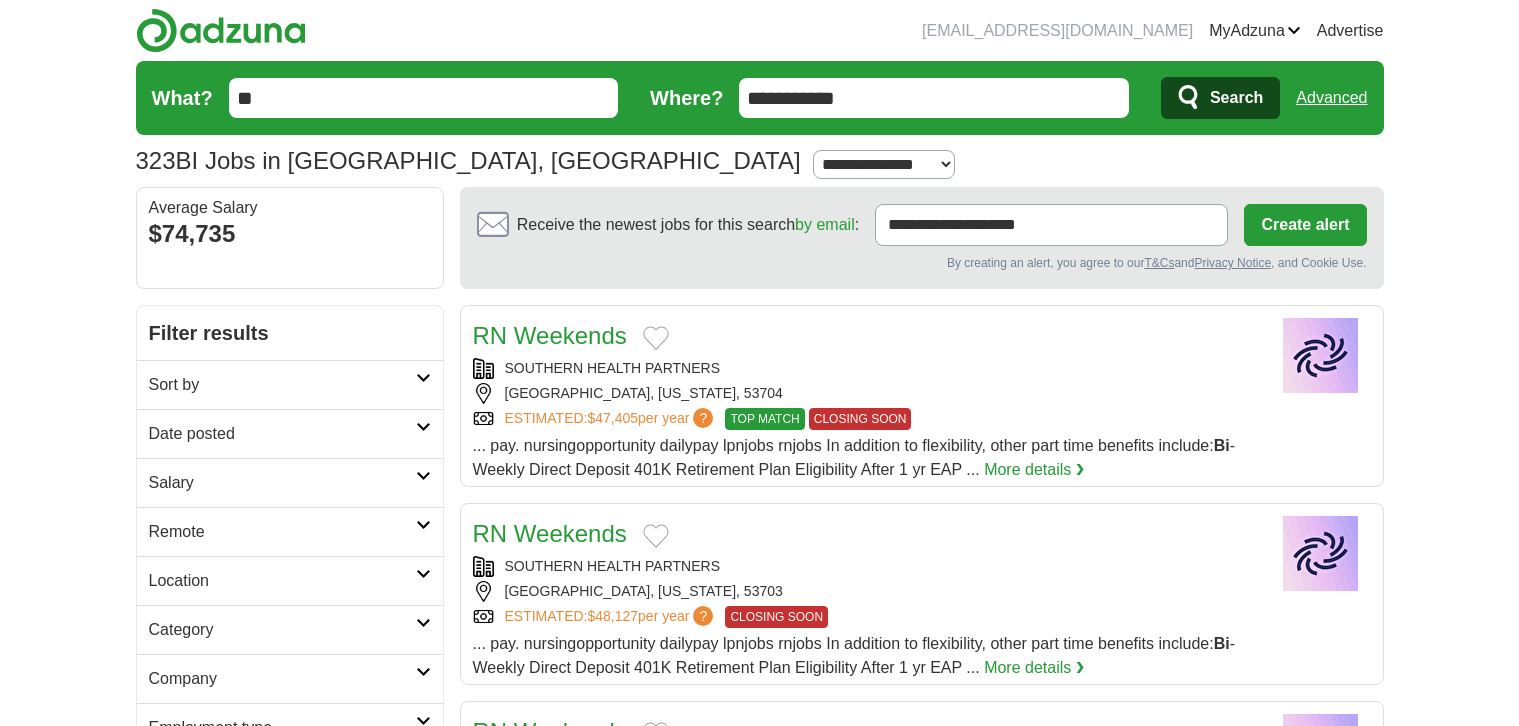 scroll, scrollTop: 0, scrollLeft: 0, axis: both 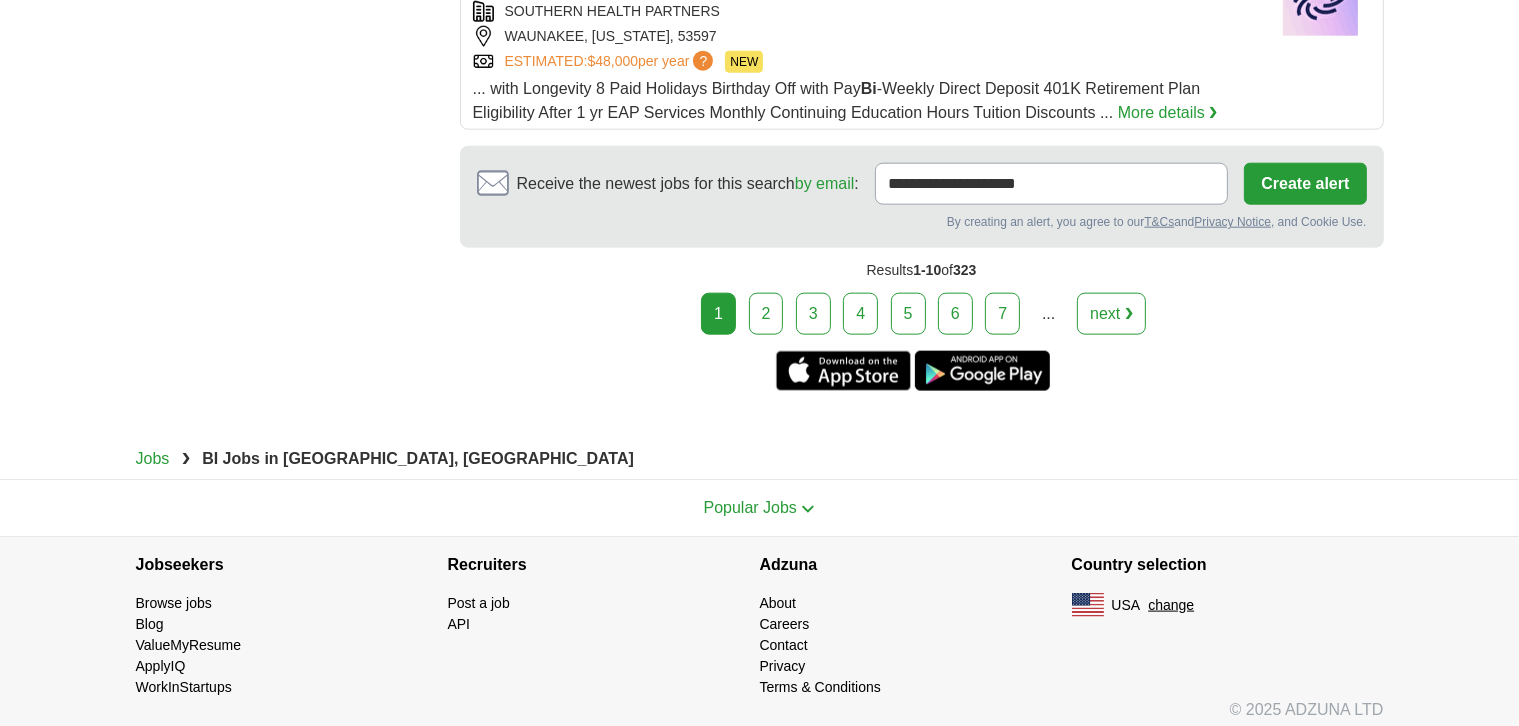 click on "1
2
3
4
5
6
7
...                     next ❯" at bounding box center (922, 314) 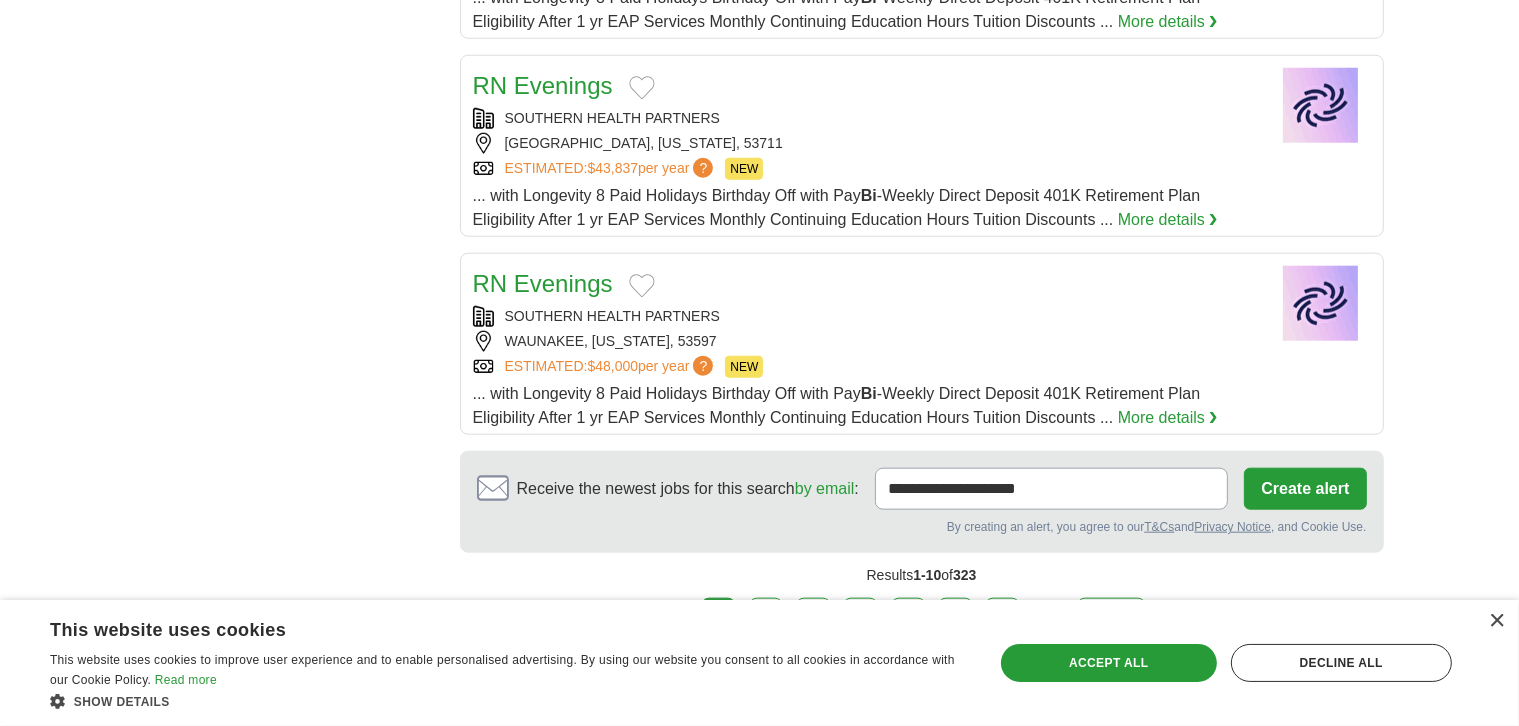 scroll, scrollTop: 1801, scrollLeft: 0, axis: vertical 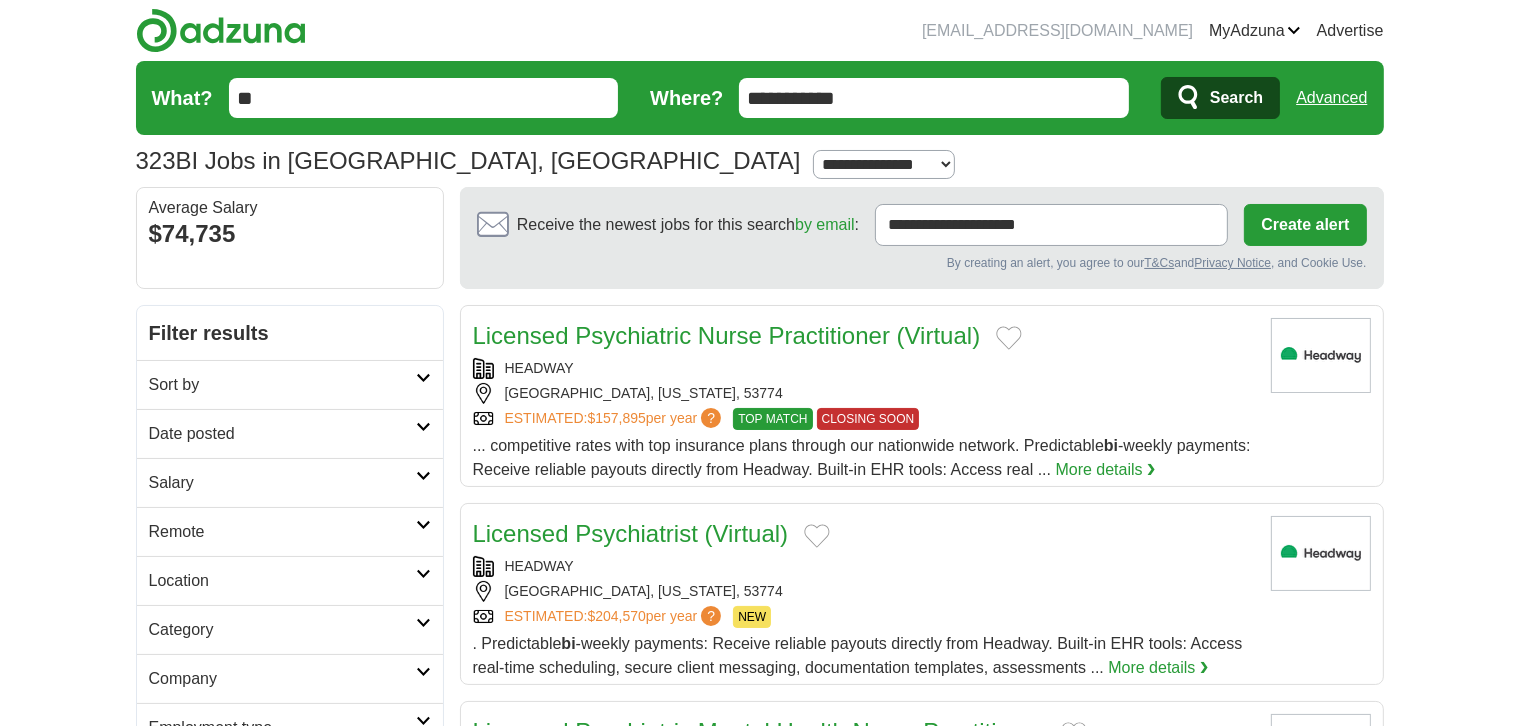 click on "**********" at bounding box center (934, 98) 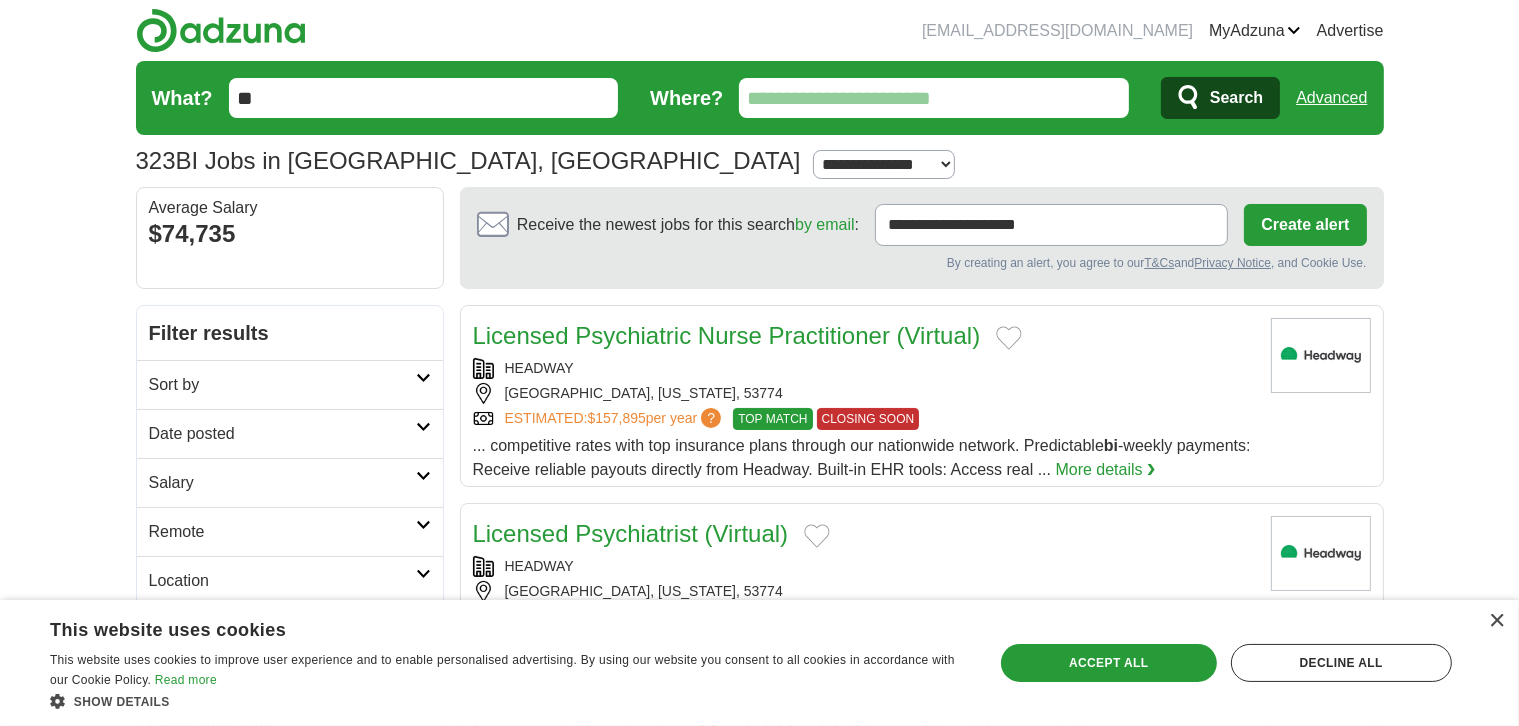 type 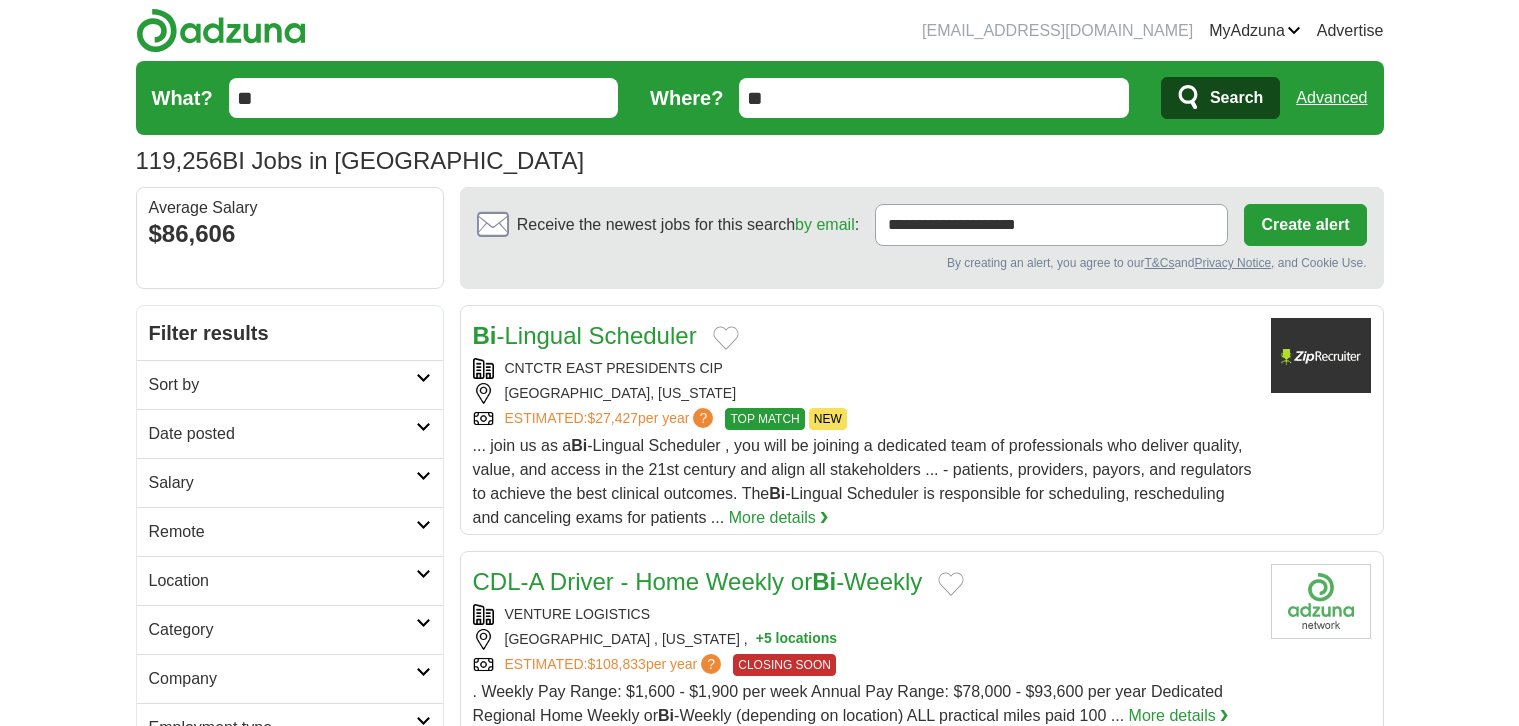 scroll, scrollTop: 0, scrollLeft: 0, axis: both 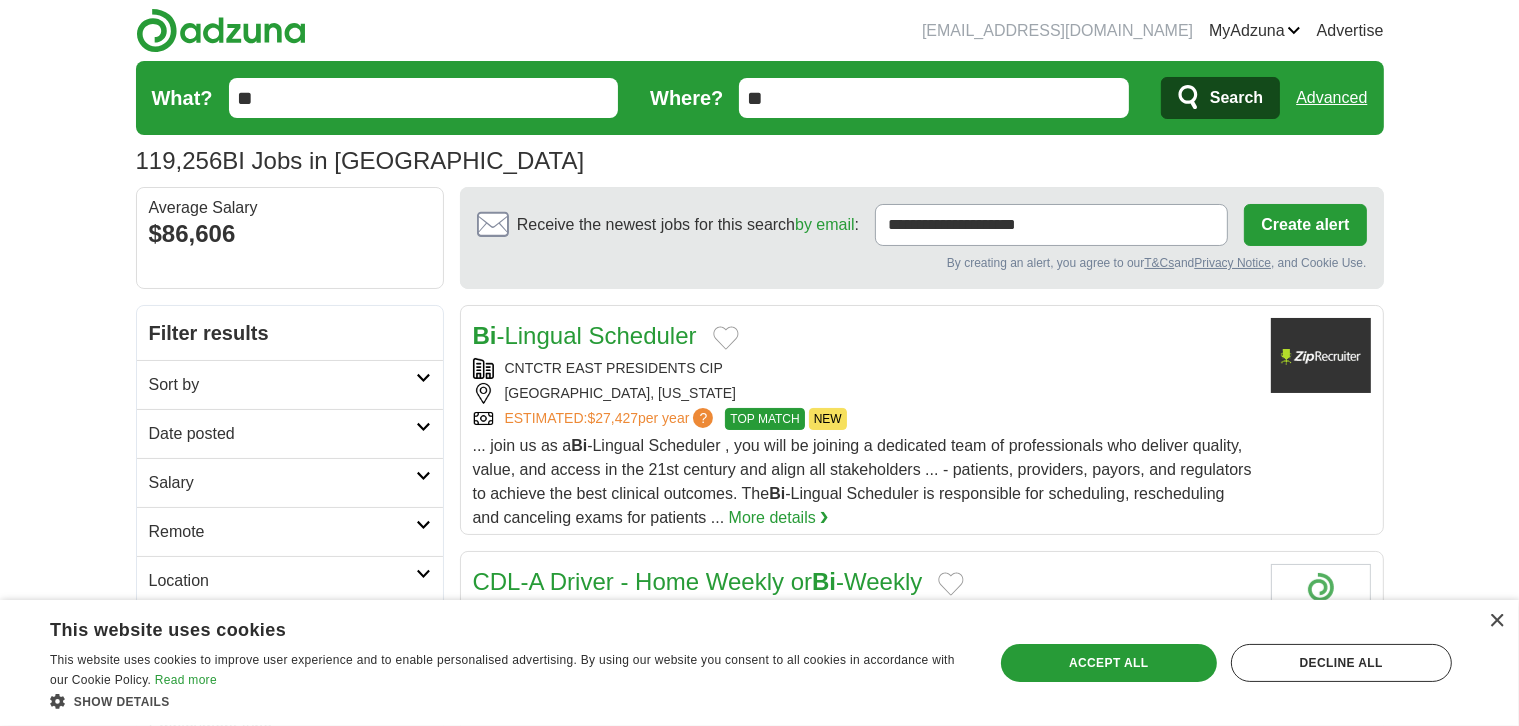 click on "**" at bounding box center [424, 98] 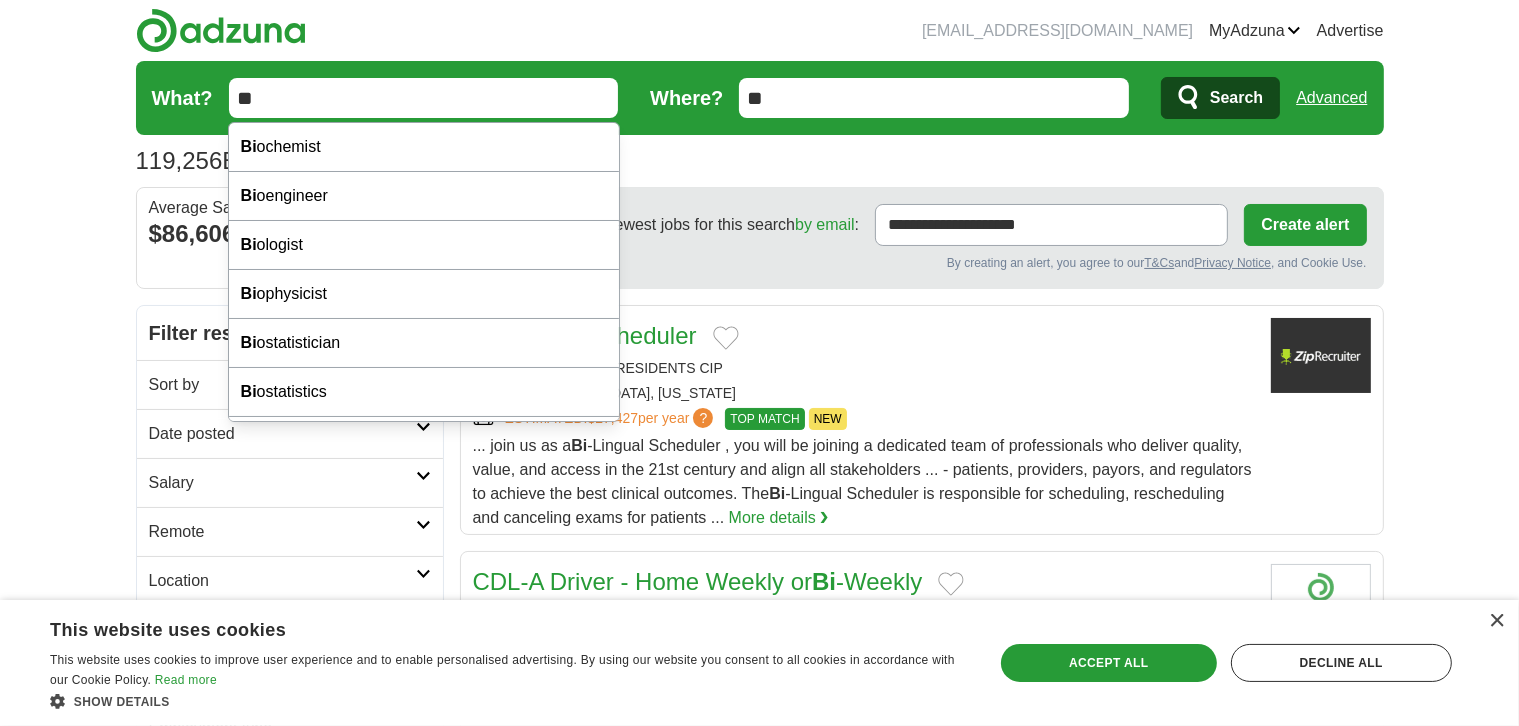drag, startPoint x: 286, startPoint y: 95, endPoint x: 188, endPoint y: 97, distance: 98.02041 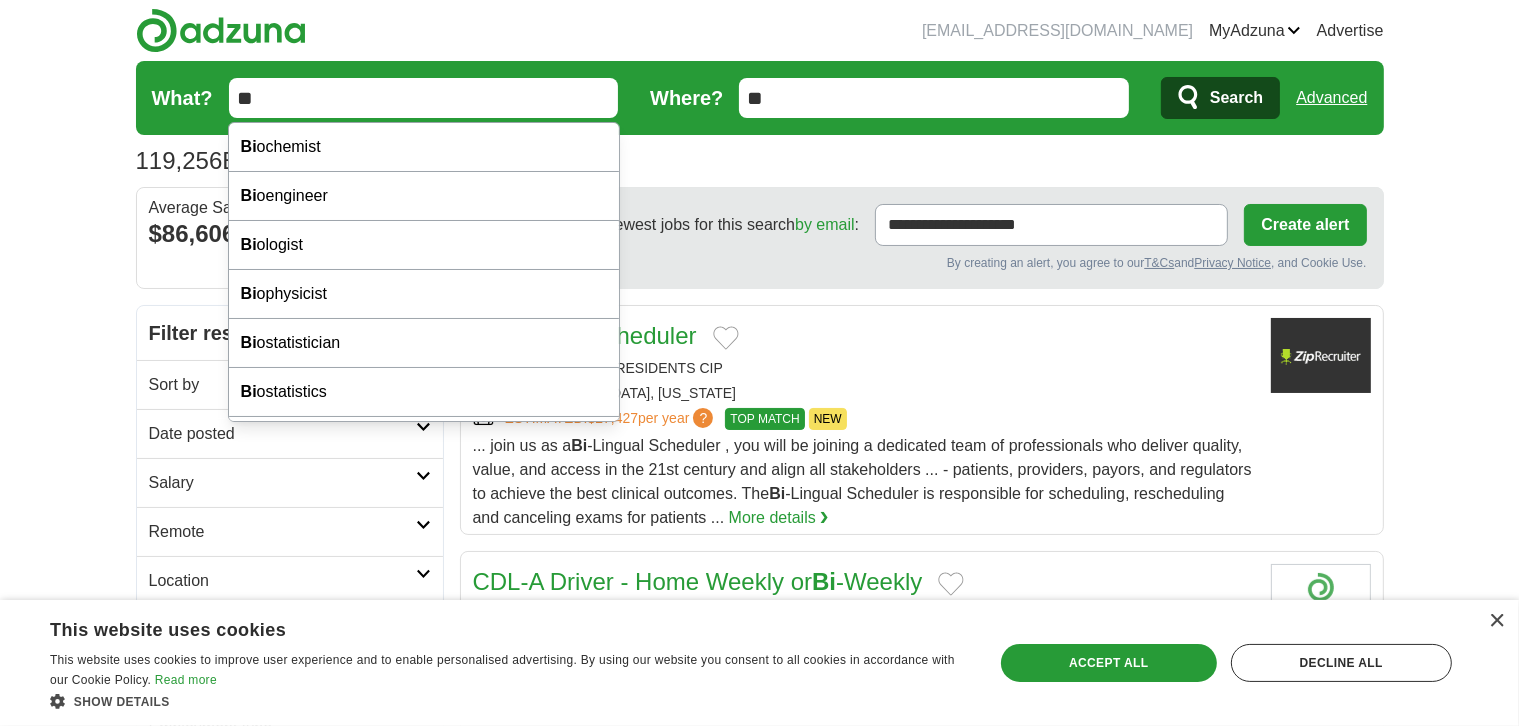 click on "**" at bounding box center [424, 98] 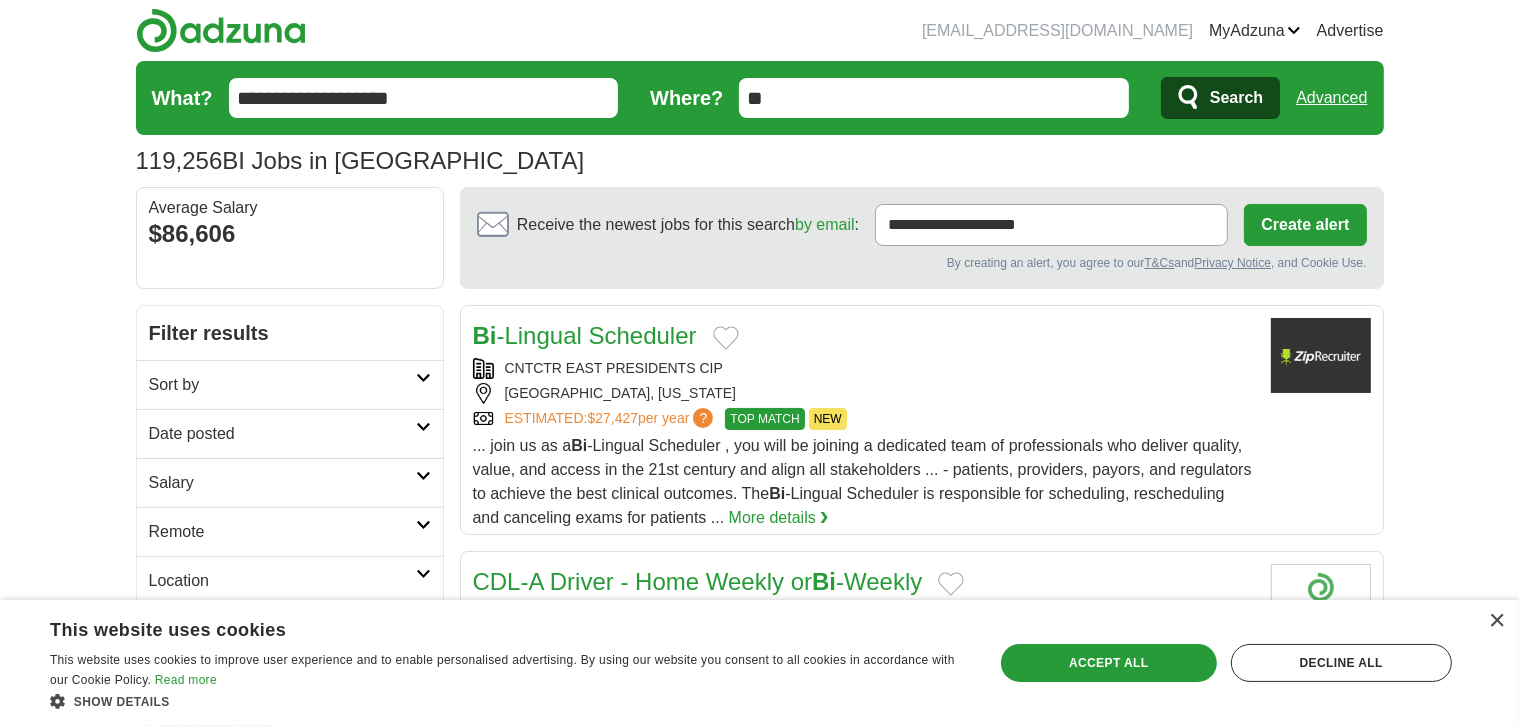 drag, startPoint x: 450, startPoint y: 85, endPoint x: 114, endPoint y: 78, distance: 336.0729 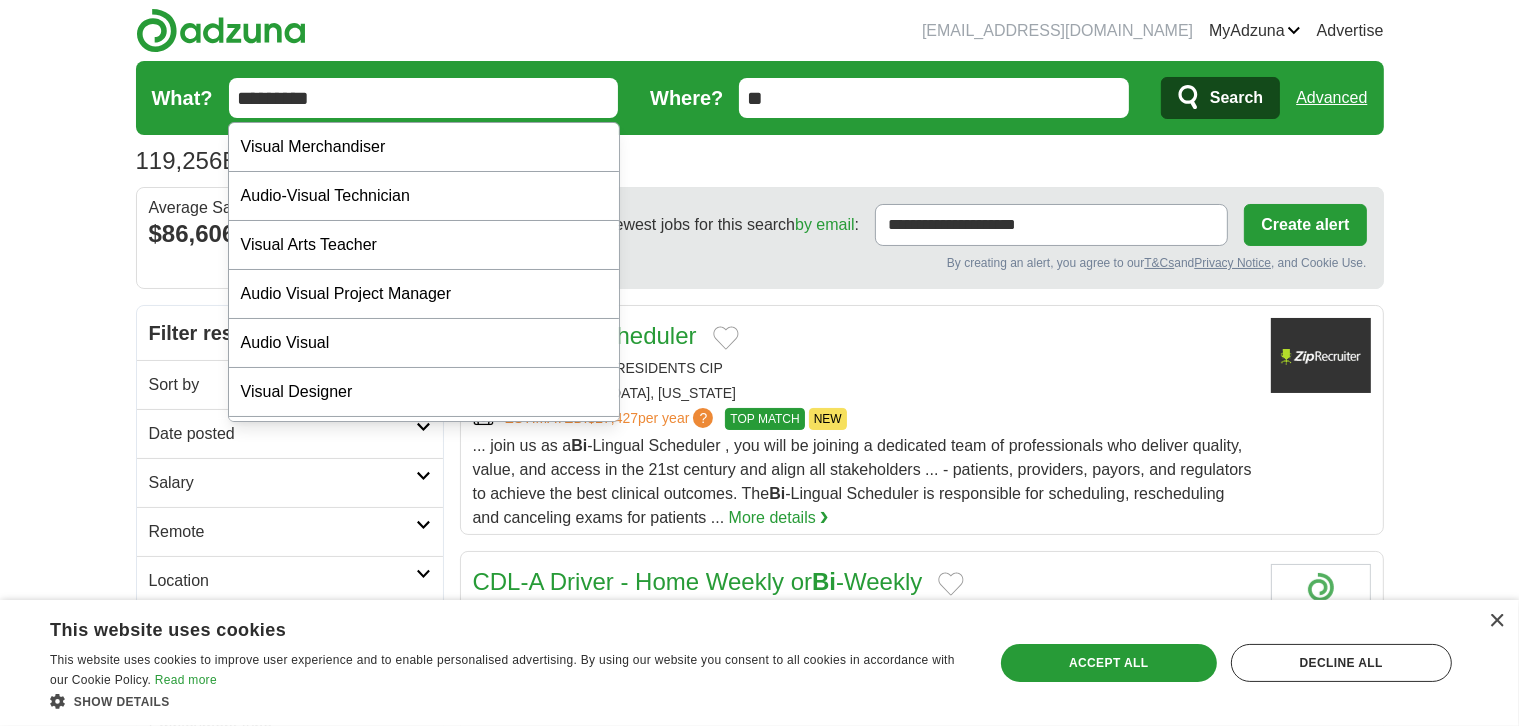 type on "*********" 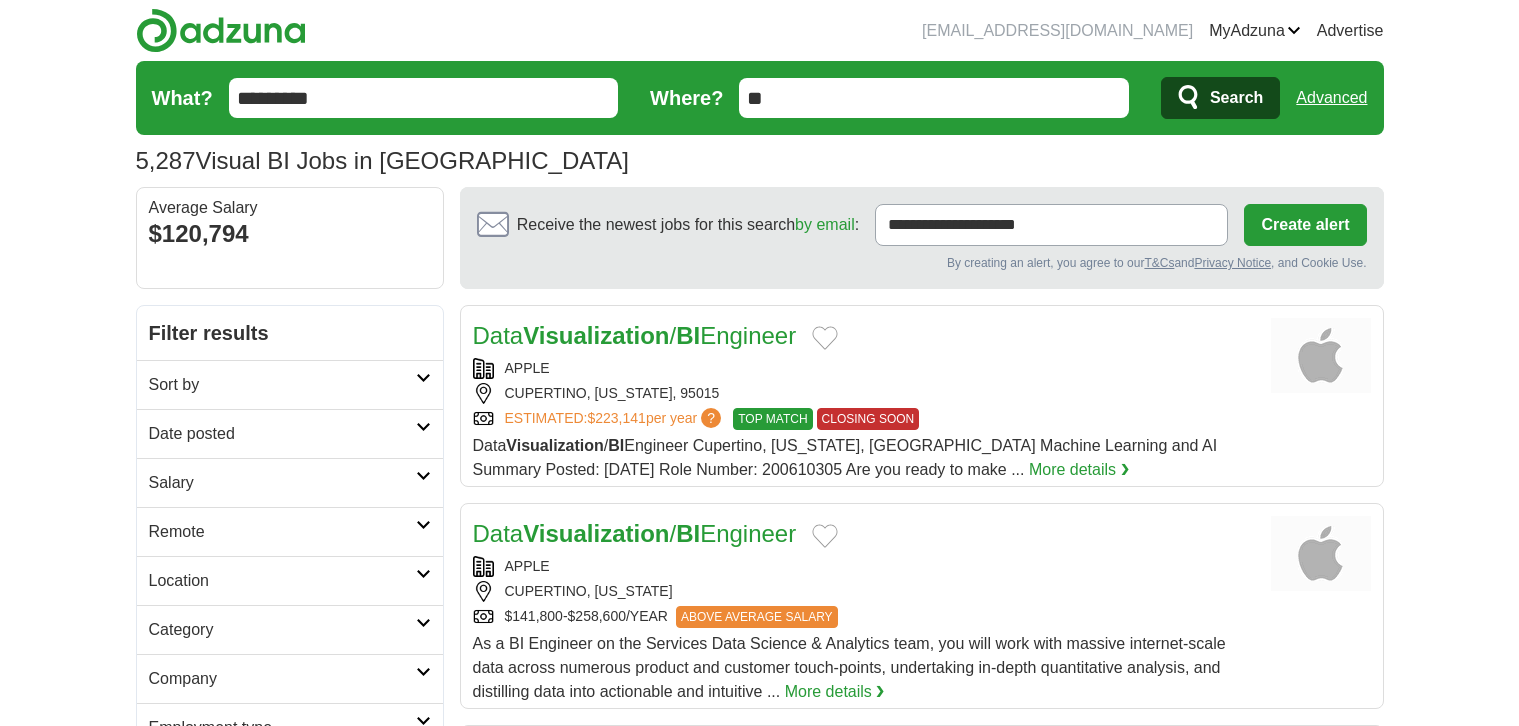 scroll, scrollTop: 0, scrollLeft: 0, axis: both 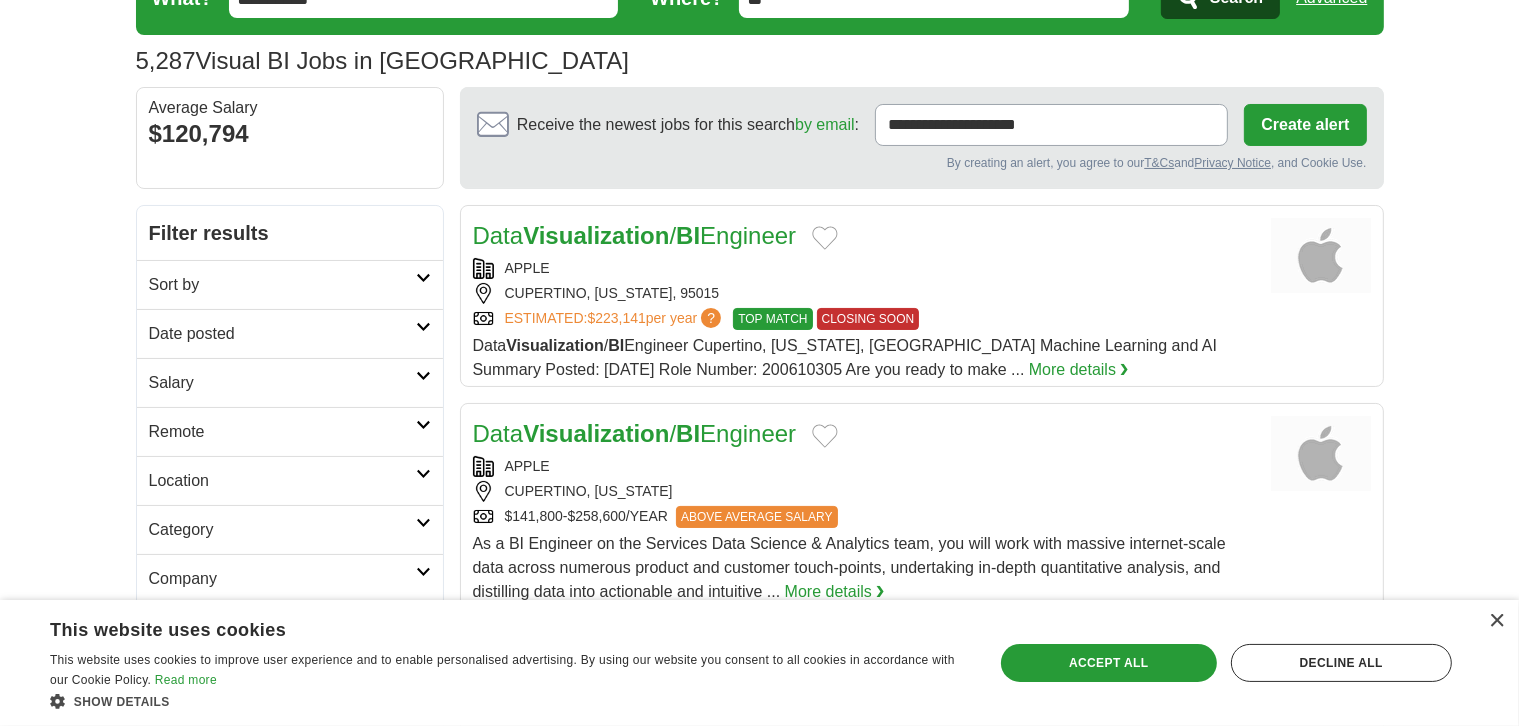 click on "Visualization" at bounding box center (596, 235) 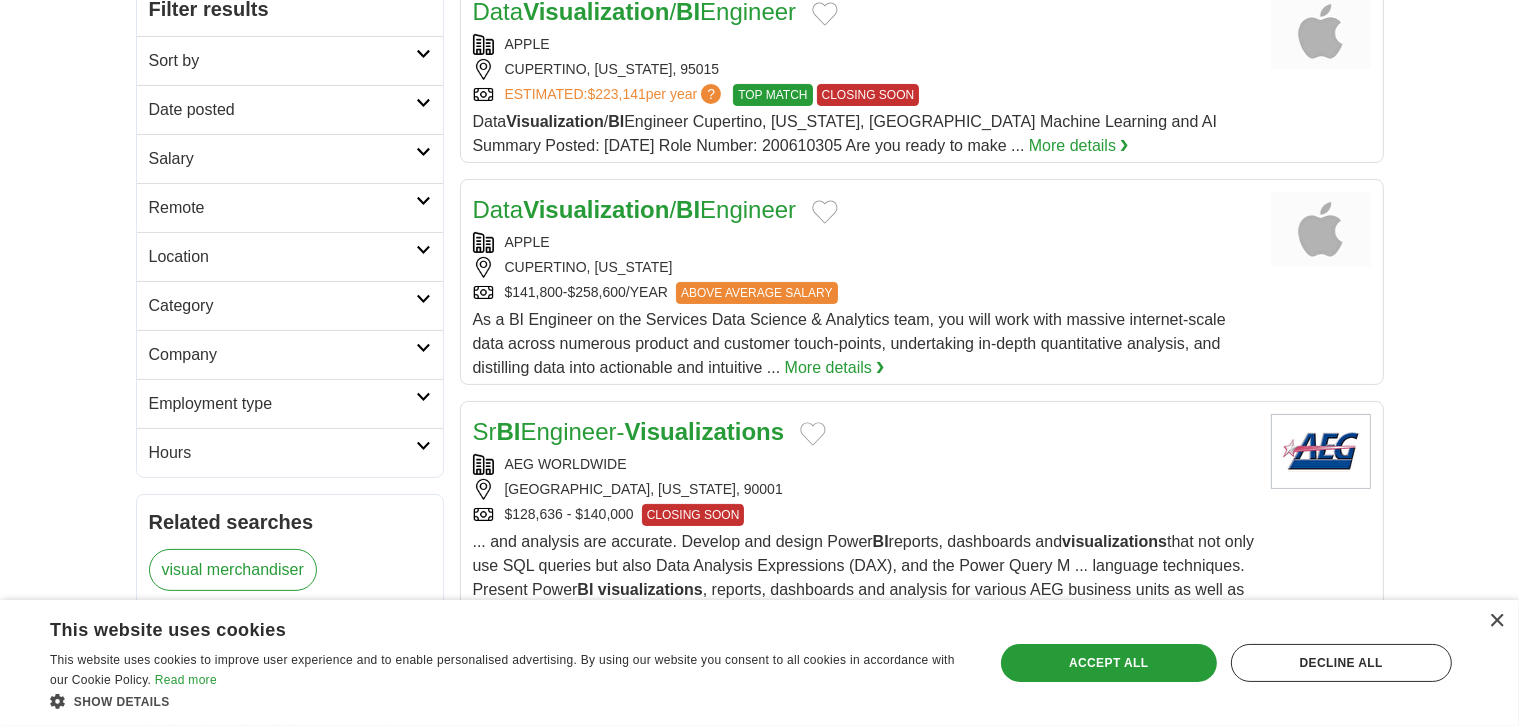 scroll, scrollTop: 100, scrollLeft: 0, axis: vertical 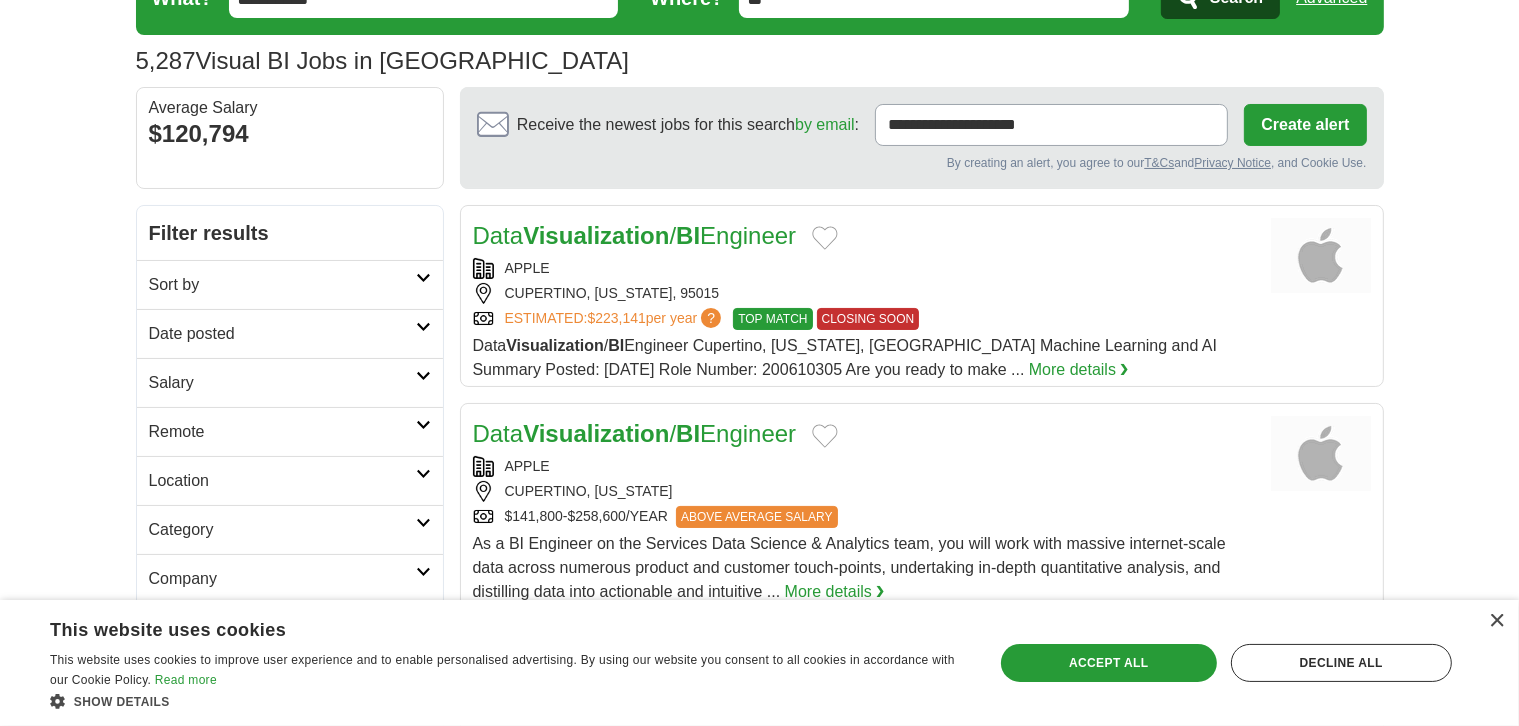 click on "Visualization" at bounding box center [596, 433] 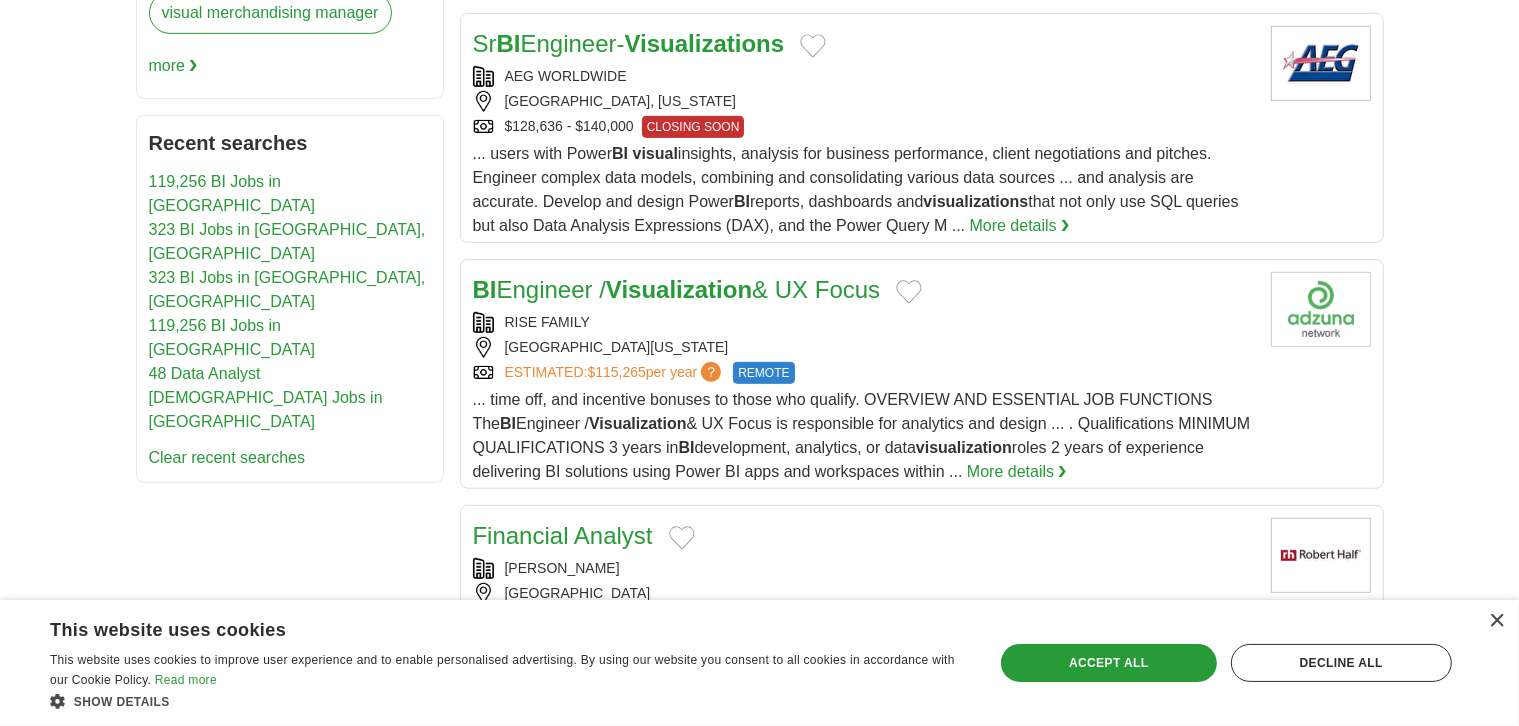 scroll, scrollTop: 1100, scrollLeft: 0, axis: vertical 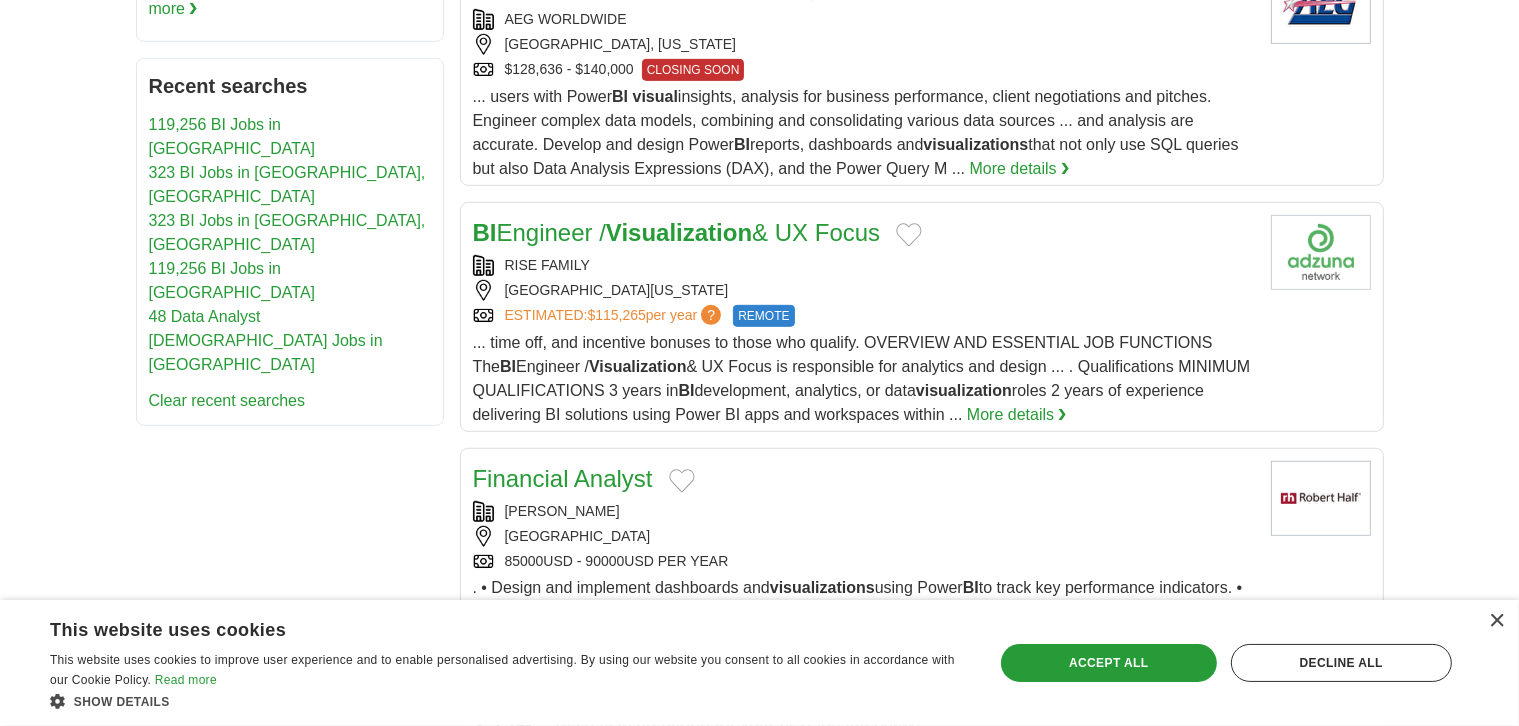 click on "Visualization" at bounding box center [679, 232] 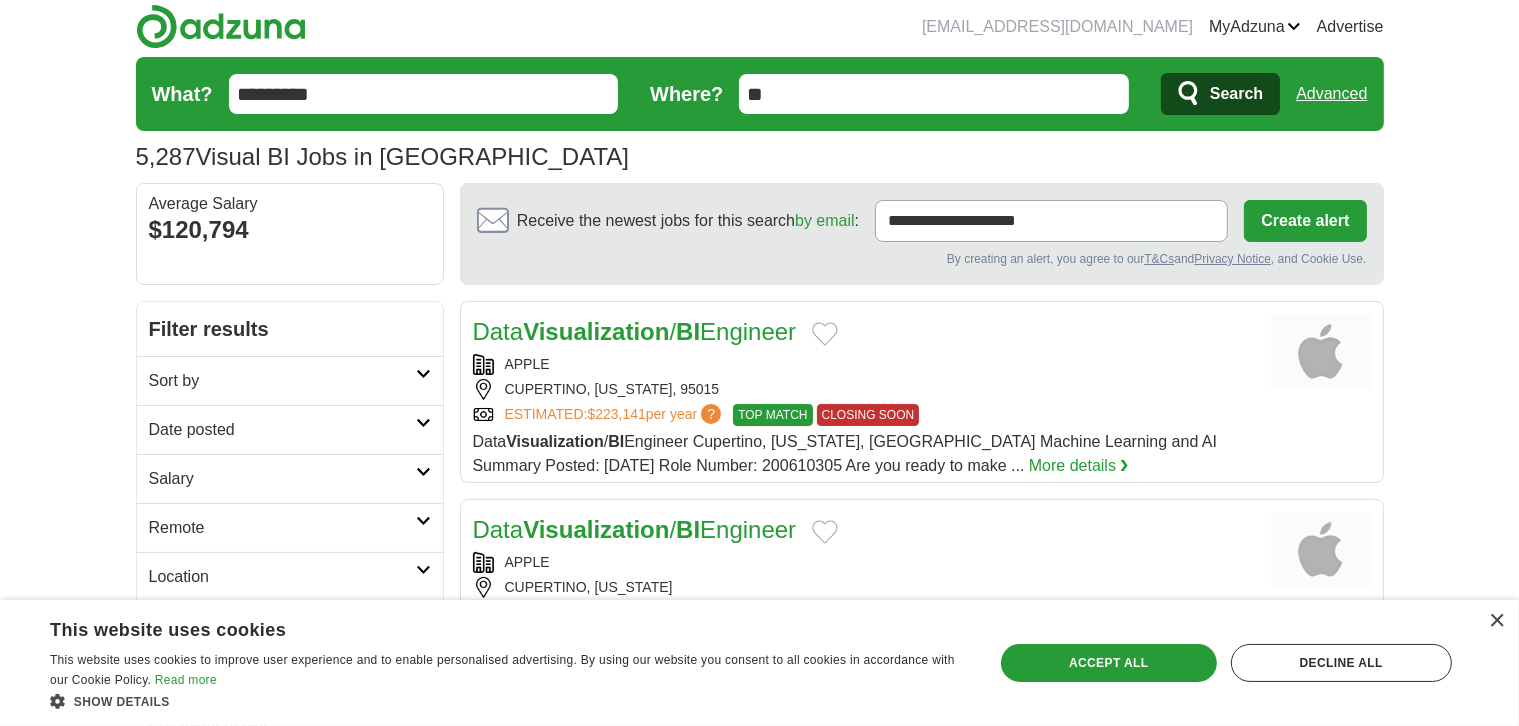 scroll, scrollTop: 2, scrollLeft: 0, axis: vertical 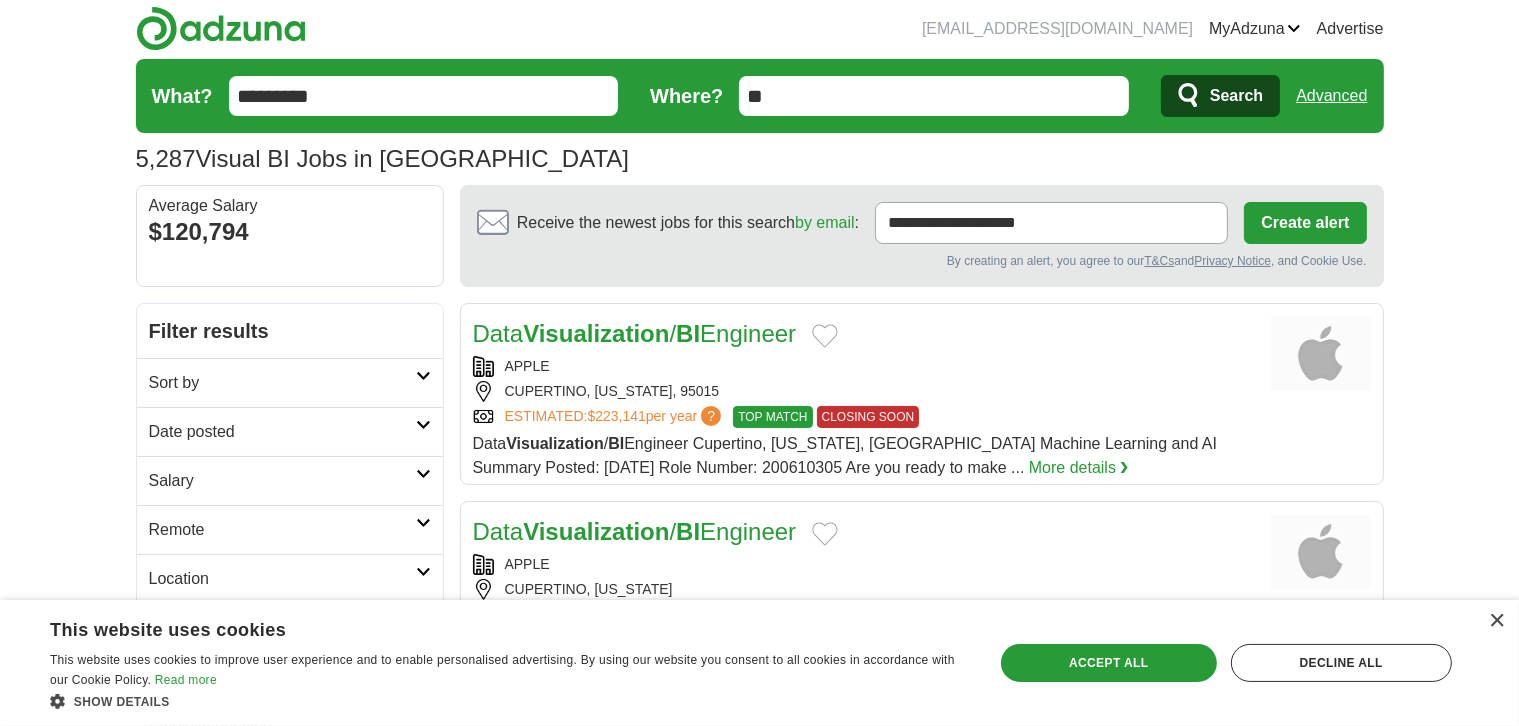 drag, startPoint x: 519, startPoint y: 321, endPoint x: 673, endPoint y: 321, distance: 154 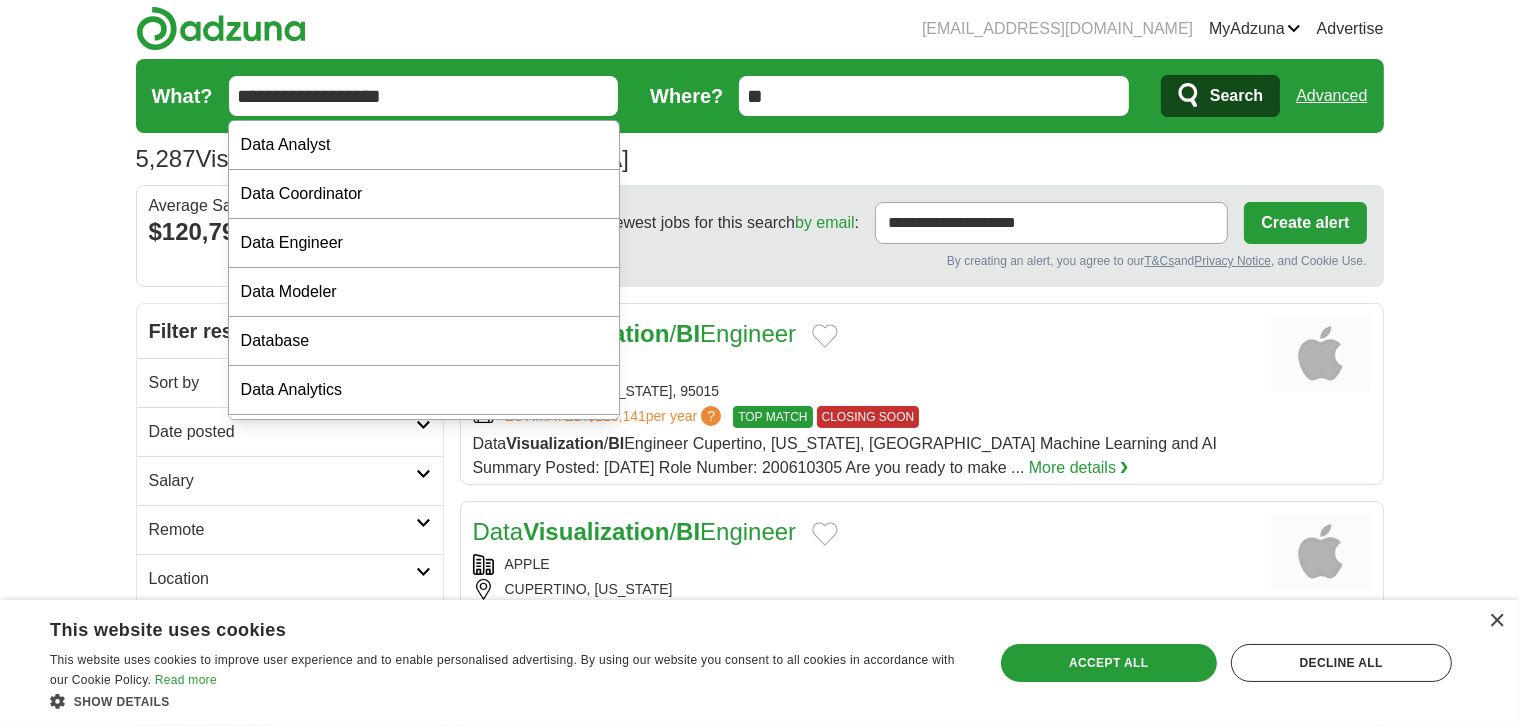 type on "**********" 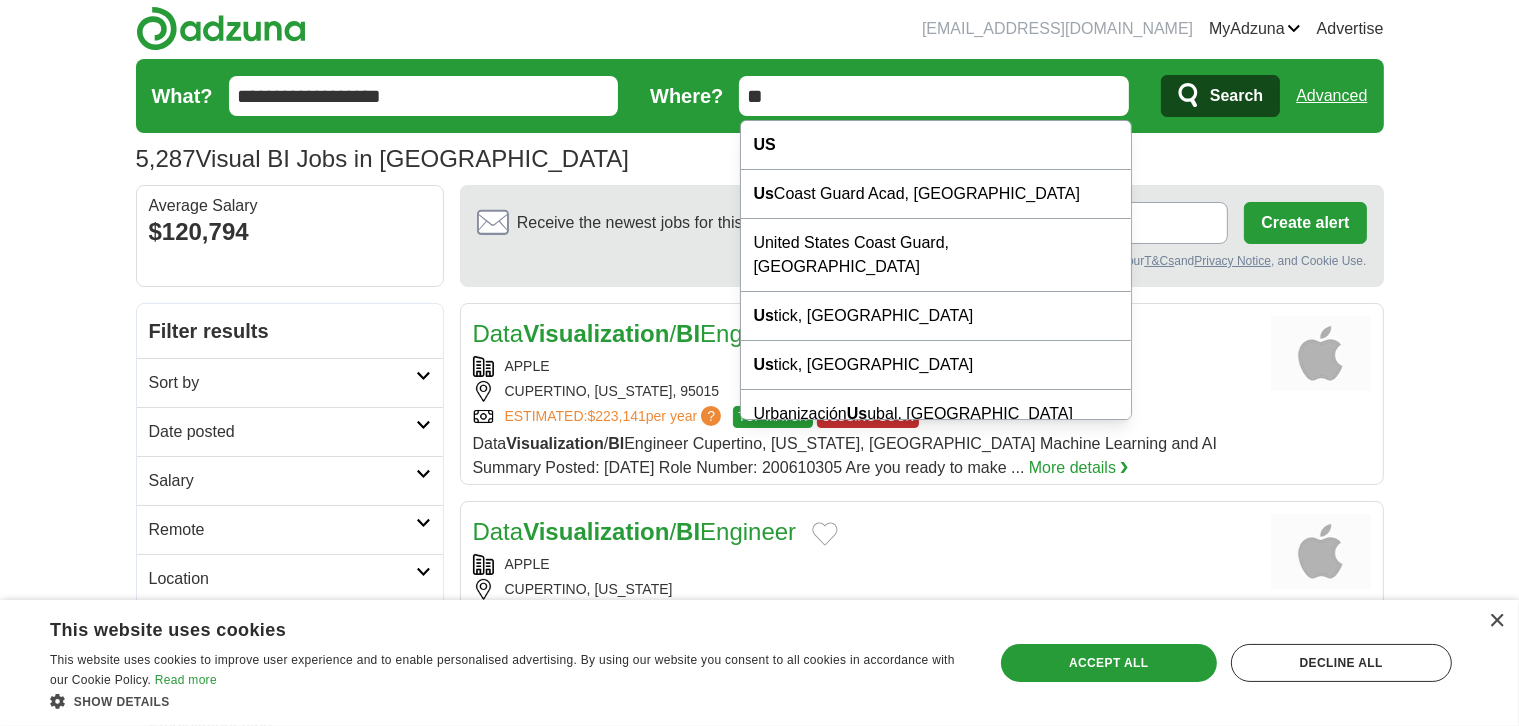 drag, startPoint x: 912, startPoint y: 93, endPoint x: 677, endPoint y: 97, distance: 235.03404 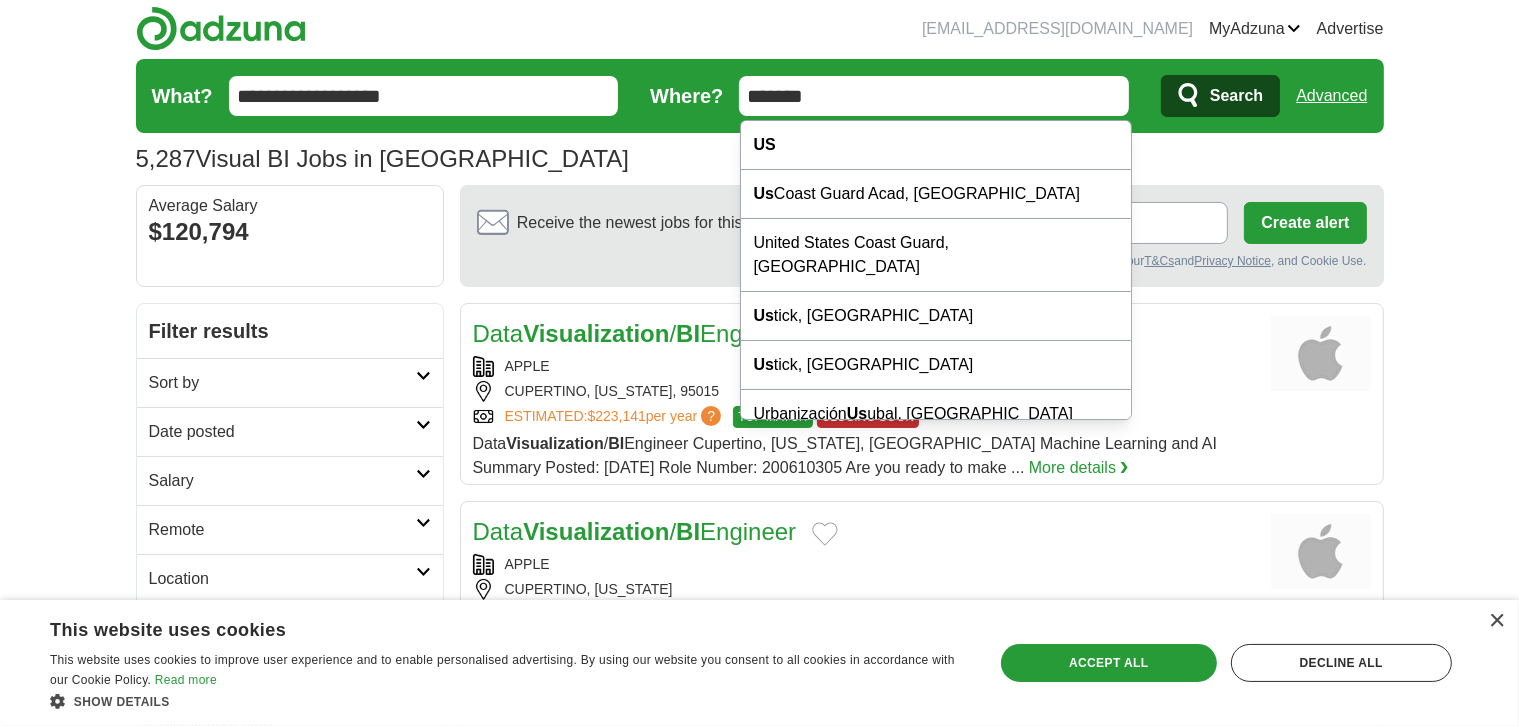 type on "*******" 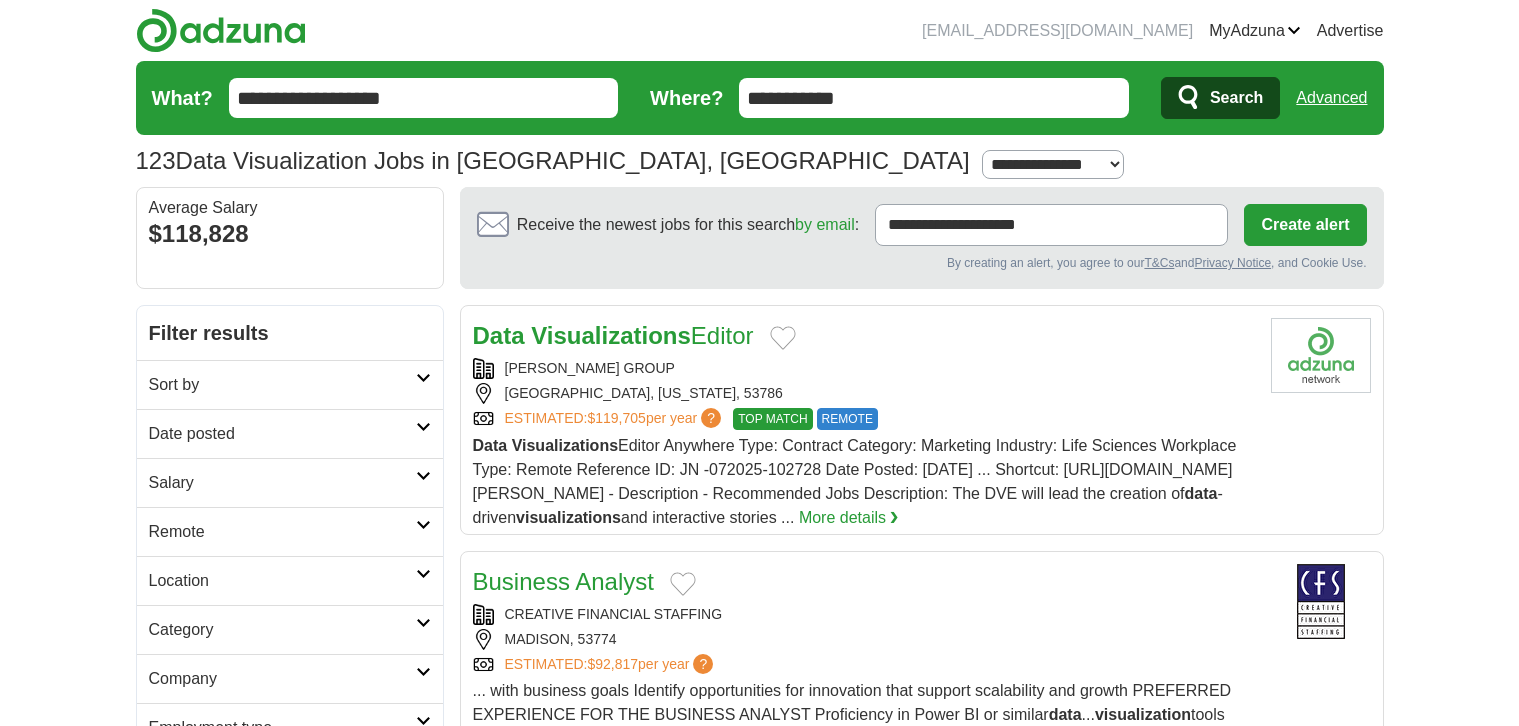 scroll, scrollTop: 0, scrollLeft: 0, axis: both 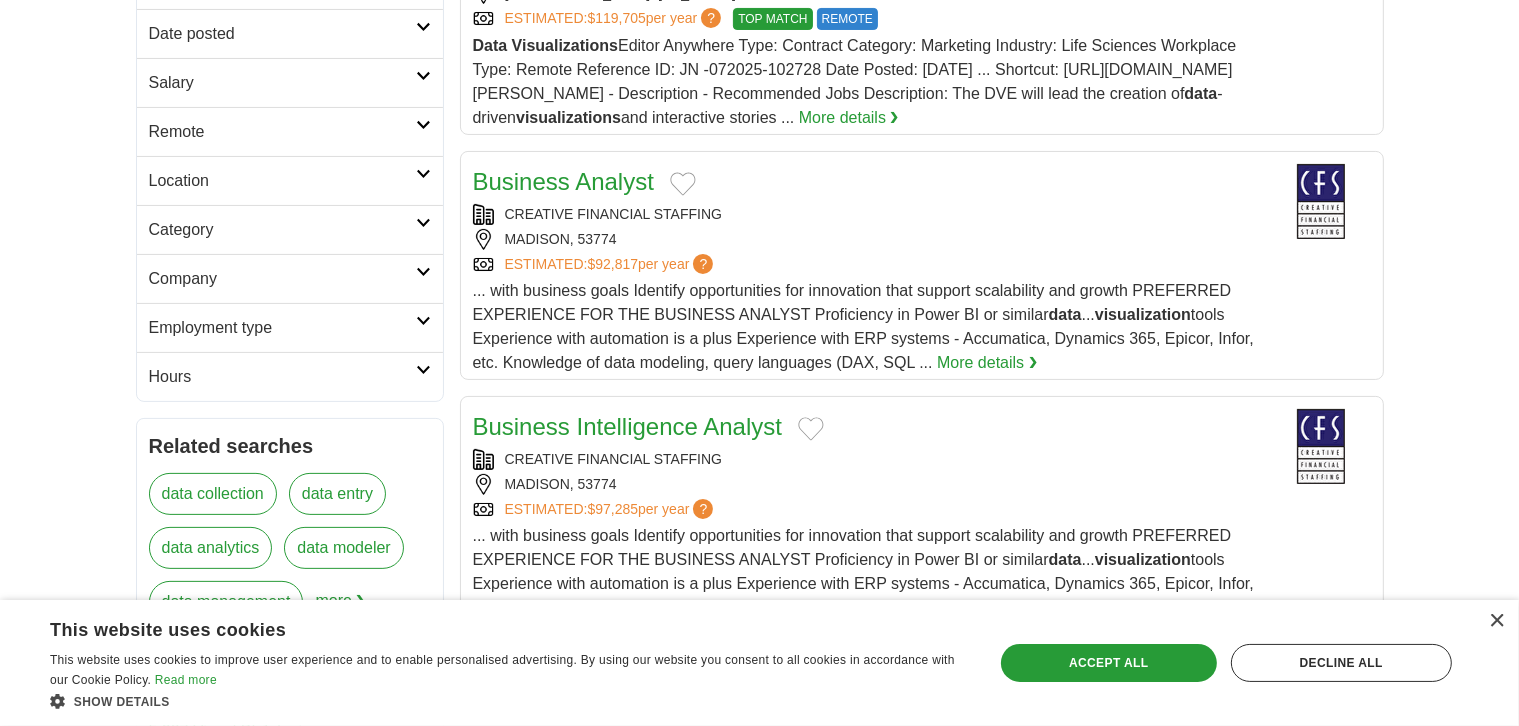 click on "Business Analyst" at bounding box center [563, 181] 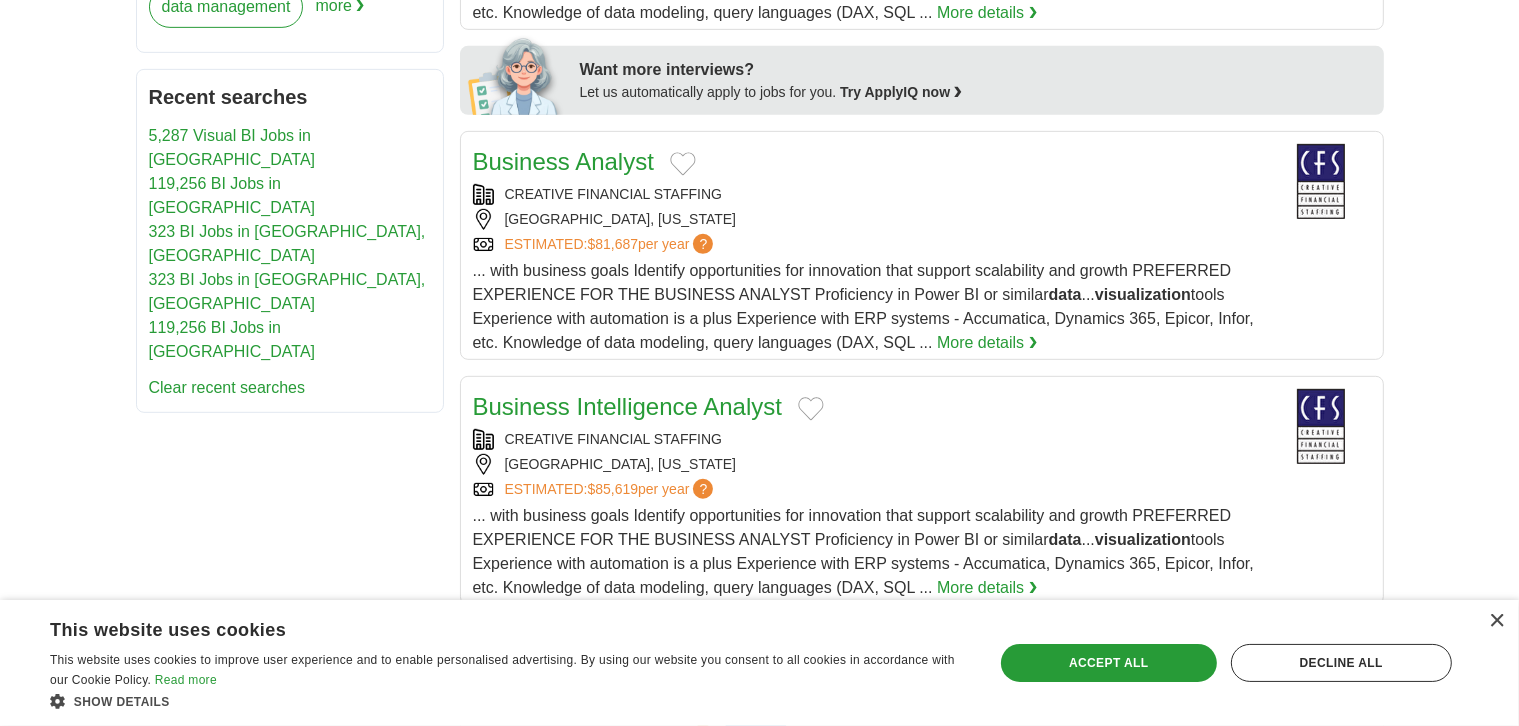 scroll, scrollTop: 1000, scrollLeft: 0, axis: vertical 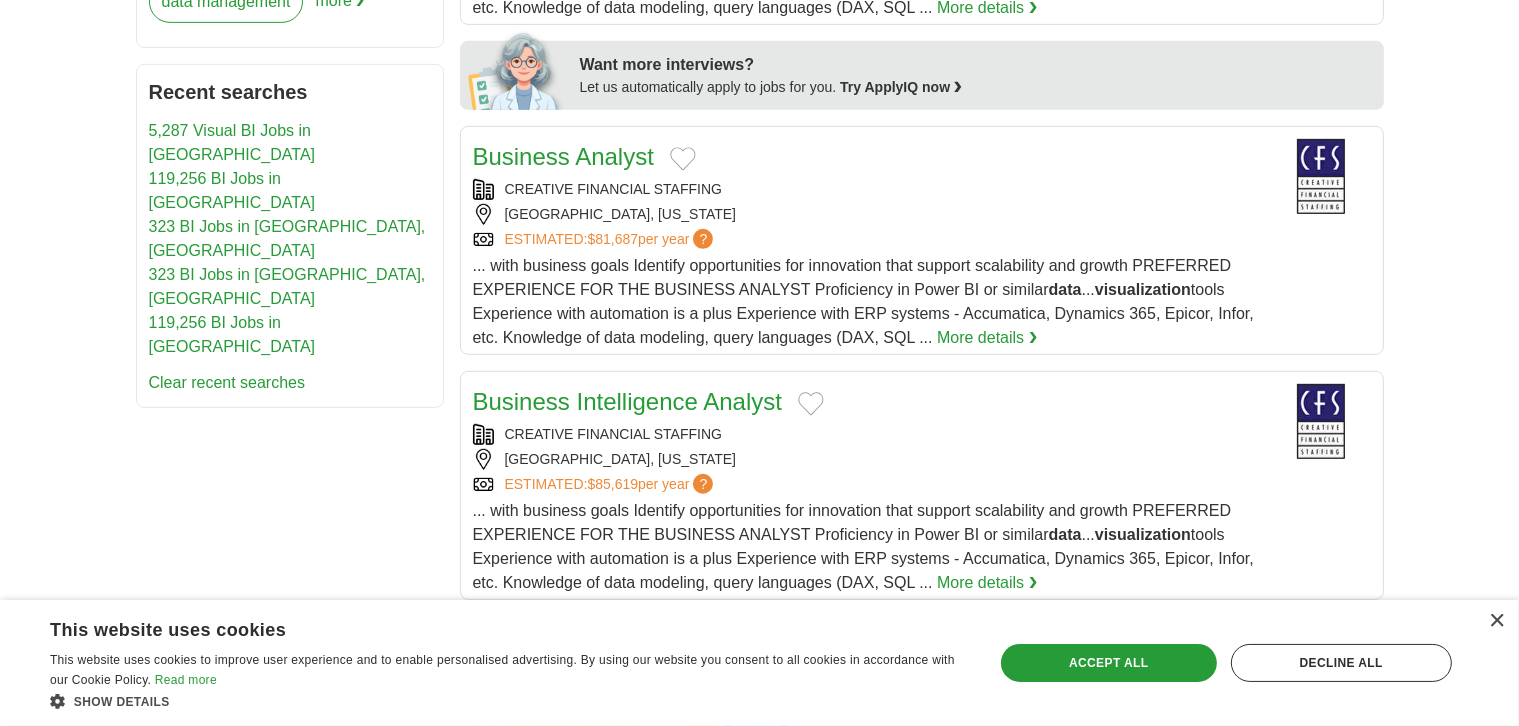 click on "Business Analyst" at bounding box center [563, 156] 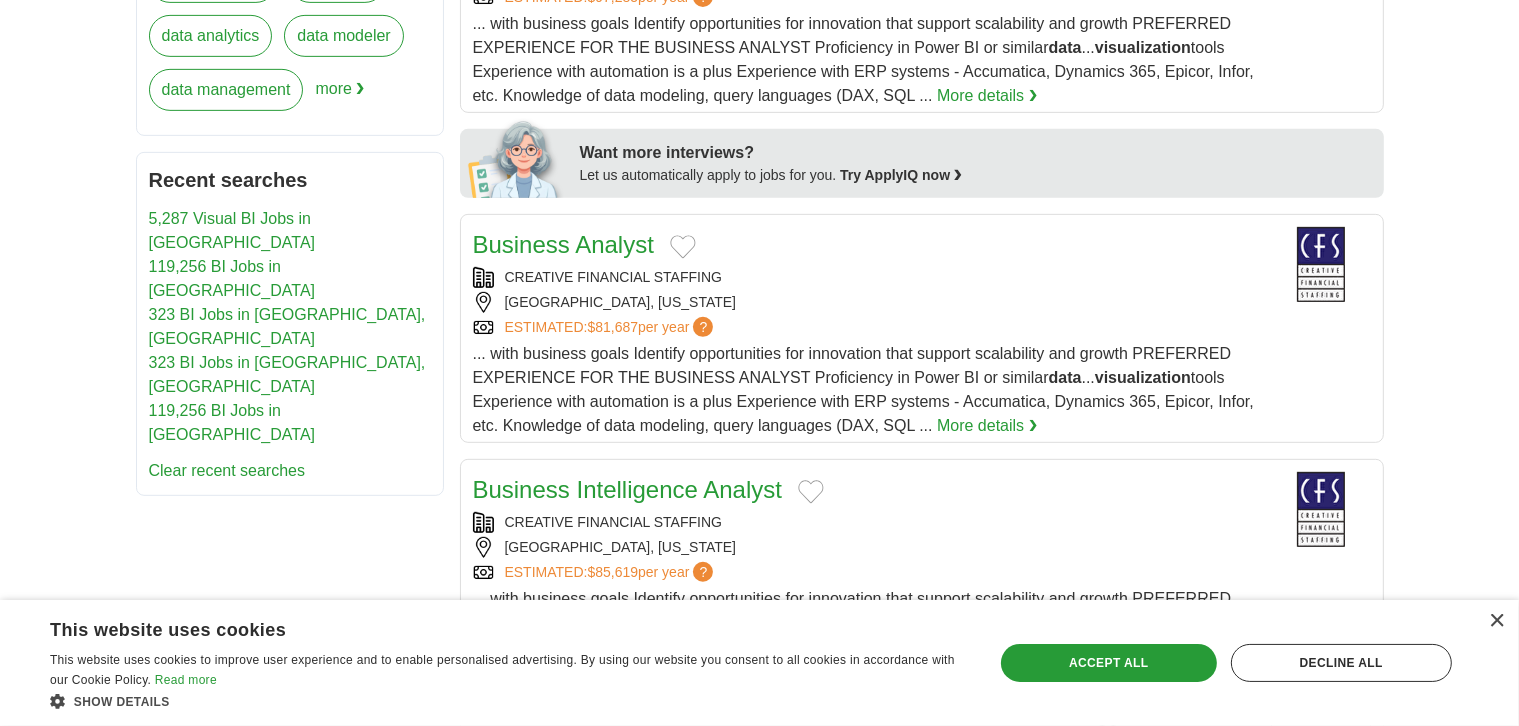 scroll, scrollTop: 912, scrollLeft: 0, axis: vertical 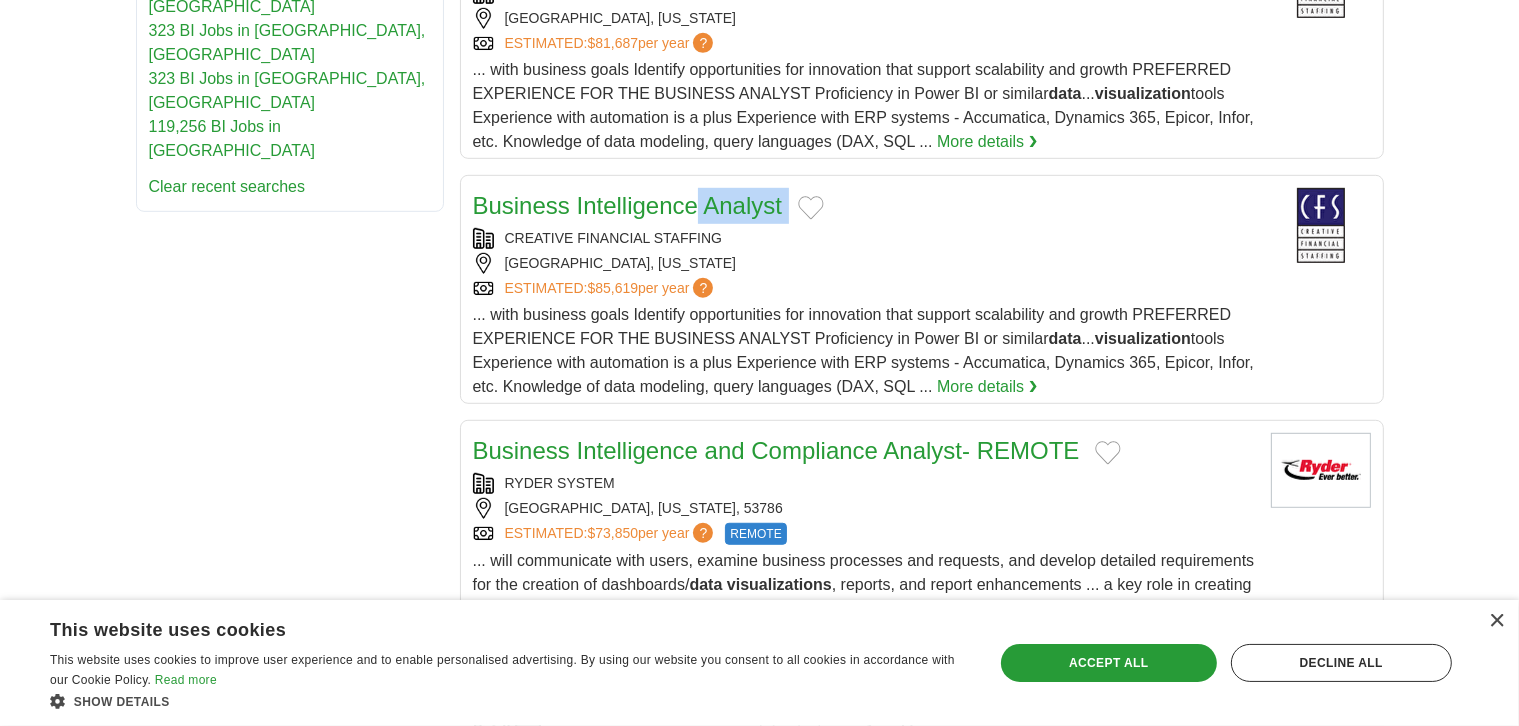 drag, startPoint x: 448, startPoint y: 185, endPoint x: 856, endPoint y: 189, distance: 408.0196 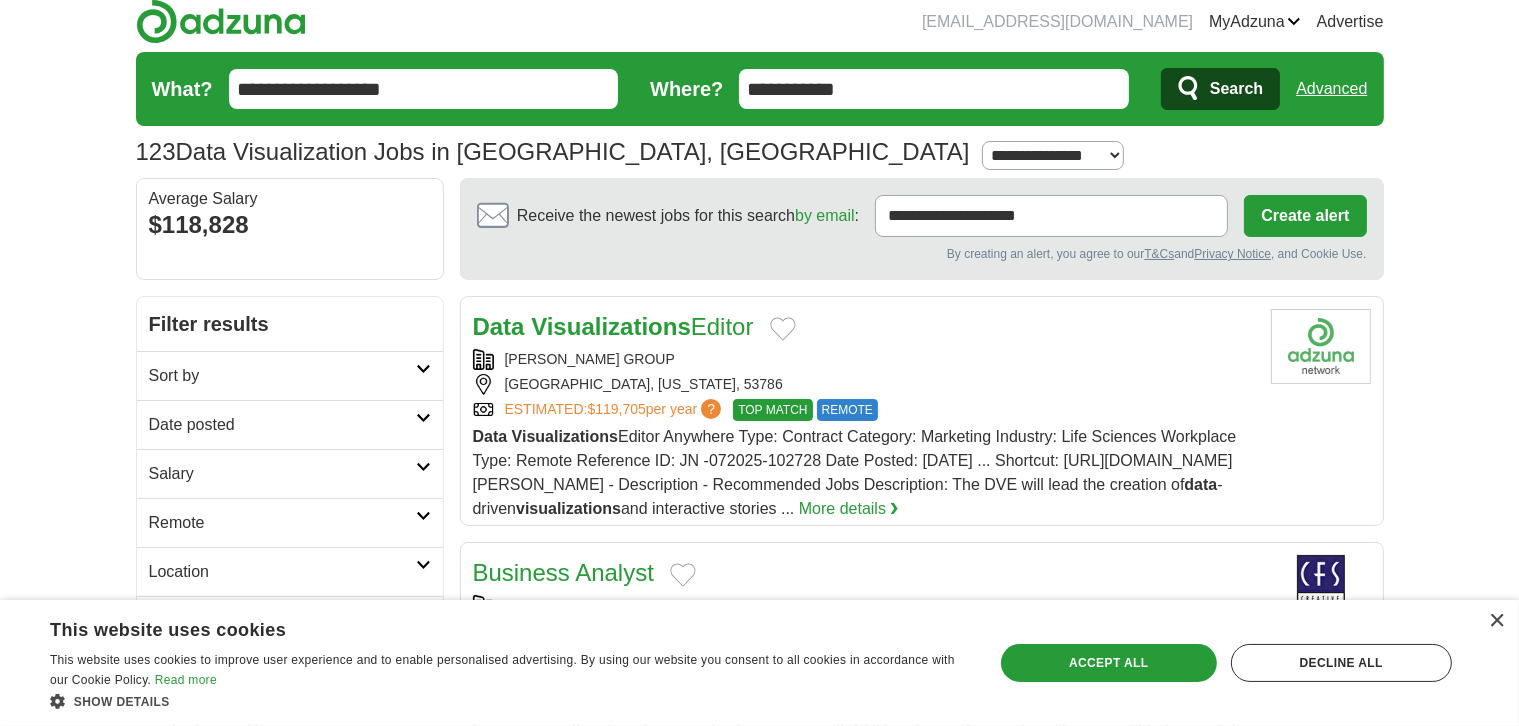 scroll, scrollTop: 1, scrollLeft: 0, axis: vertical 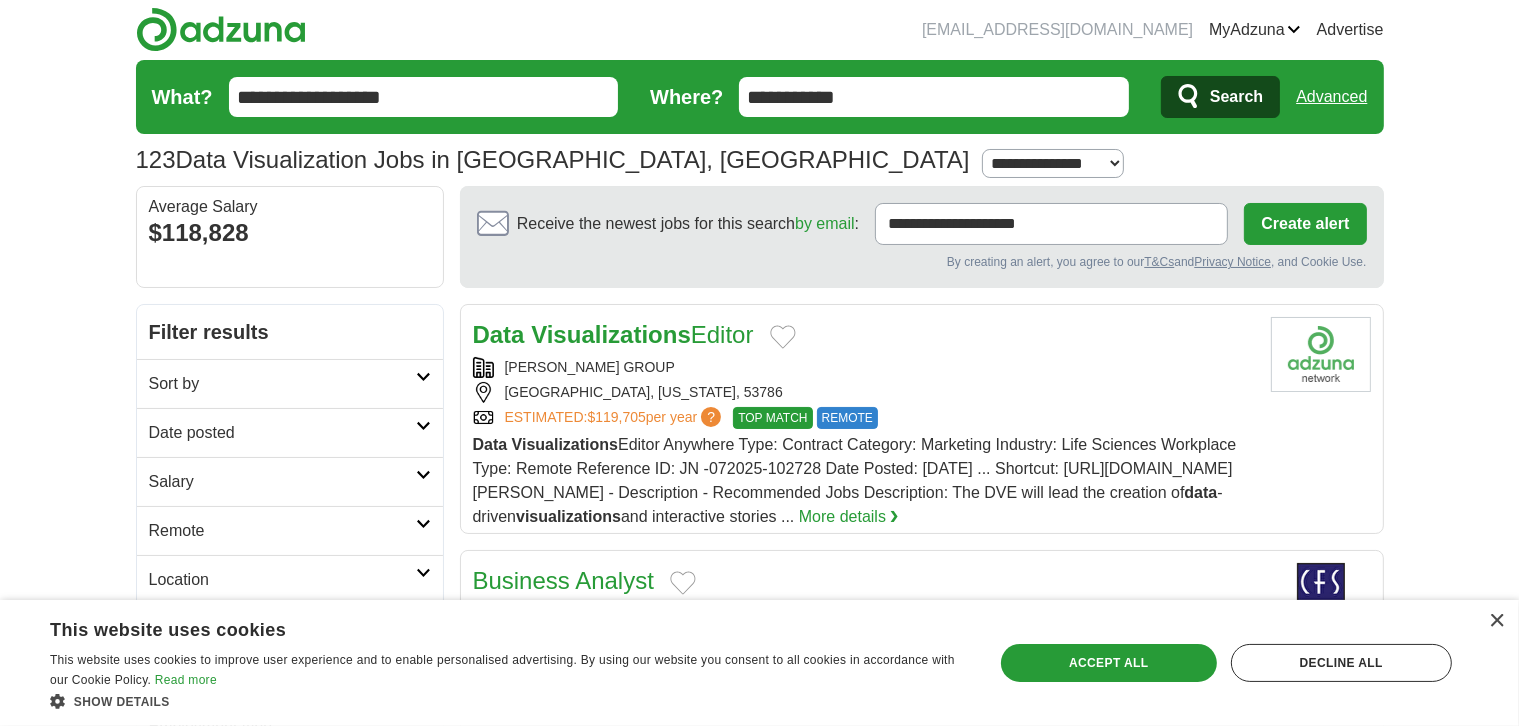 click on "**********" at bounding box center (424, 97) 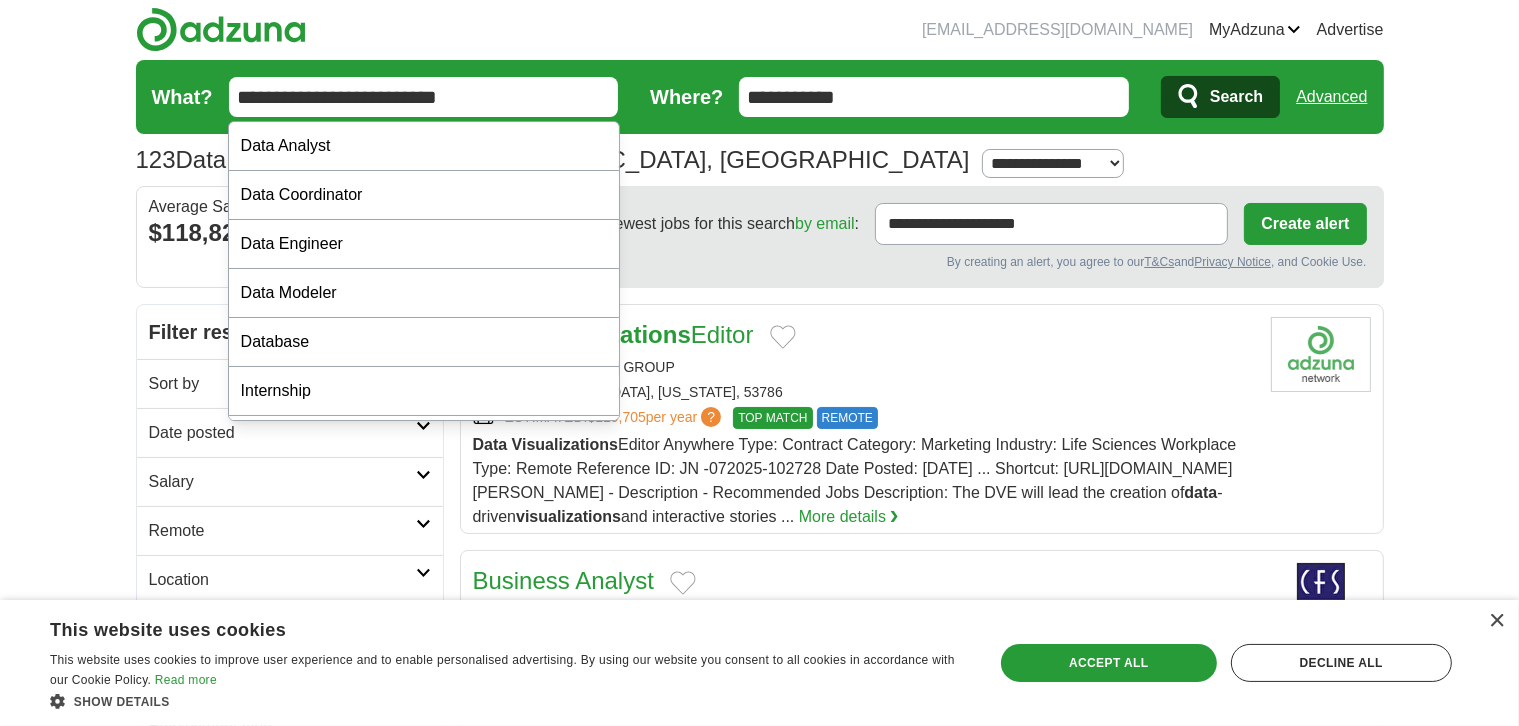 type on "**********" 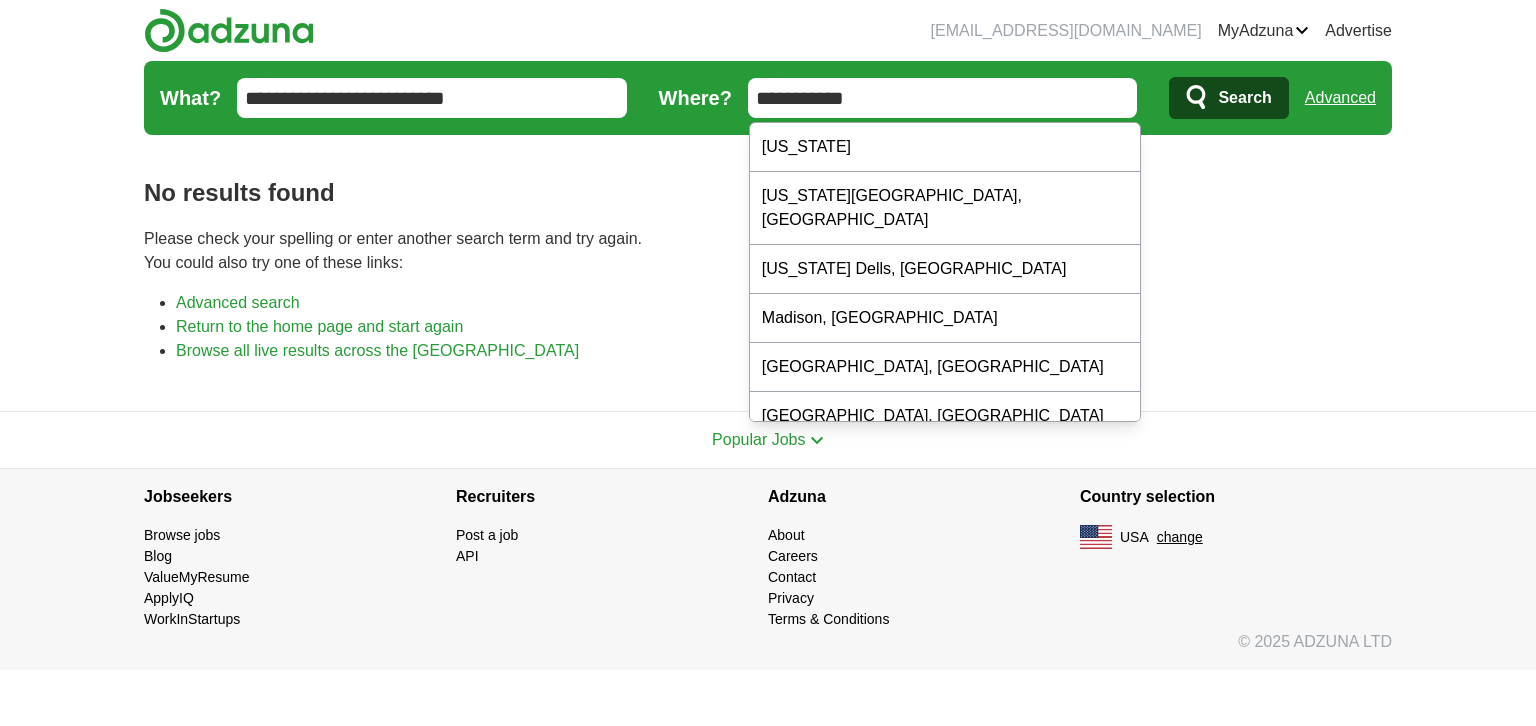 scroll, scrollTop: 0, scrollLeft: 0, axis: both 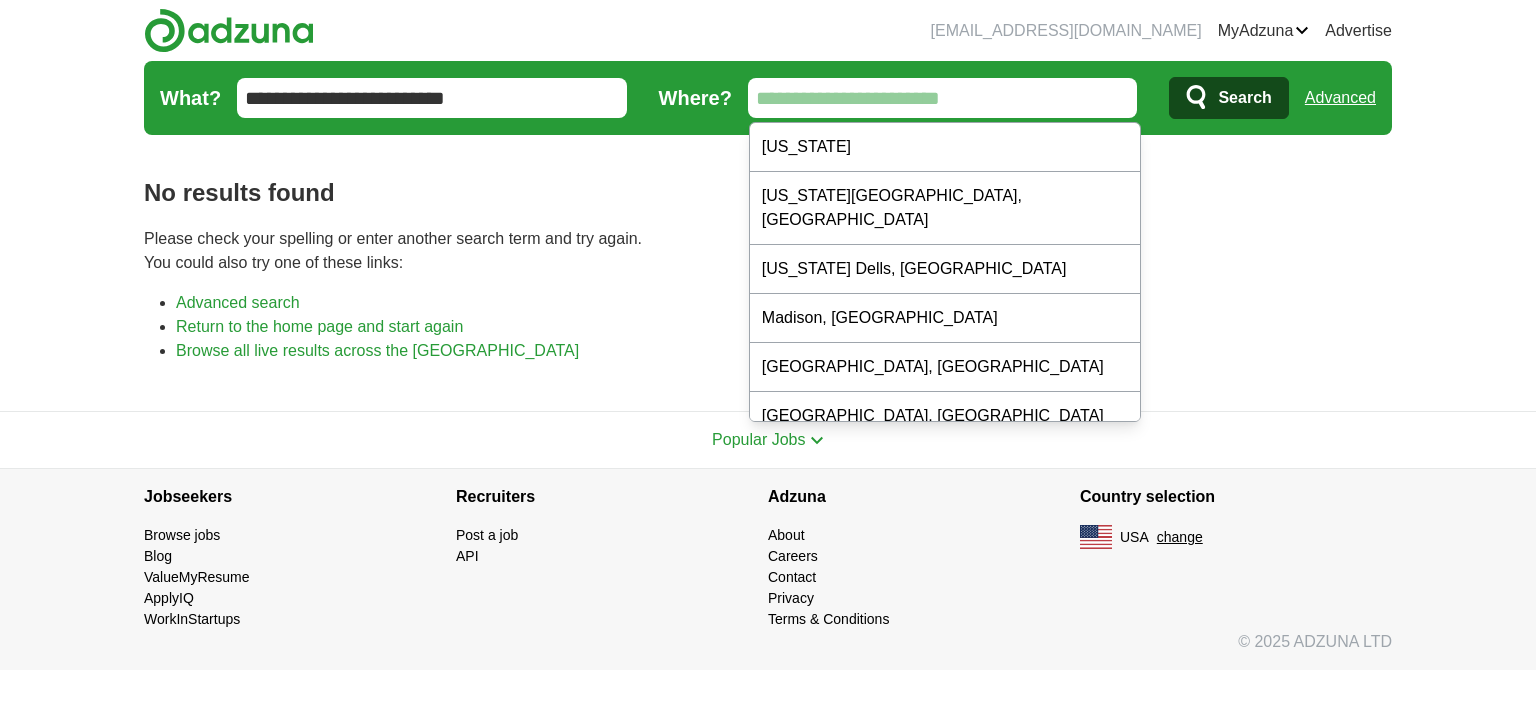 type 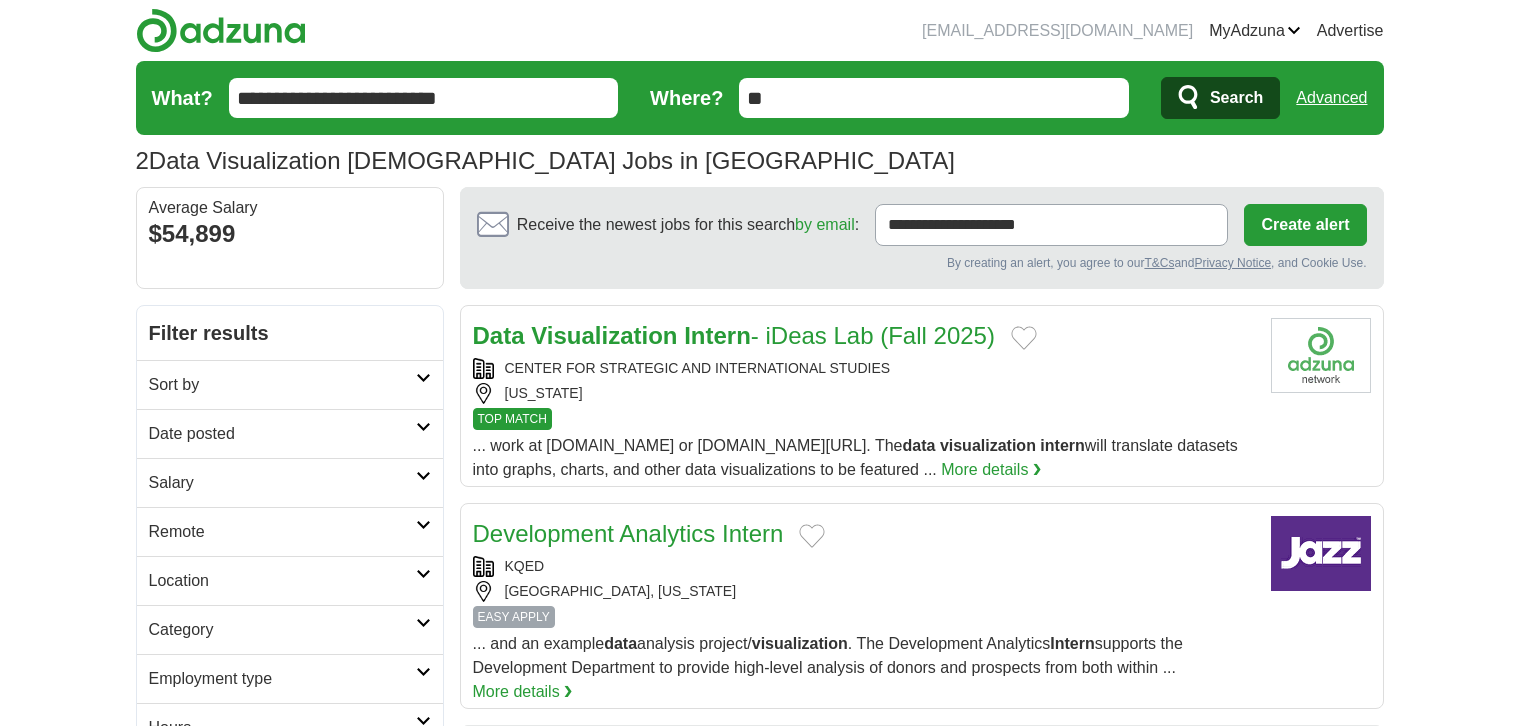 scroll, scrollTop: 0, scrollLeft: 0, axis: both 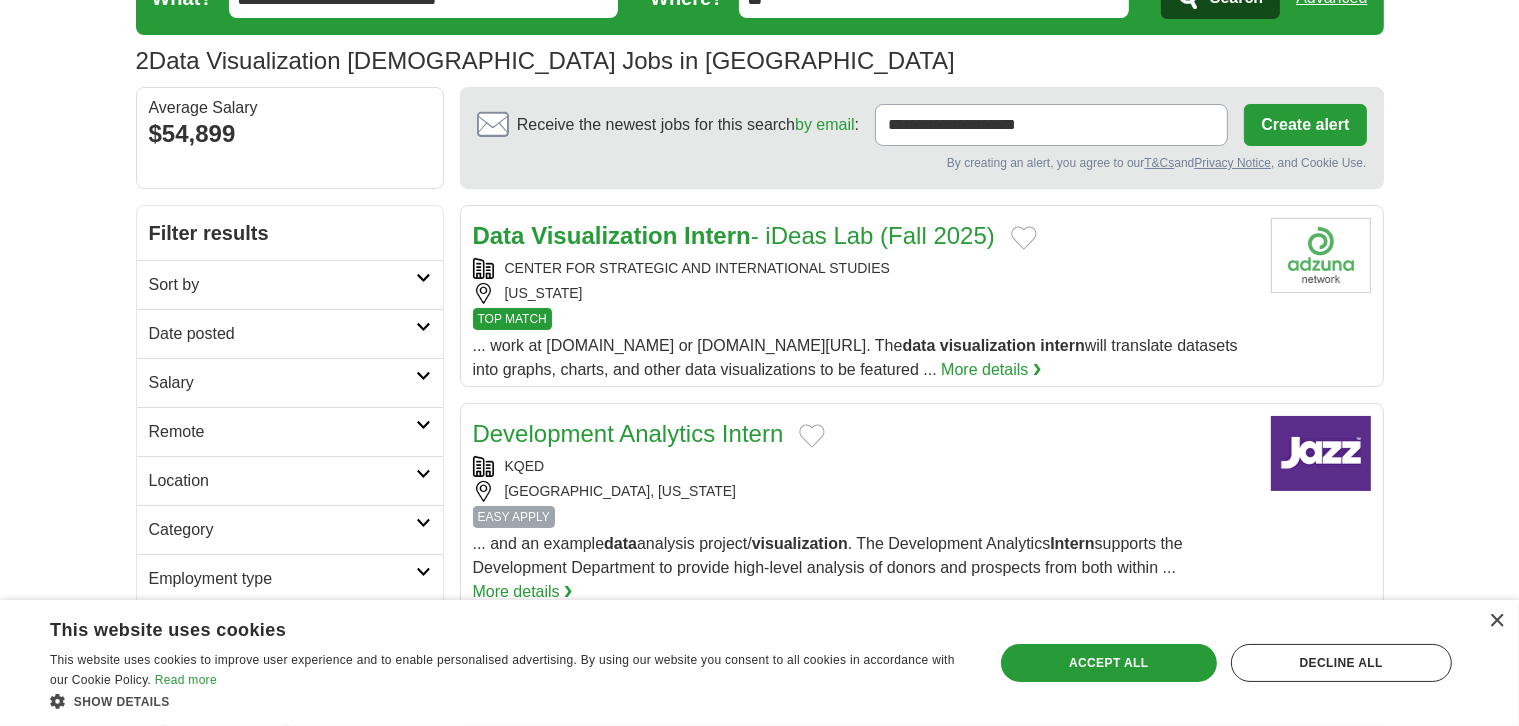 click on "Intern" at bounding box center [717, 235] 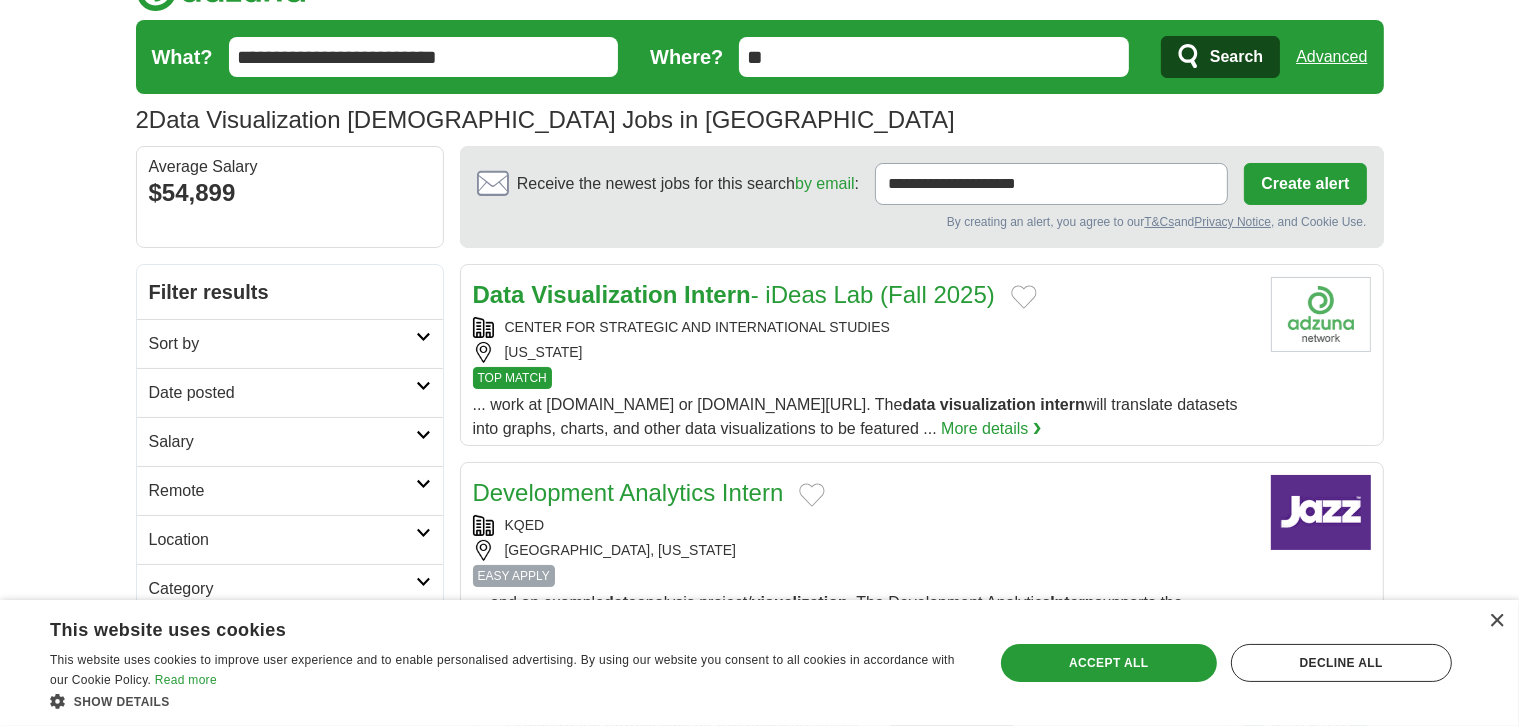 scroll, scrollTop: 0, scrollLeft: 0, axis: both 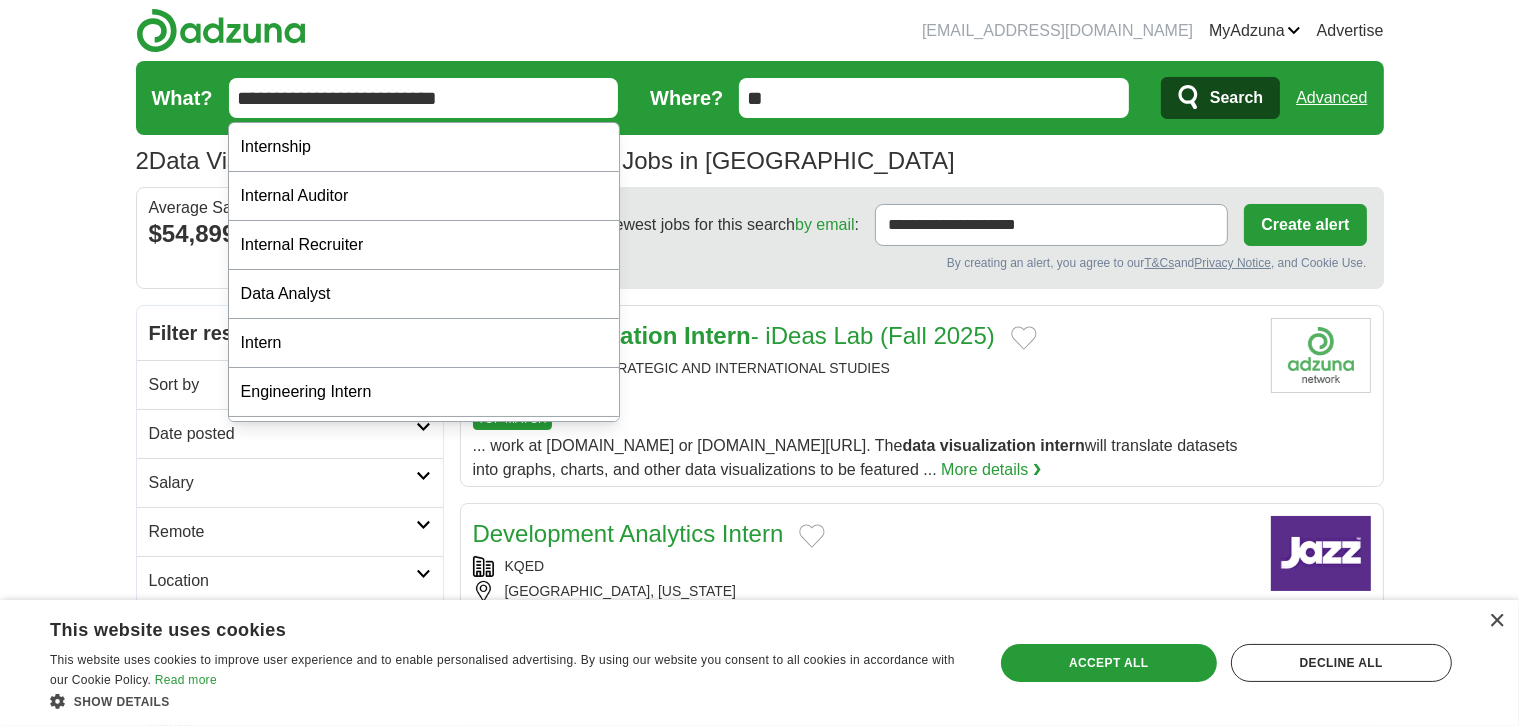 drag, startPoint x: 395, startPoint y: 94, endPoint x: 143, endPoint y: 92, distance: 252.00793 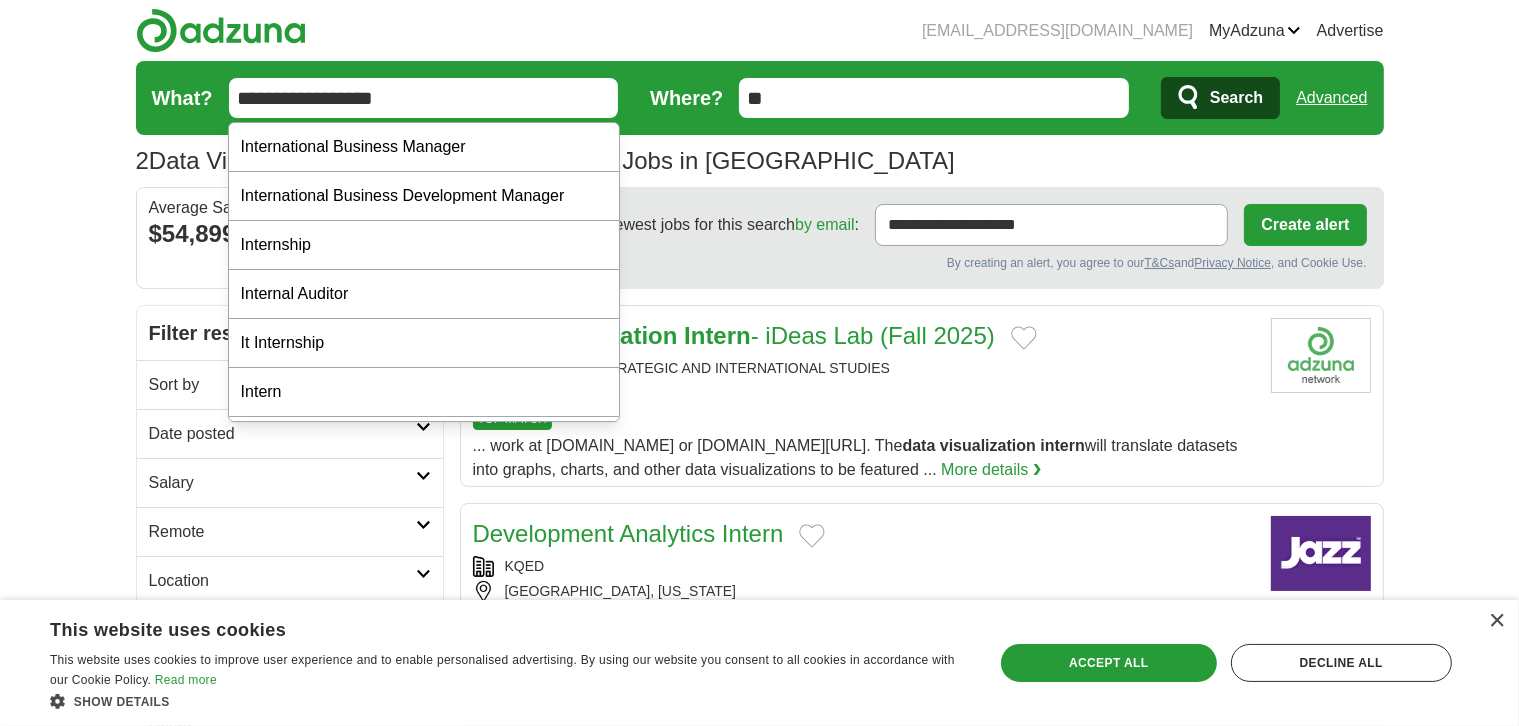 type on "**********" 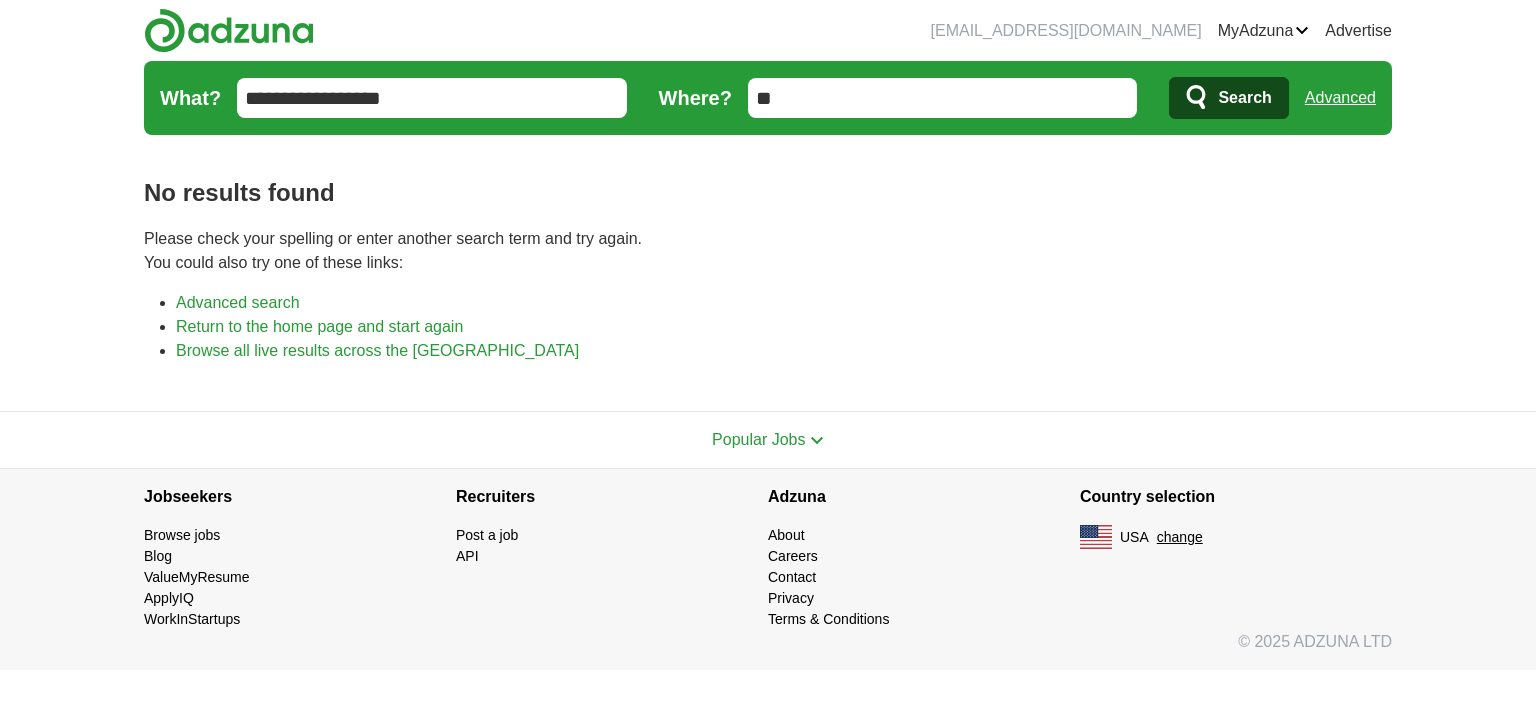 scroll, scrollTop: 0, scrollLeft: 0, axis: both 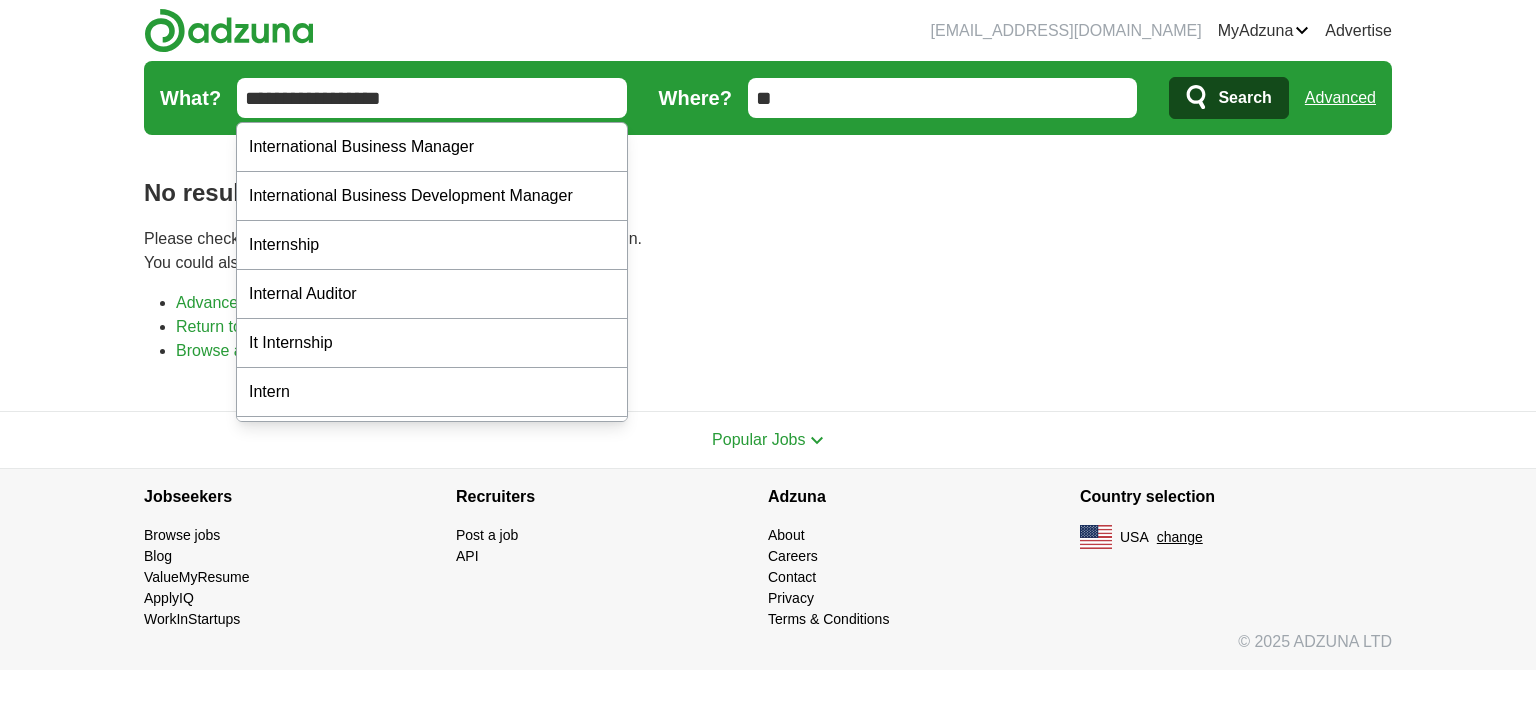click on "**********" at bounding box center [432, 98] 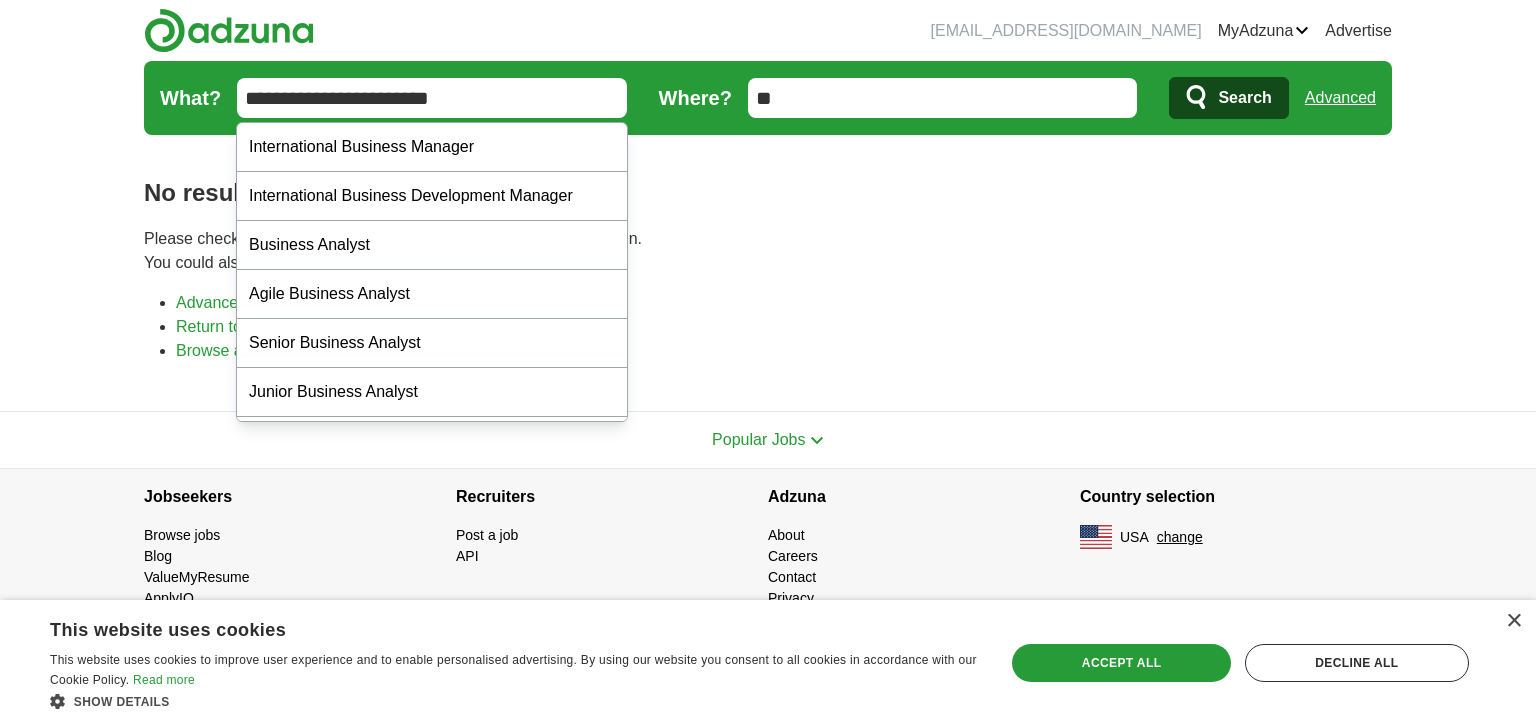 type on "**********" 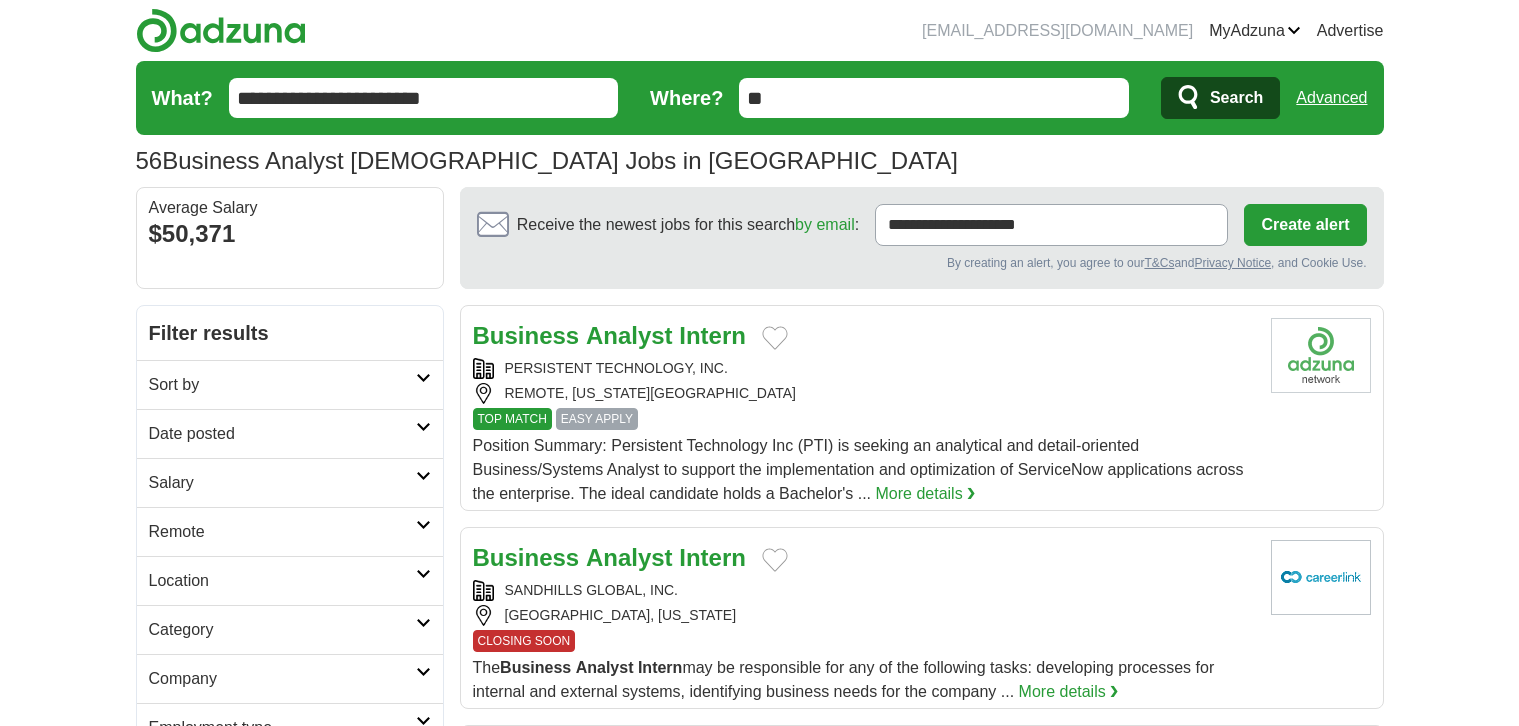 scroll, scrollTop: 0, scrollLeft: 0, axis: both 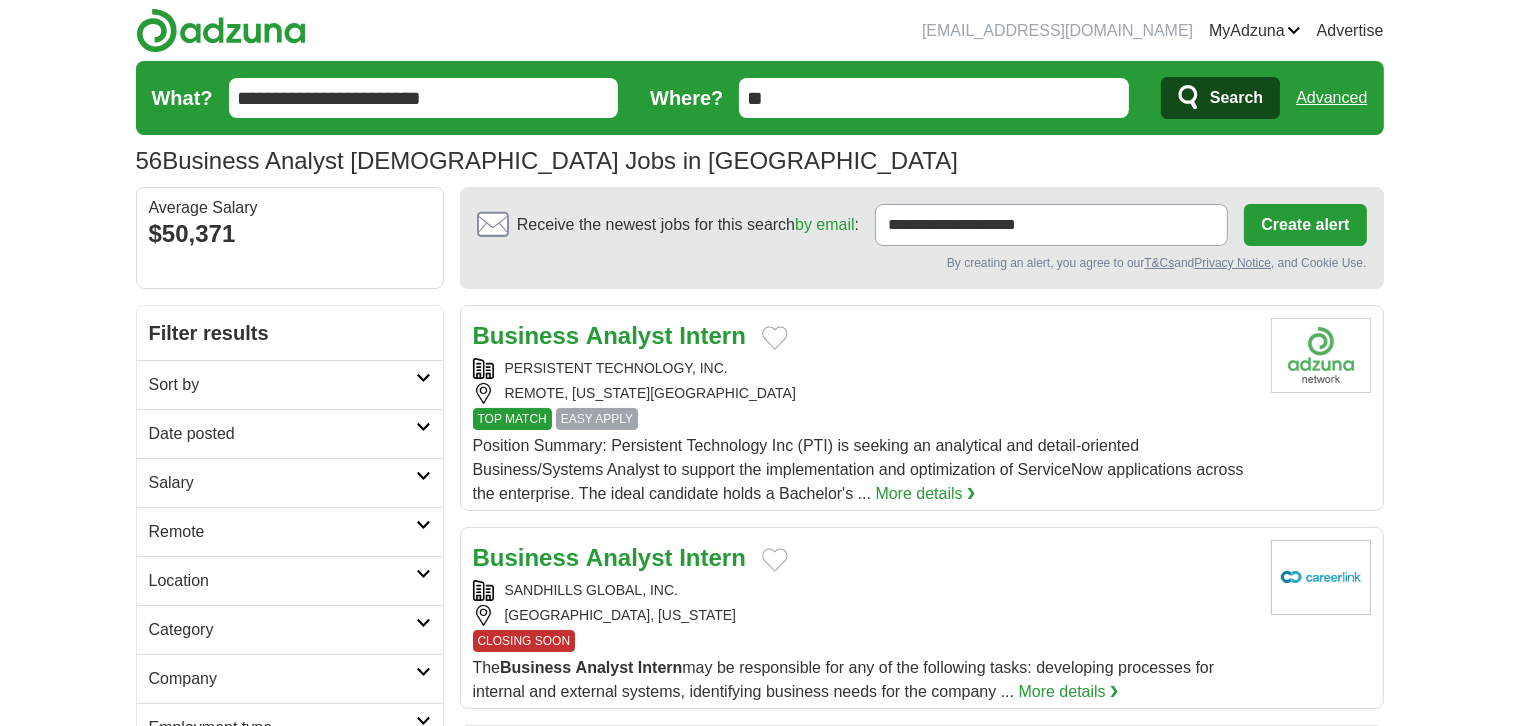 click on "Intern" at bounding box center [712, 335] 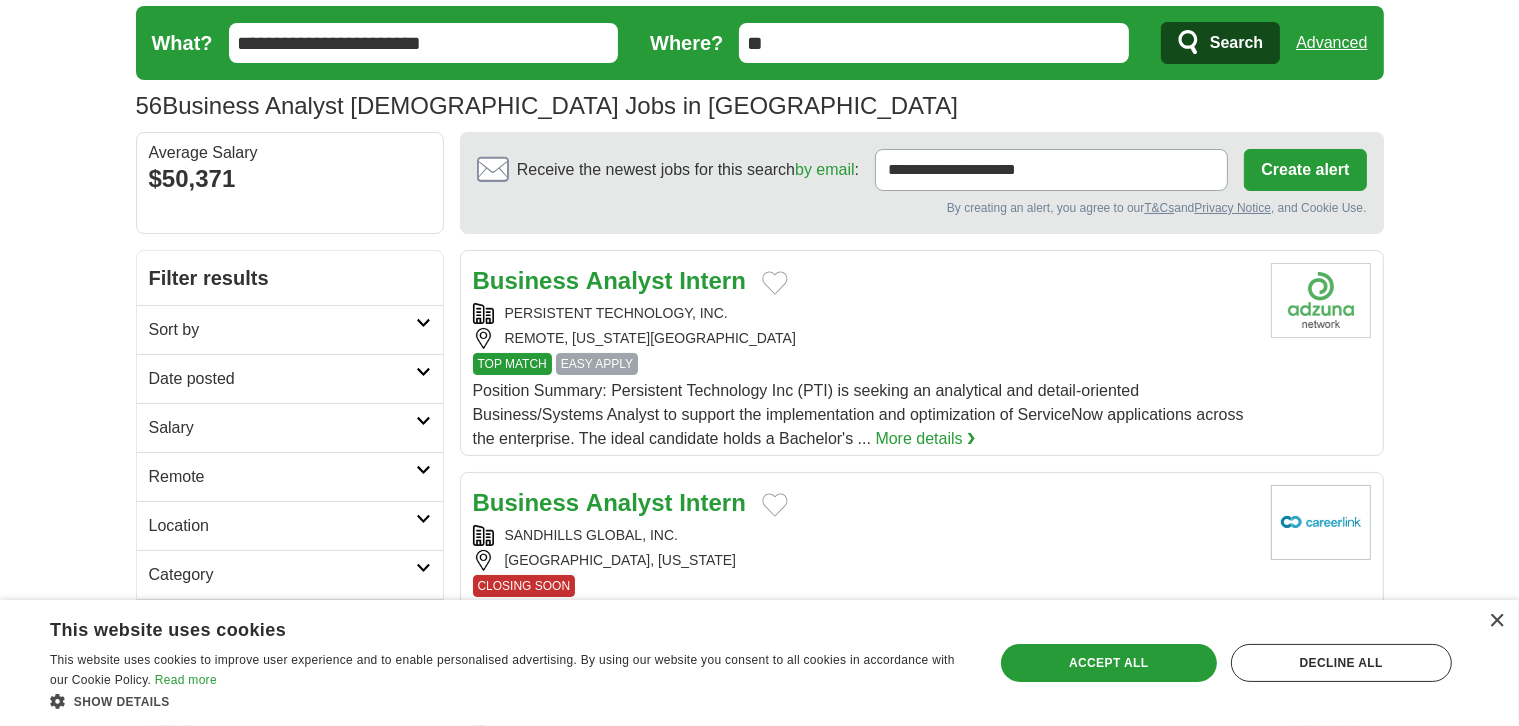 scroll, scrollTop: 0, scrollLeft: 0, axis: both 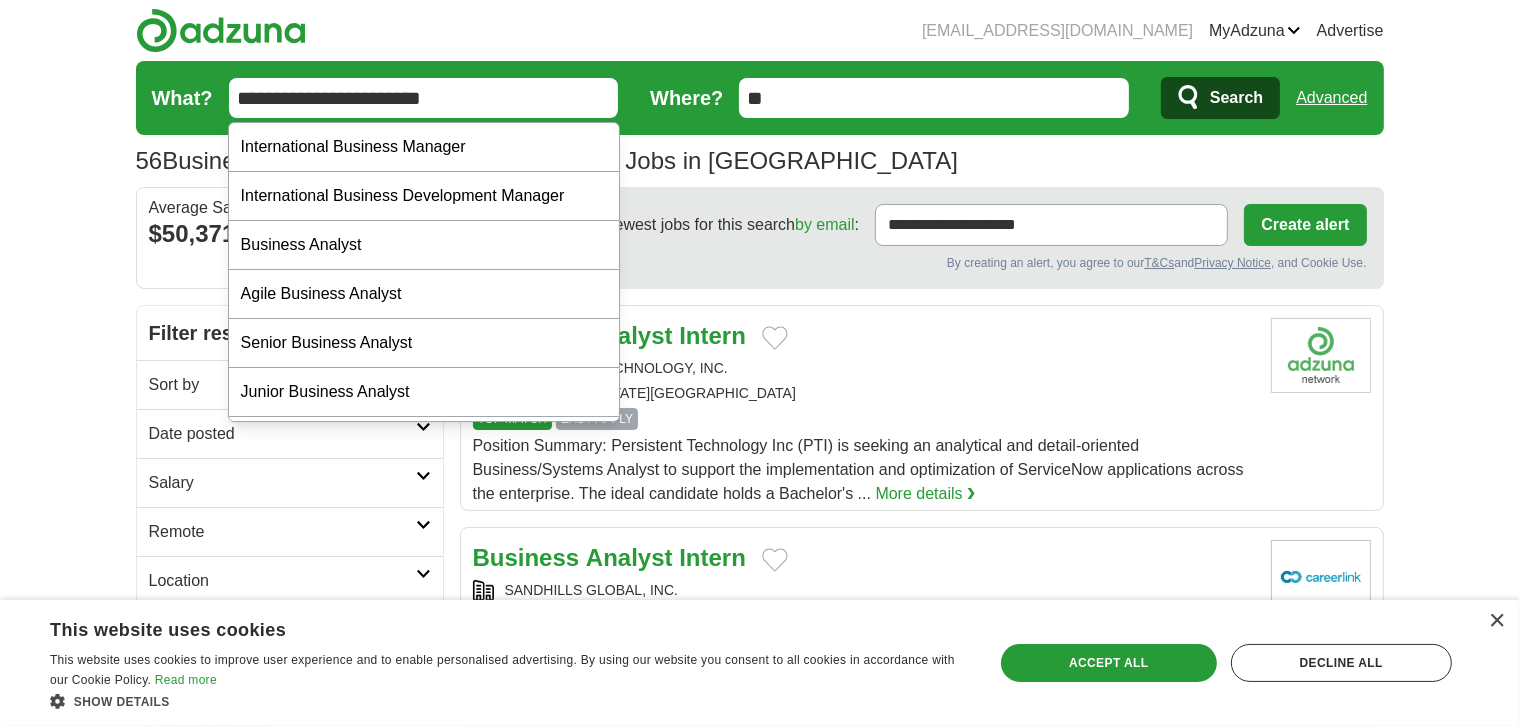 click on "**********" at bounding box center [424, 98] 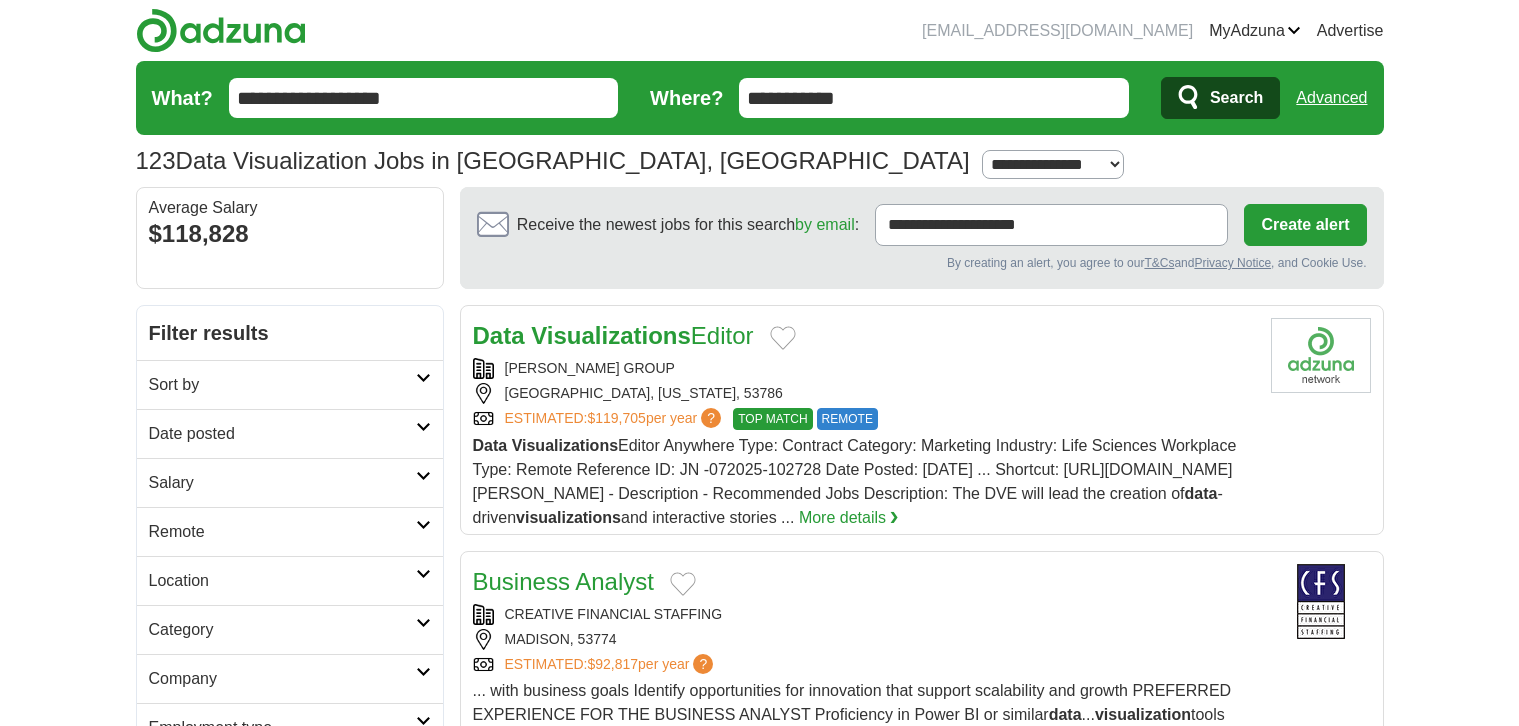 scroll, scrollTop: 1, scrollLeft: 0, axis: vertical 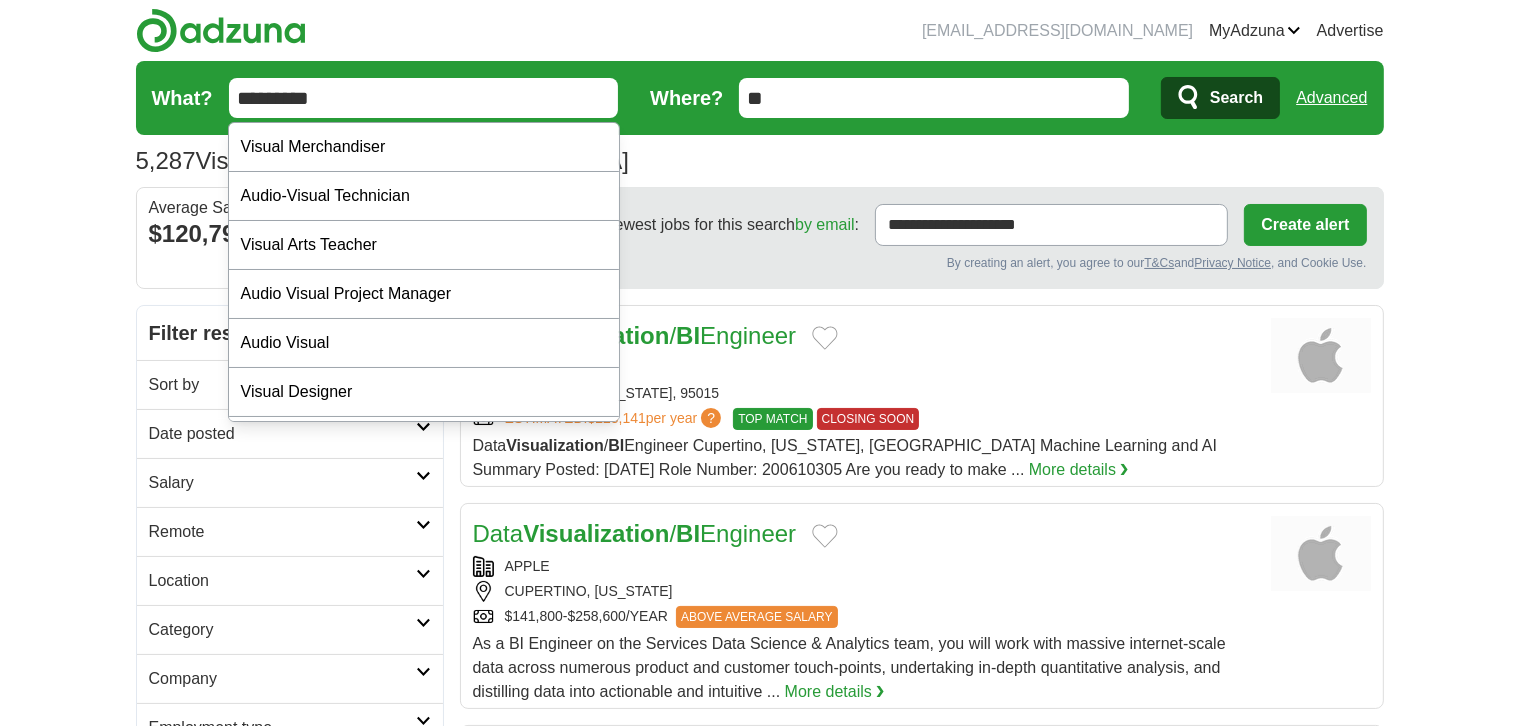 drag, startPoint x: 349, startPoint y: 90, endPoint x: 160, endPoint y: 91, distance: 189.00264 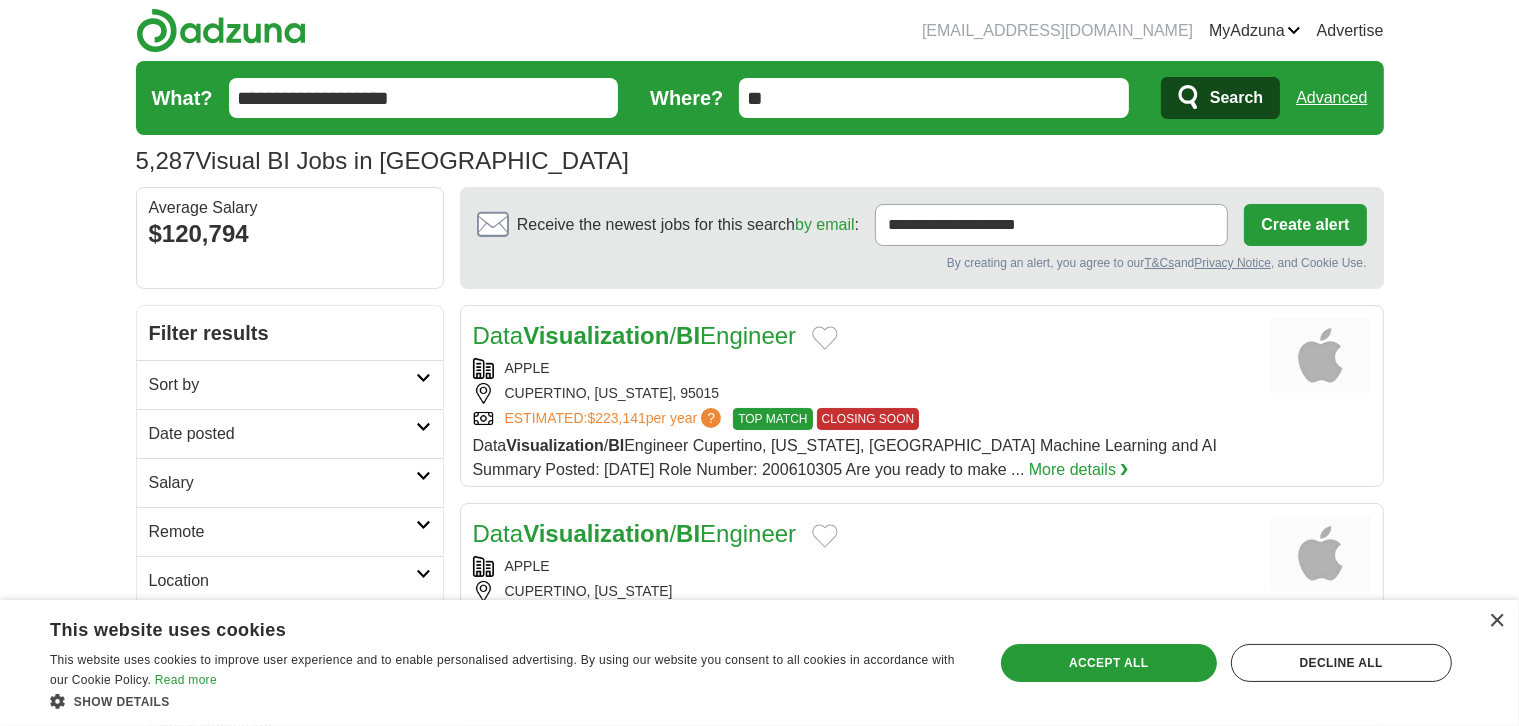 drag, startPoint x: 245, startPoint y: 93, endPoint x: 339, endPoint y: 93, distance: 94 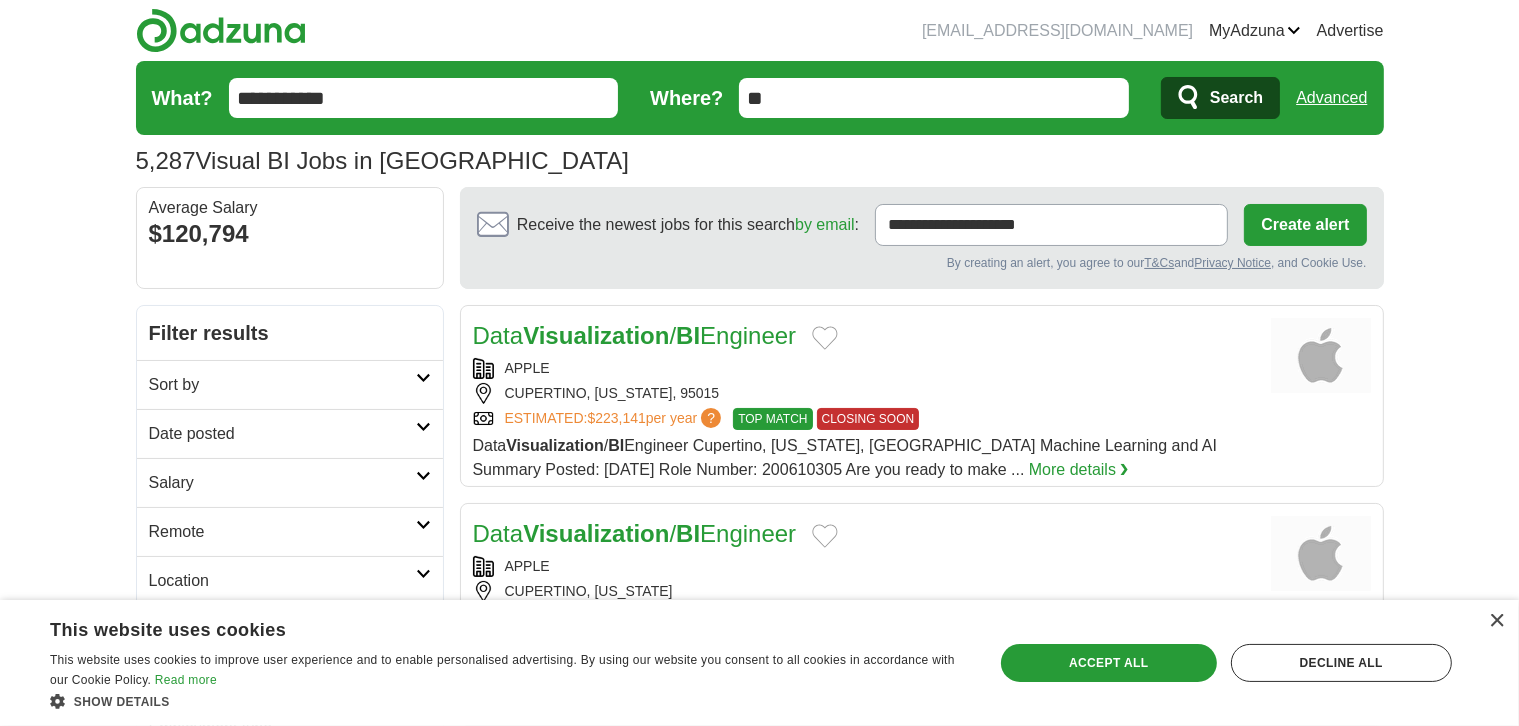 type on "**********" 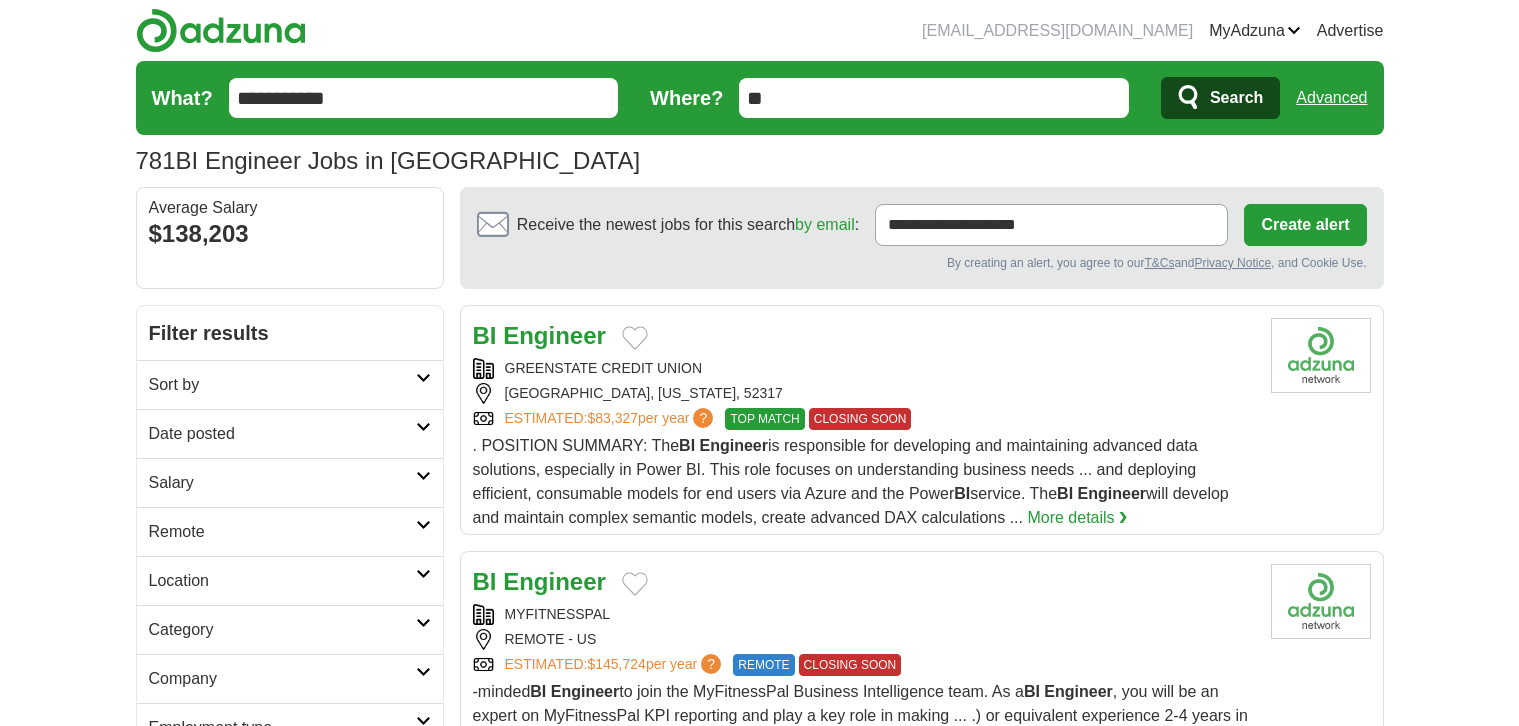 scroll, scrollTop: 0, scrollLeft: 0, axis: both 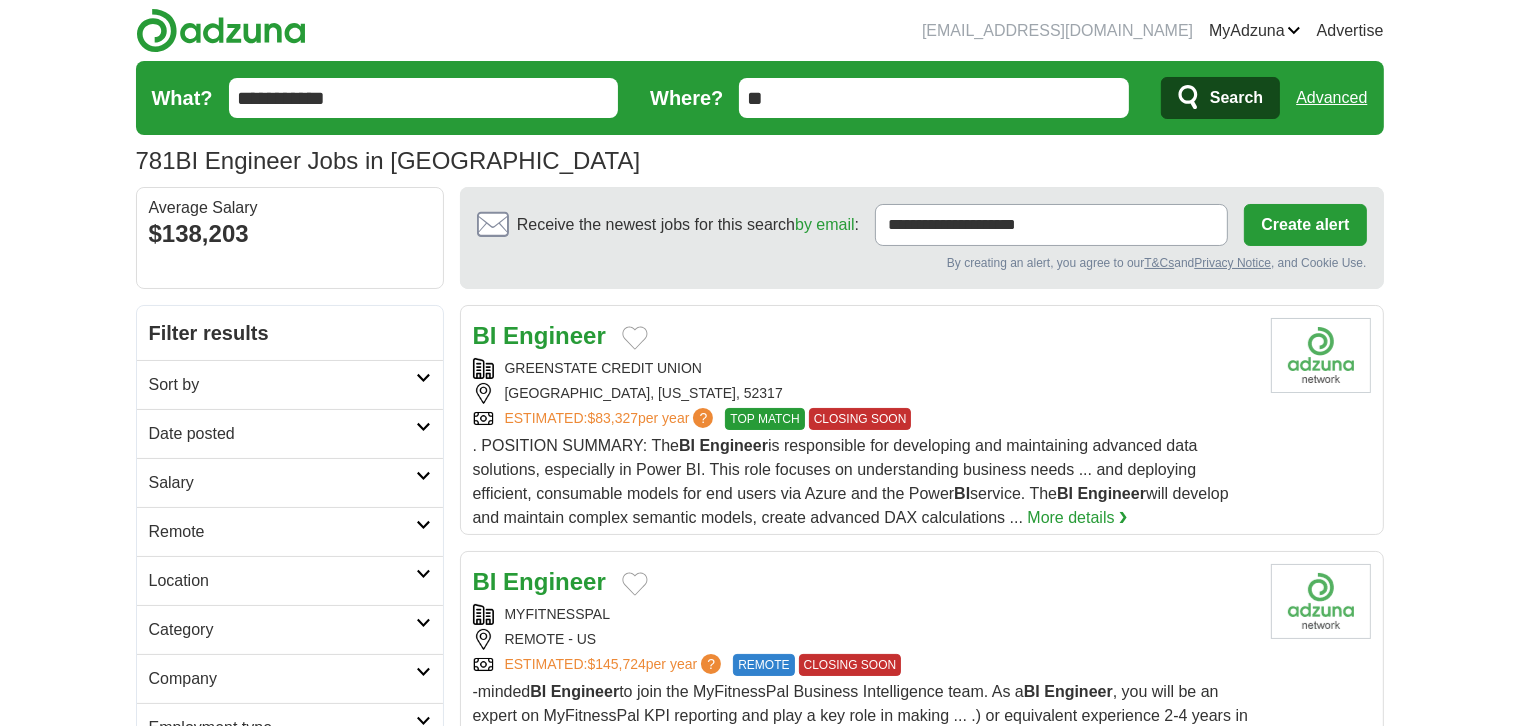drag, startPoint x: 863, startPoint y: 100, endPoint x: 634, endPoint y: 110, distance: 229.21823 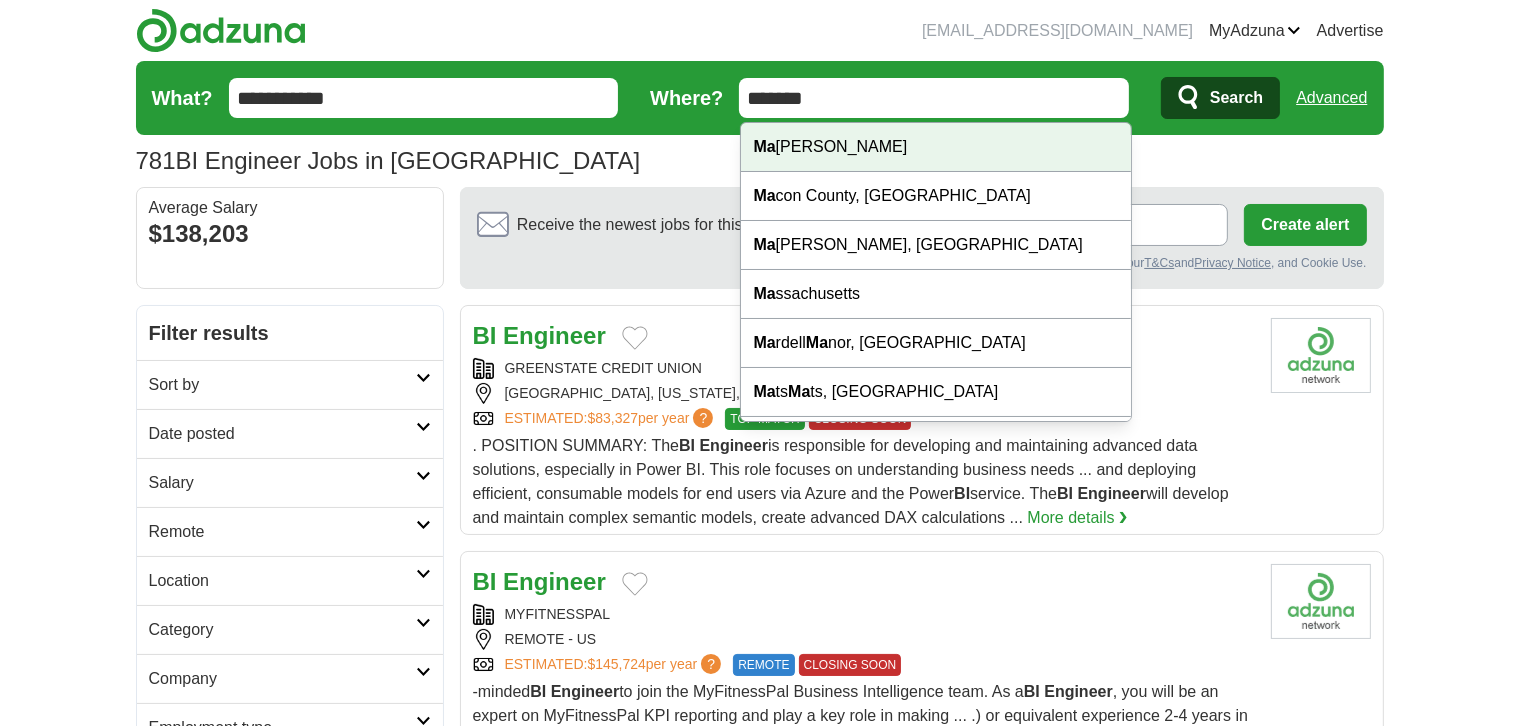 type on "*******" 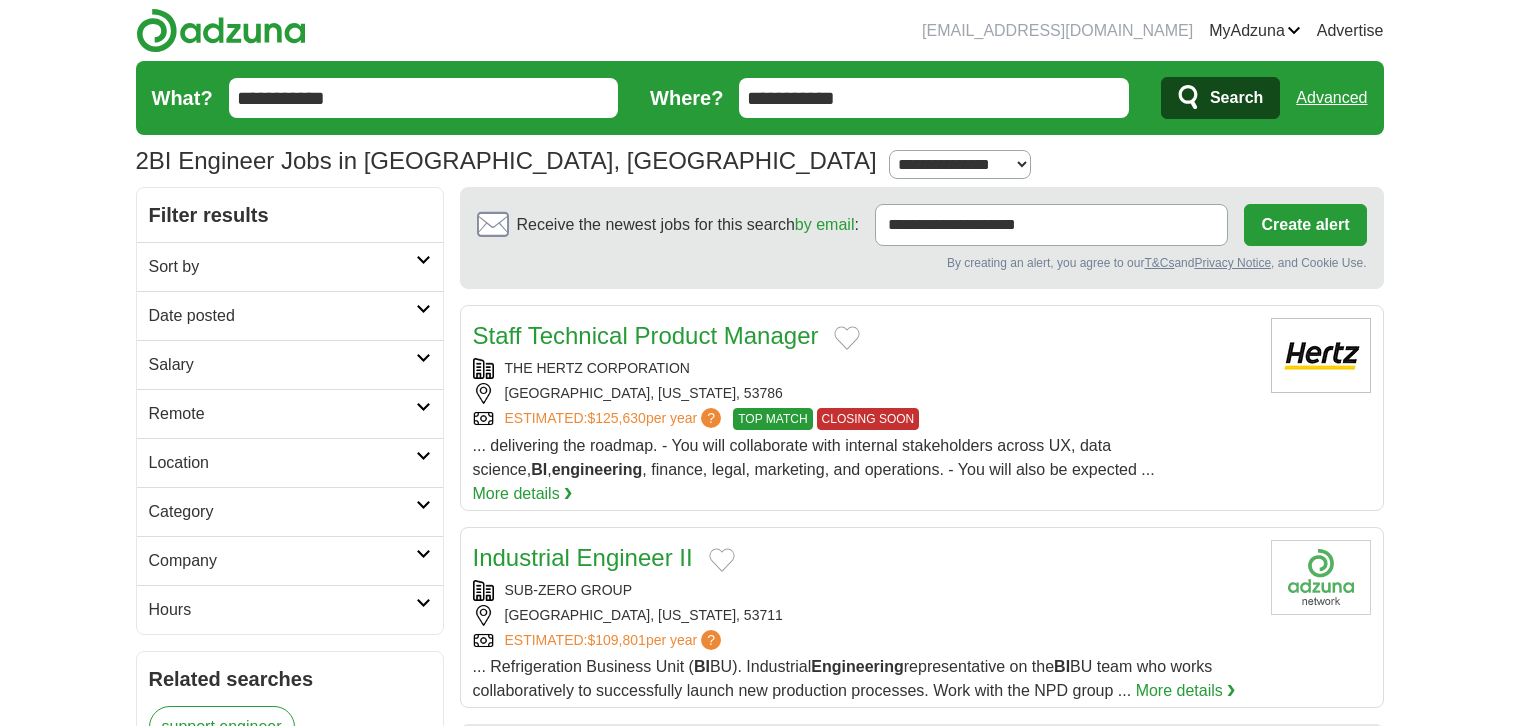 scroll, scrollTop: 0, scrollLeft: 0, axis: both 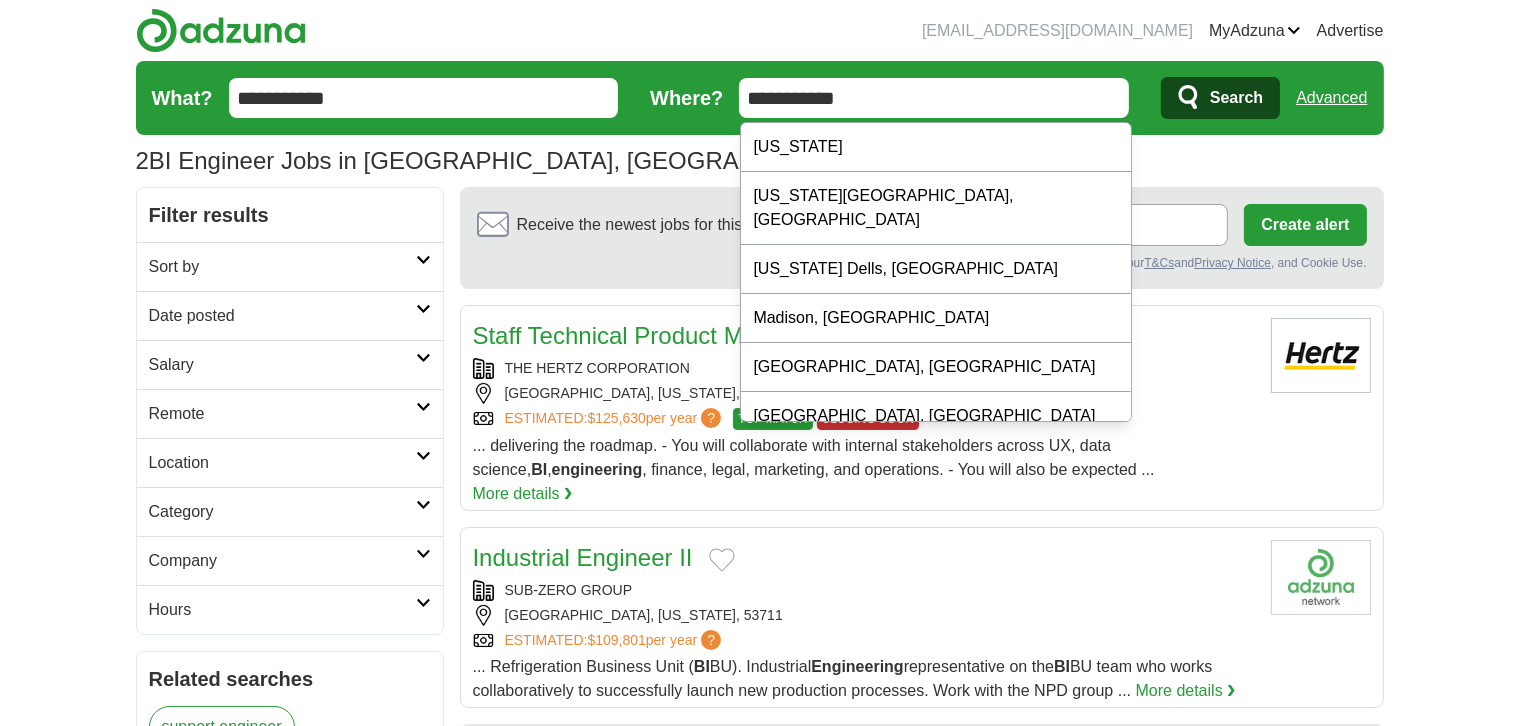 drag, startPoint x: 844, startPoint y: 106, endPoint x: 703, endPoint y: 104, distance: 141.01419 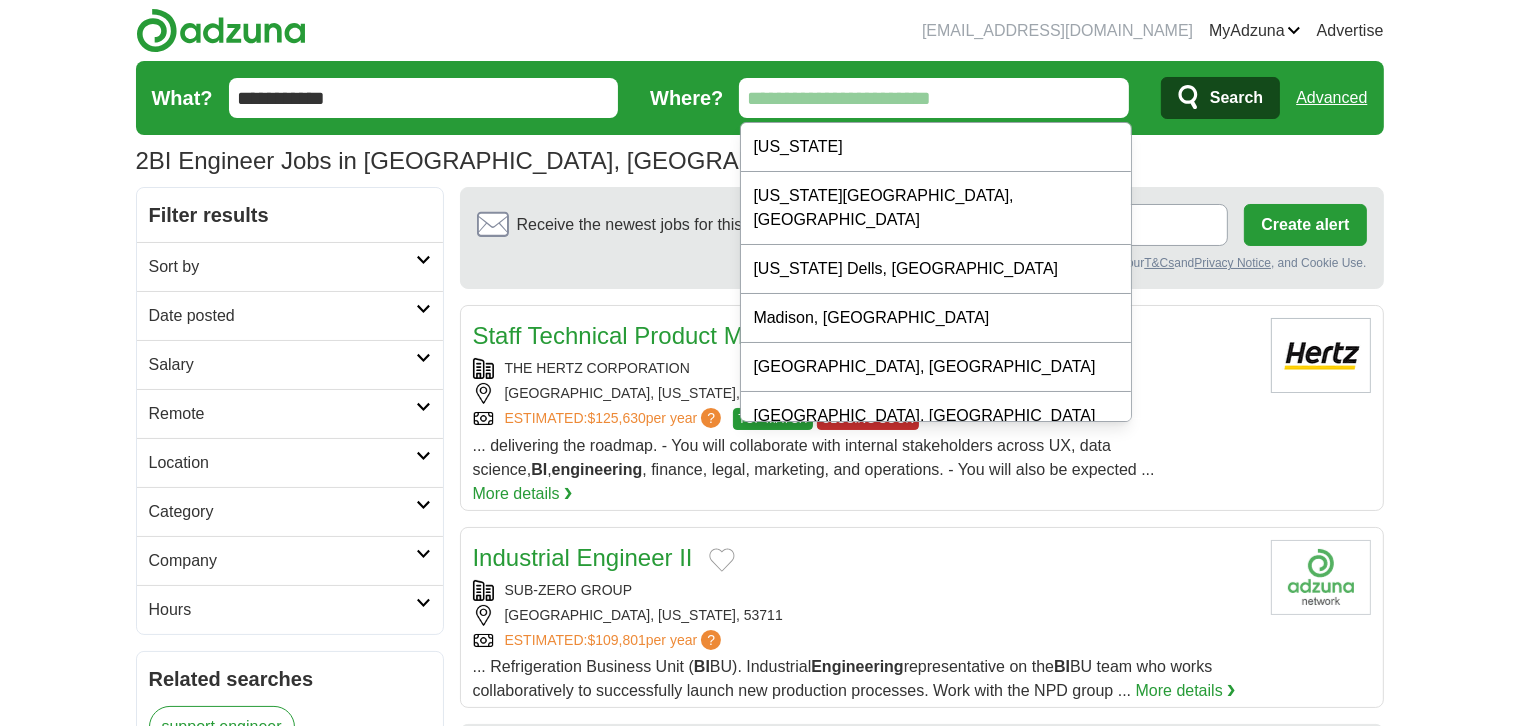 type 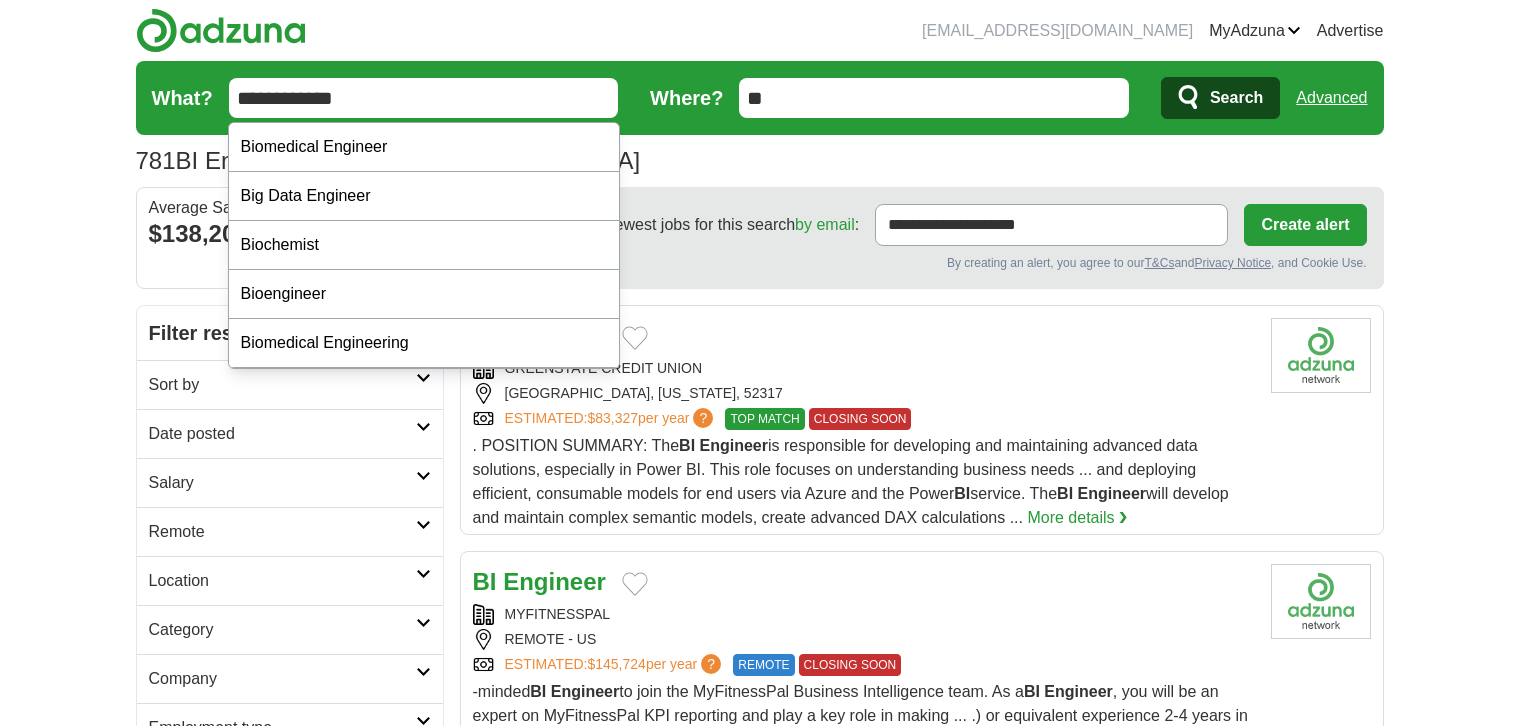 scroll, scrollTop: 0, scrollLeft: 0, axis: both 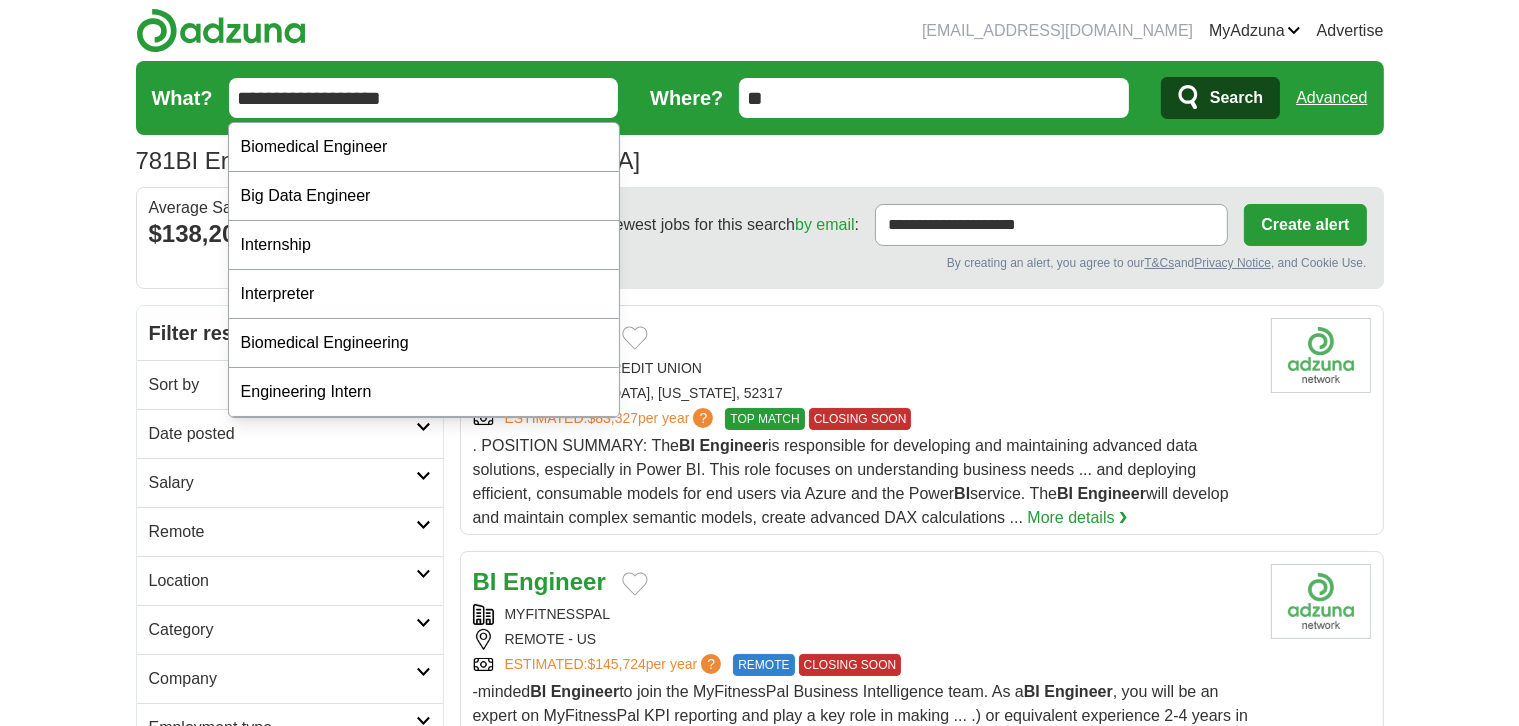 type on "**********" 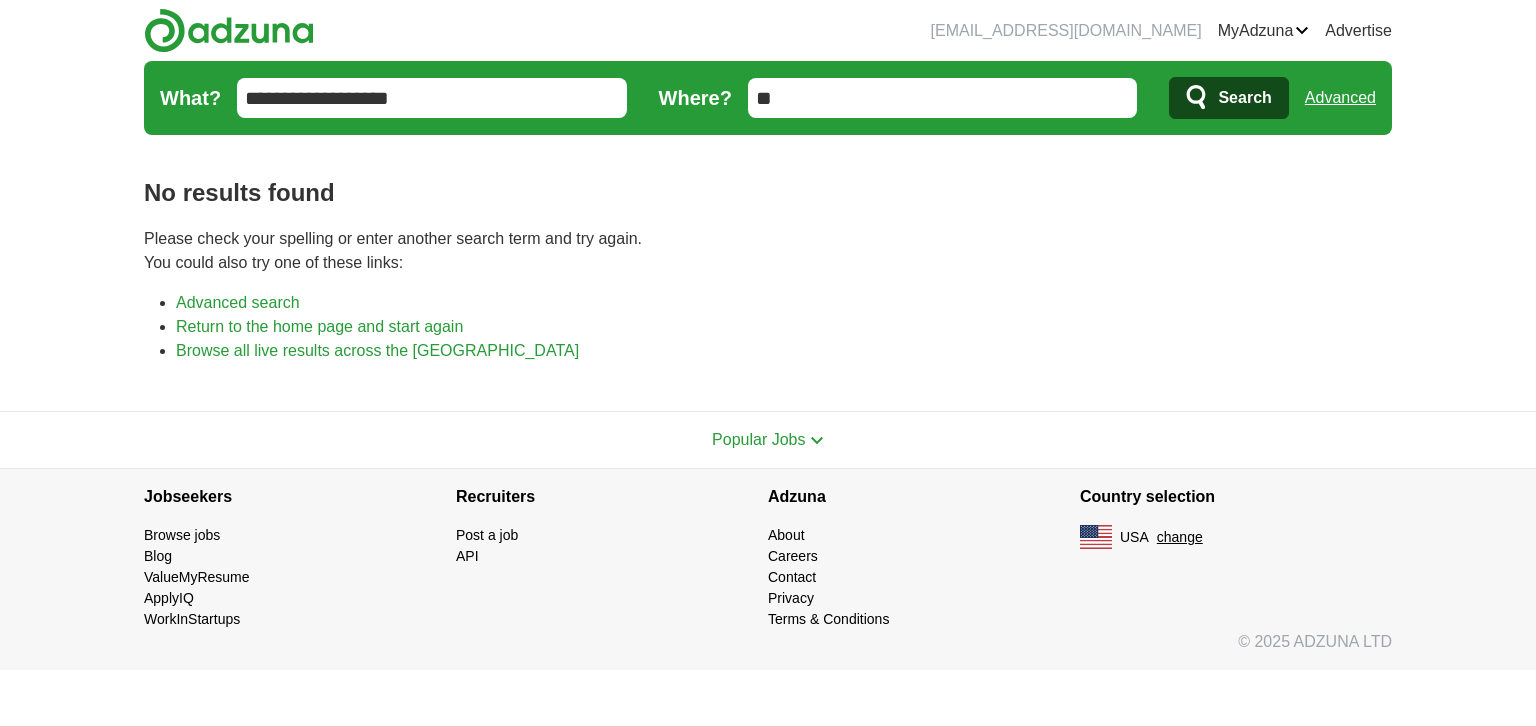 scroll, scrollTop: 0, scrollLeft: 0, axis: both 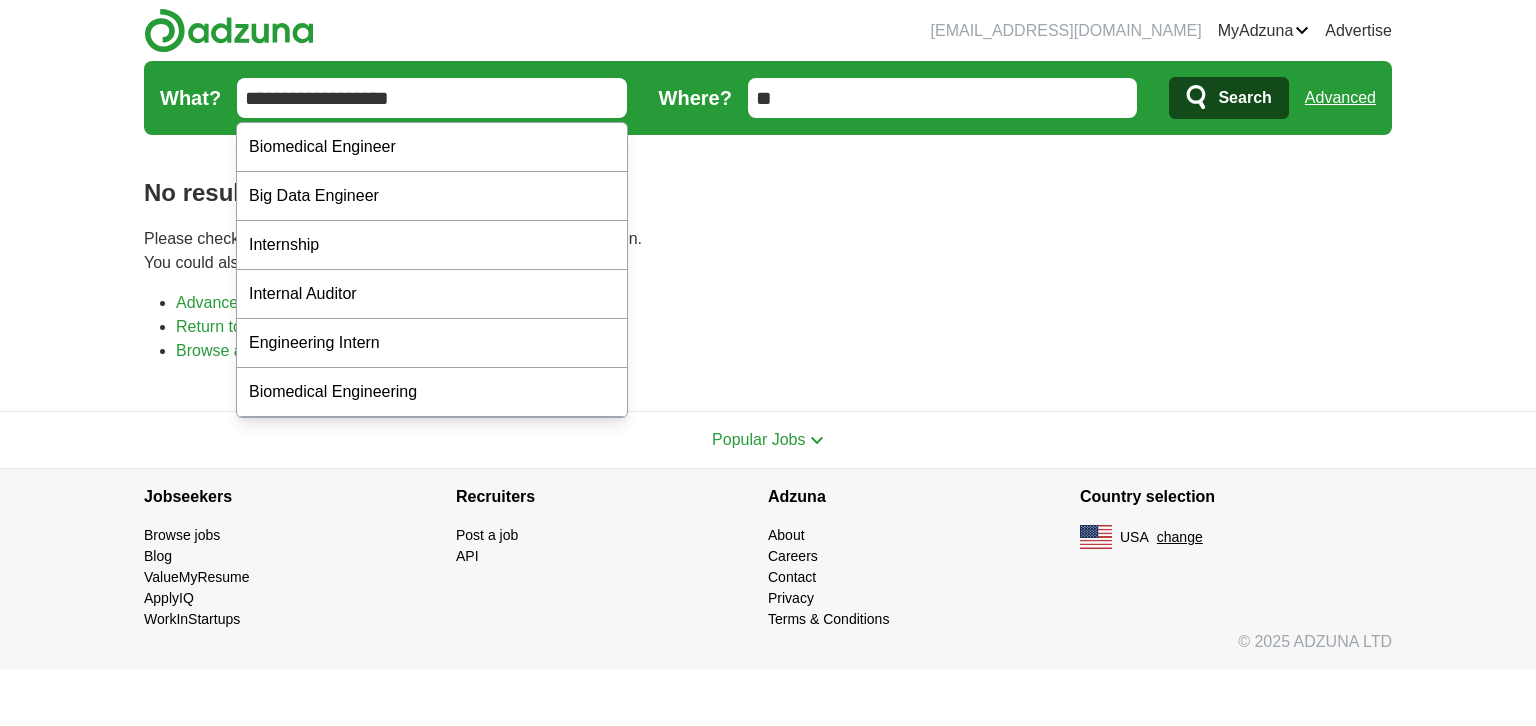 click on "**********" at bounding box center [432, 98] 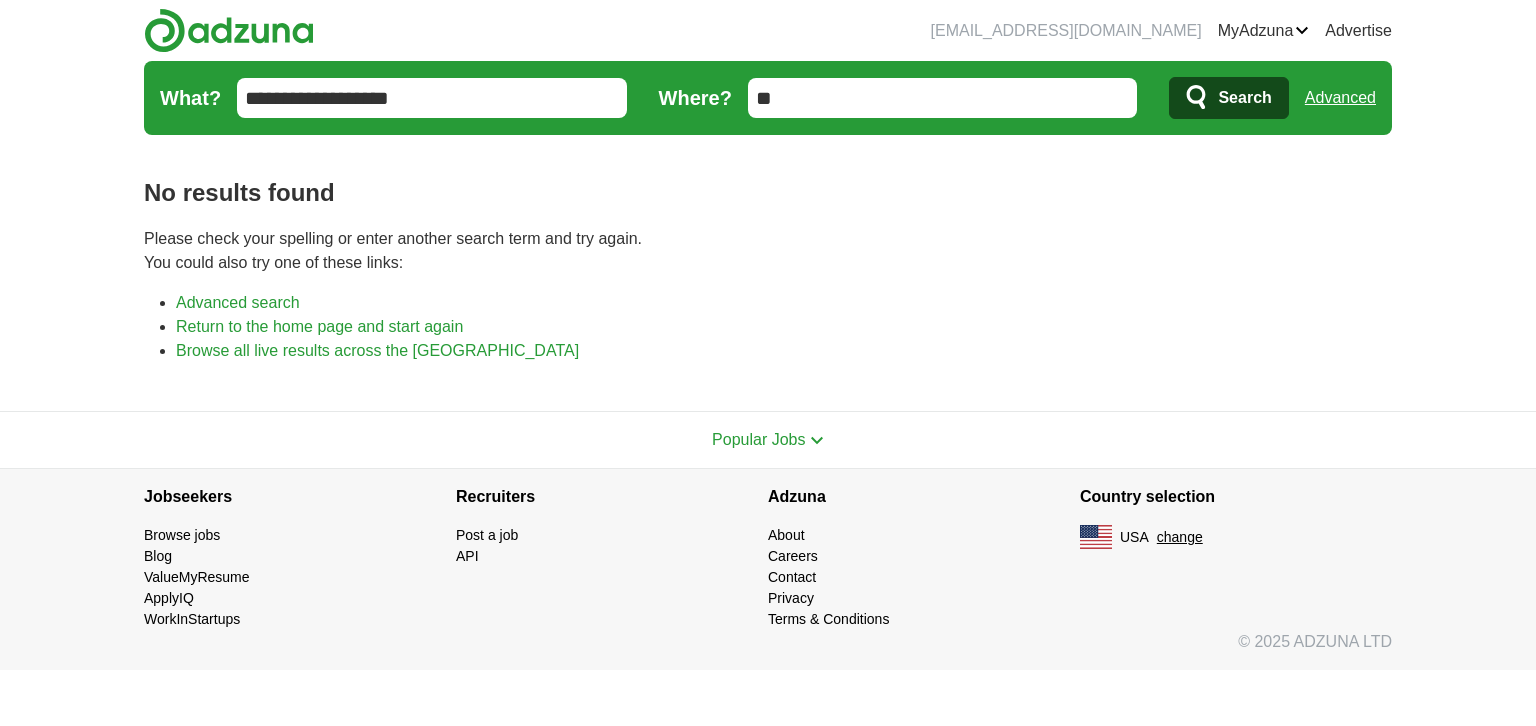 scroll, scrollTop: 0, scrollLeft: 0, axis: both 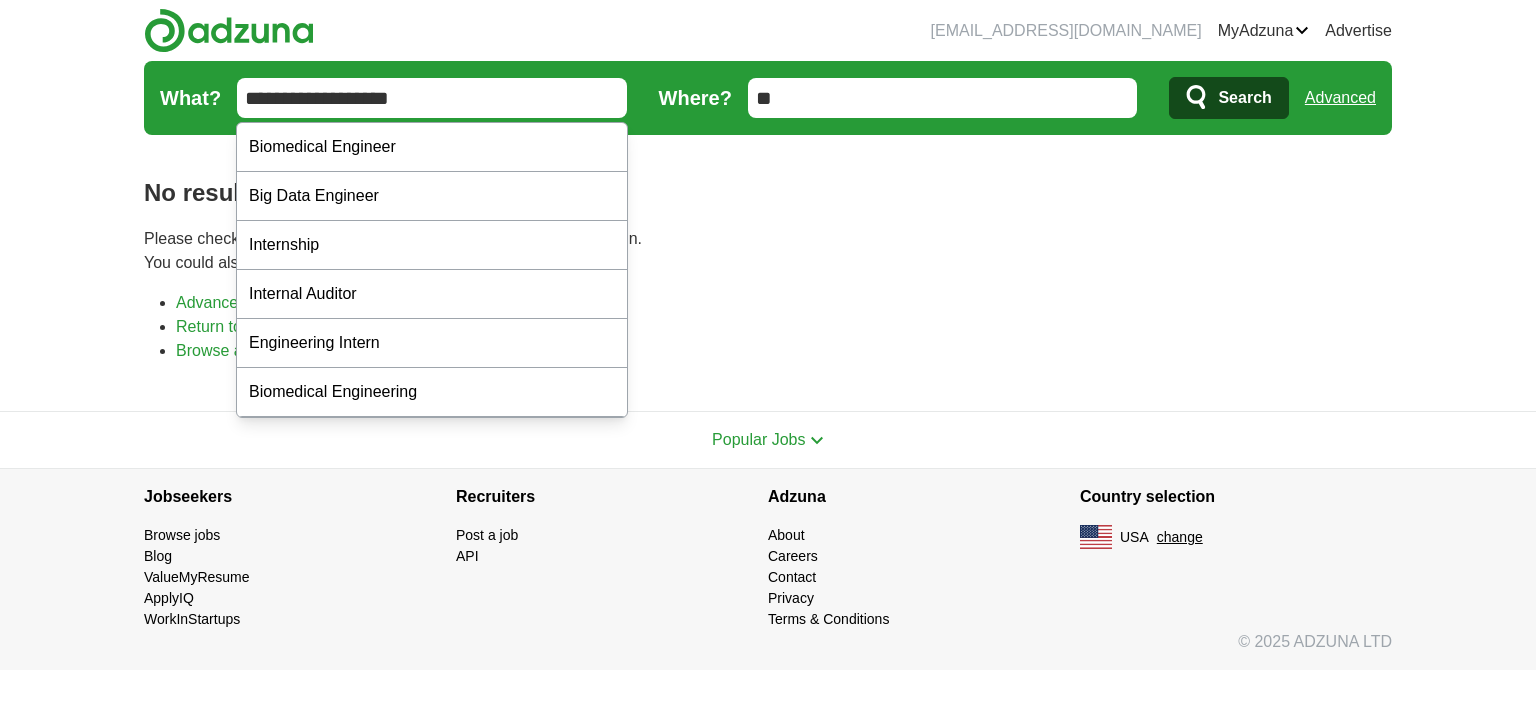 drag, startPoint x: 404, startPoint y: 100, endPoint x: 356, endPoint y: 102, distance: 48.04165 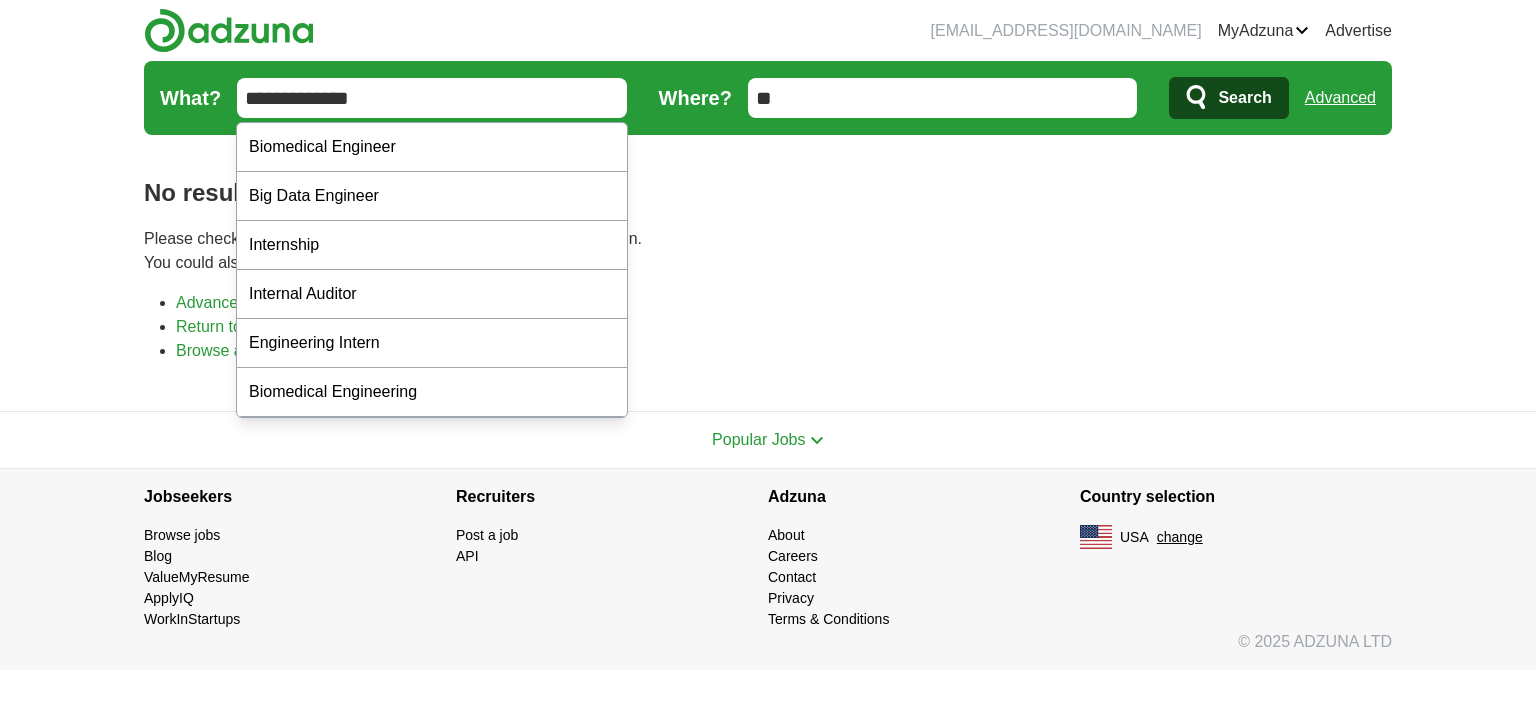 type on "**********" 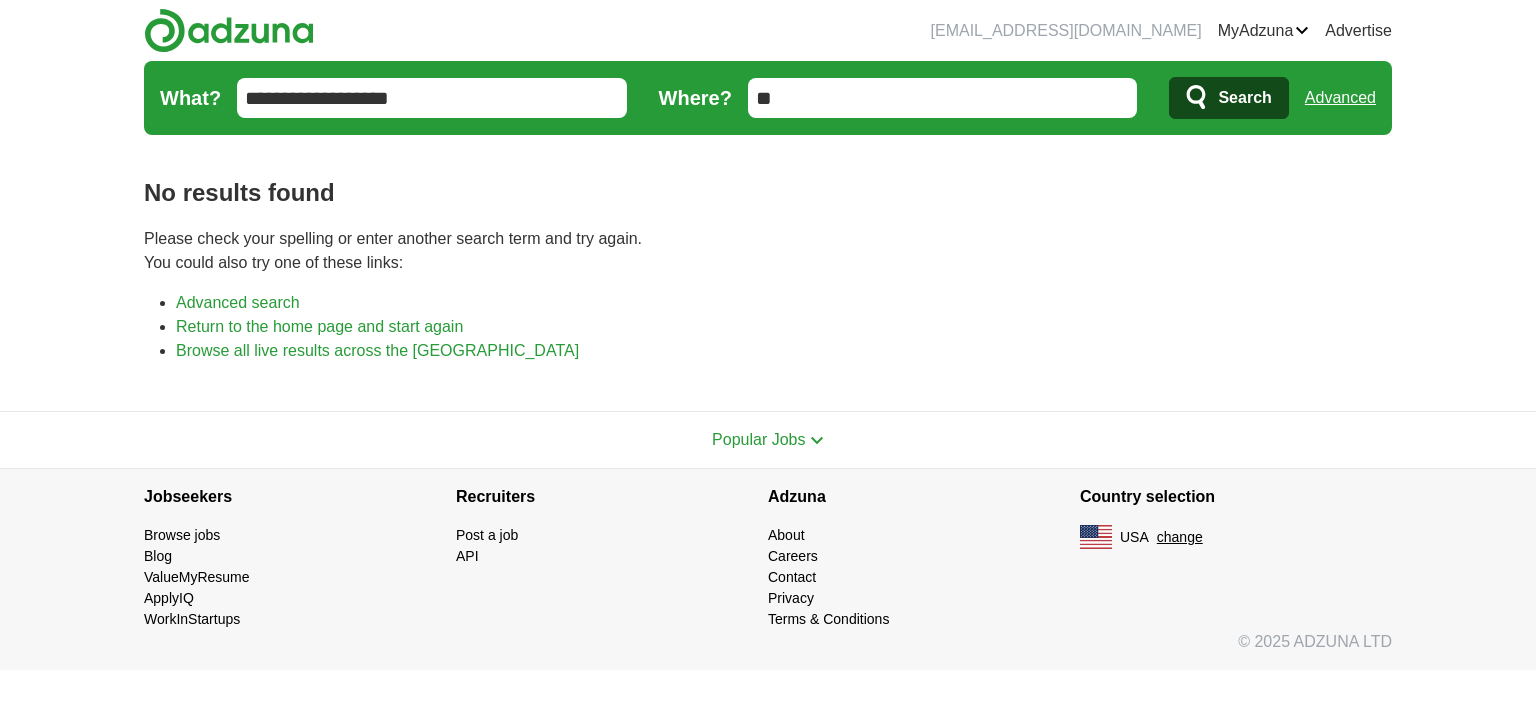 scroll, scrollTop: 0, scrollLeft: 0, axis: both 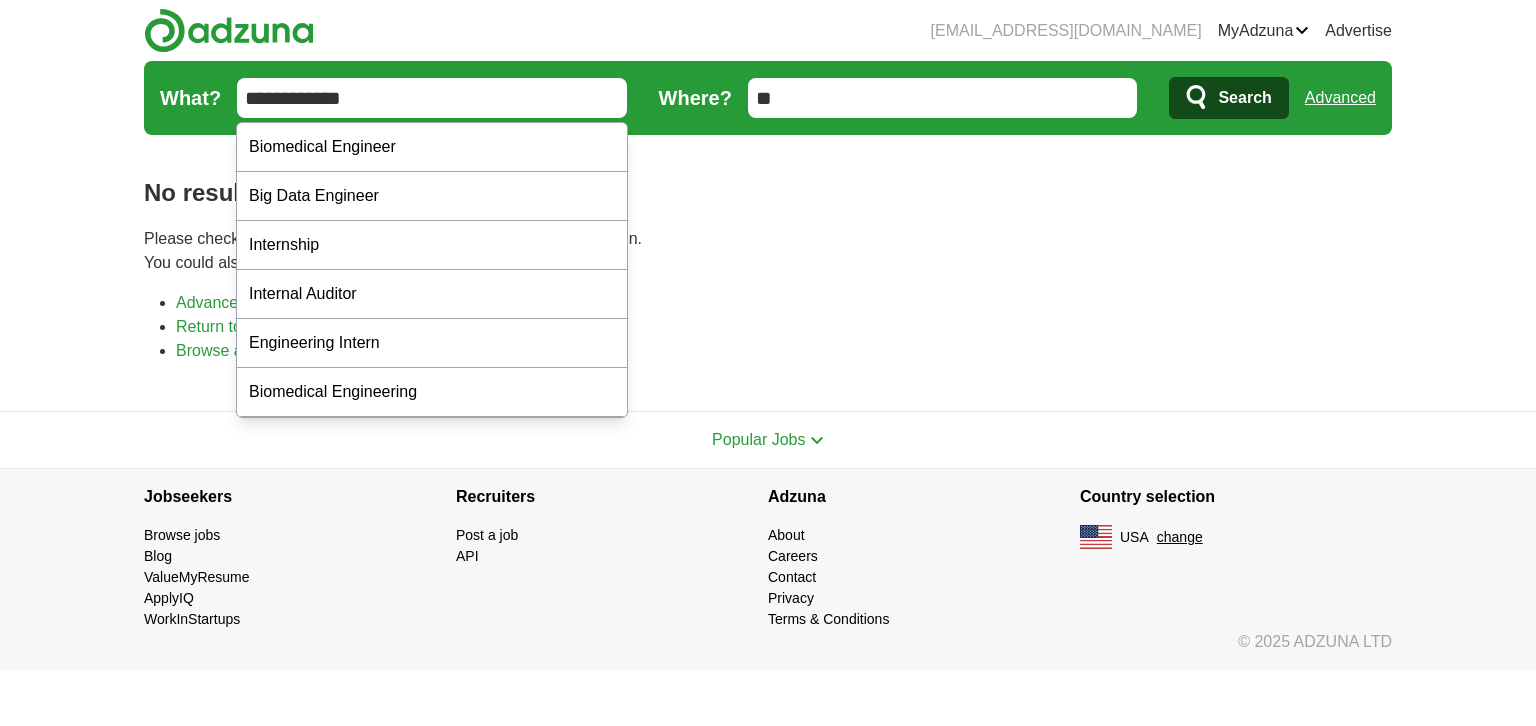 click on "Search" at bounding box center [1228, 98] 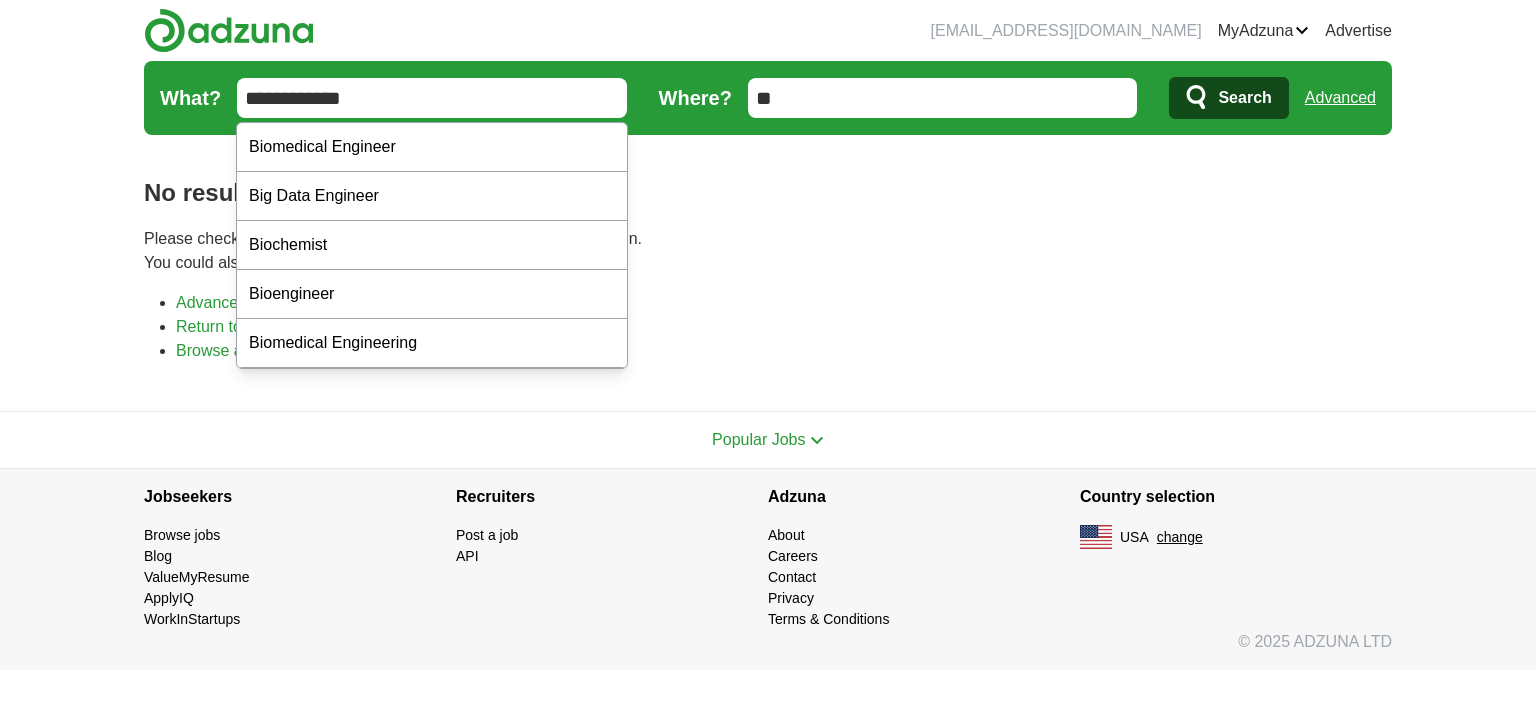 type on "**********" 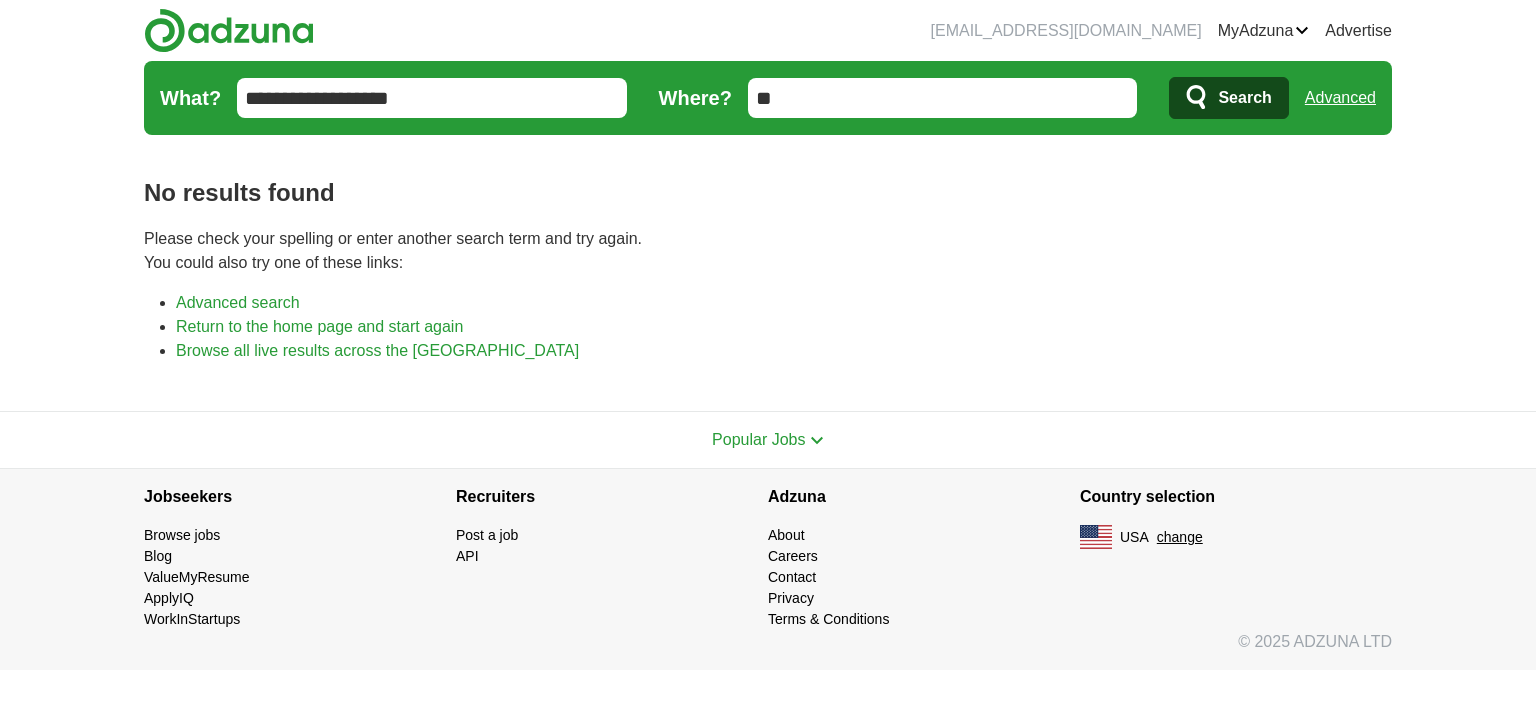 scroll, scrollTop: 0, scrollLeft: 0, axis: both 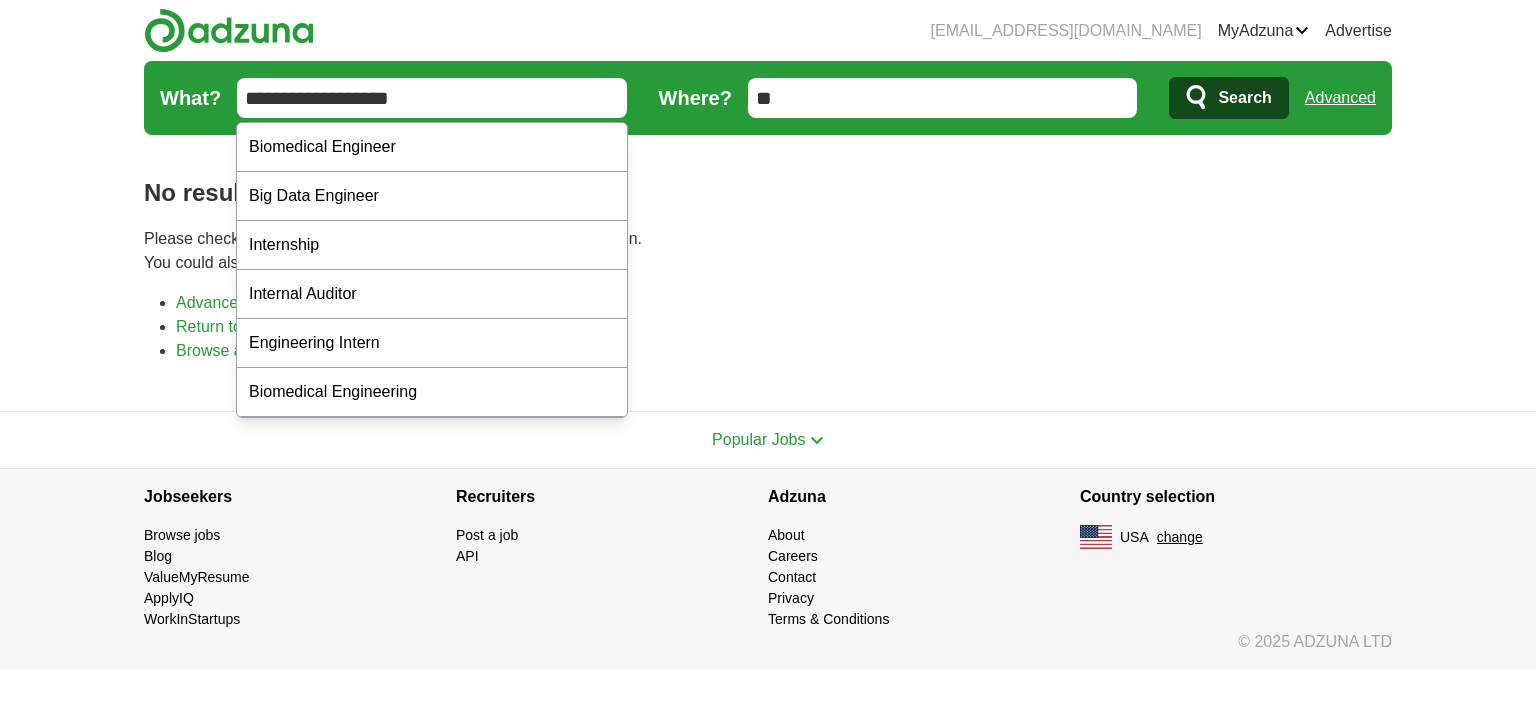 drag, startPoint x: 435, startPoint y: 87, endPoint x: 355, endPoint y: 97, distance: 80.622574 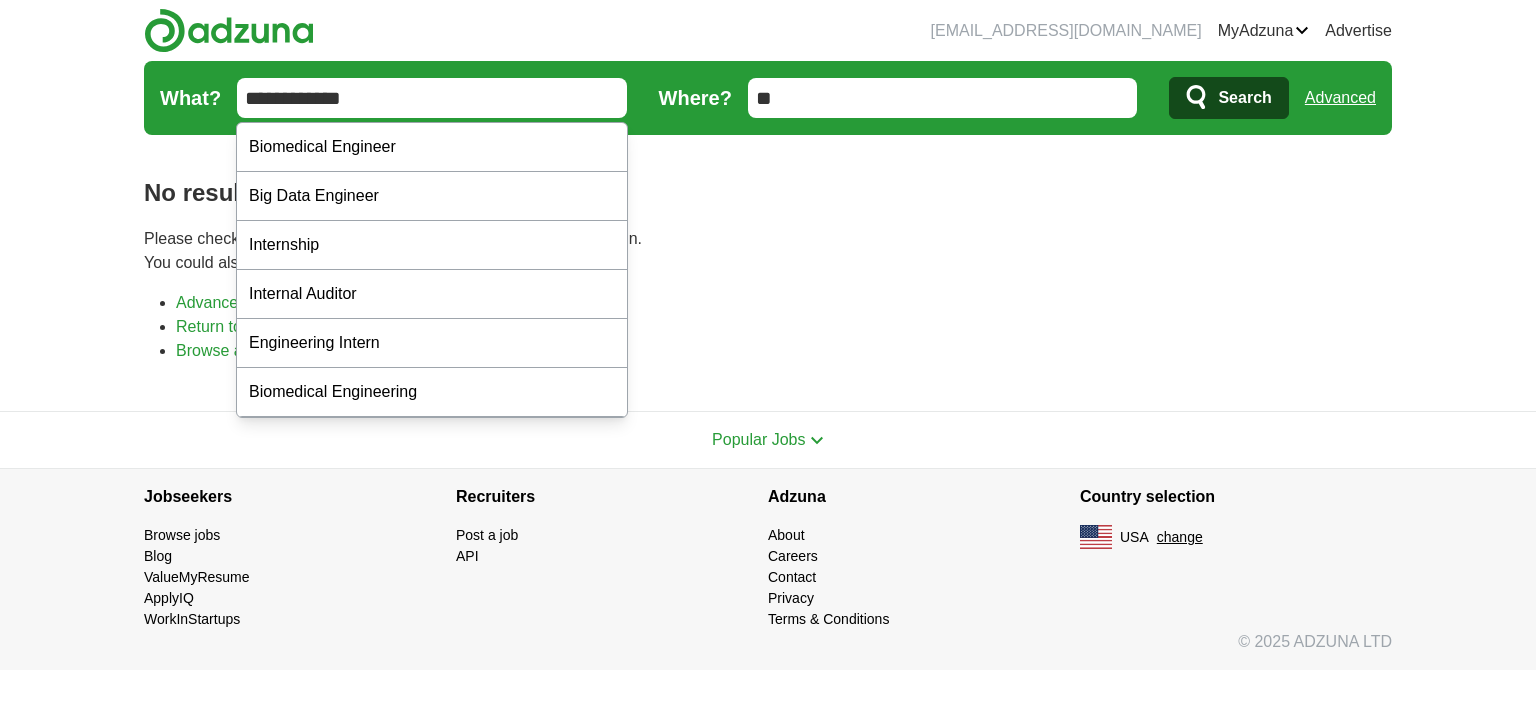type on "**********" 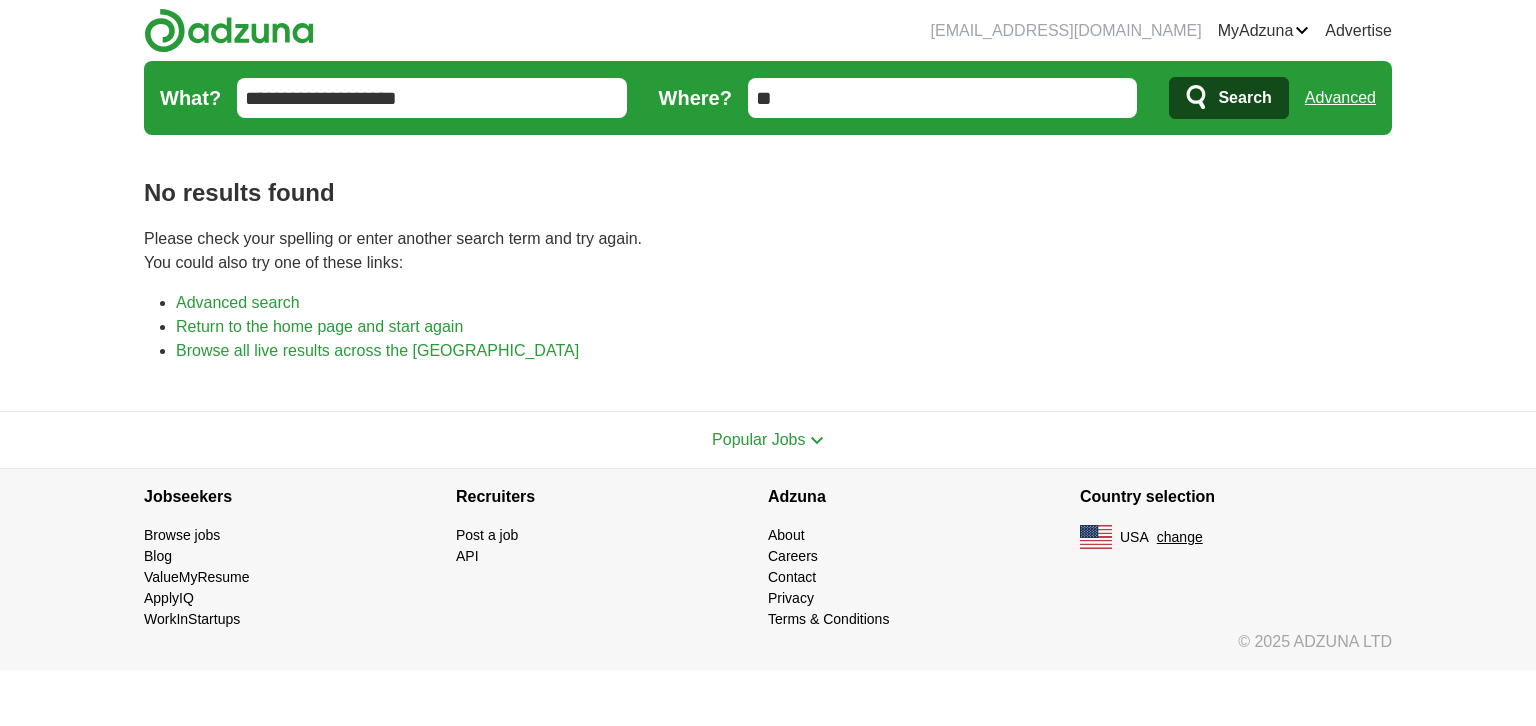 click on "**********" at bounding box center (432, 98) 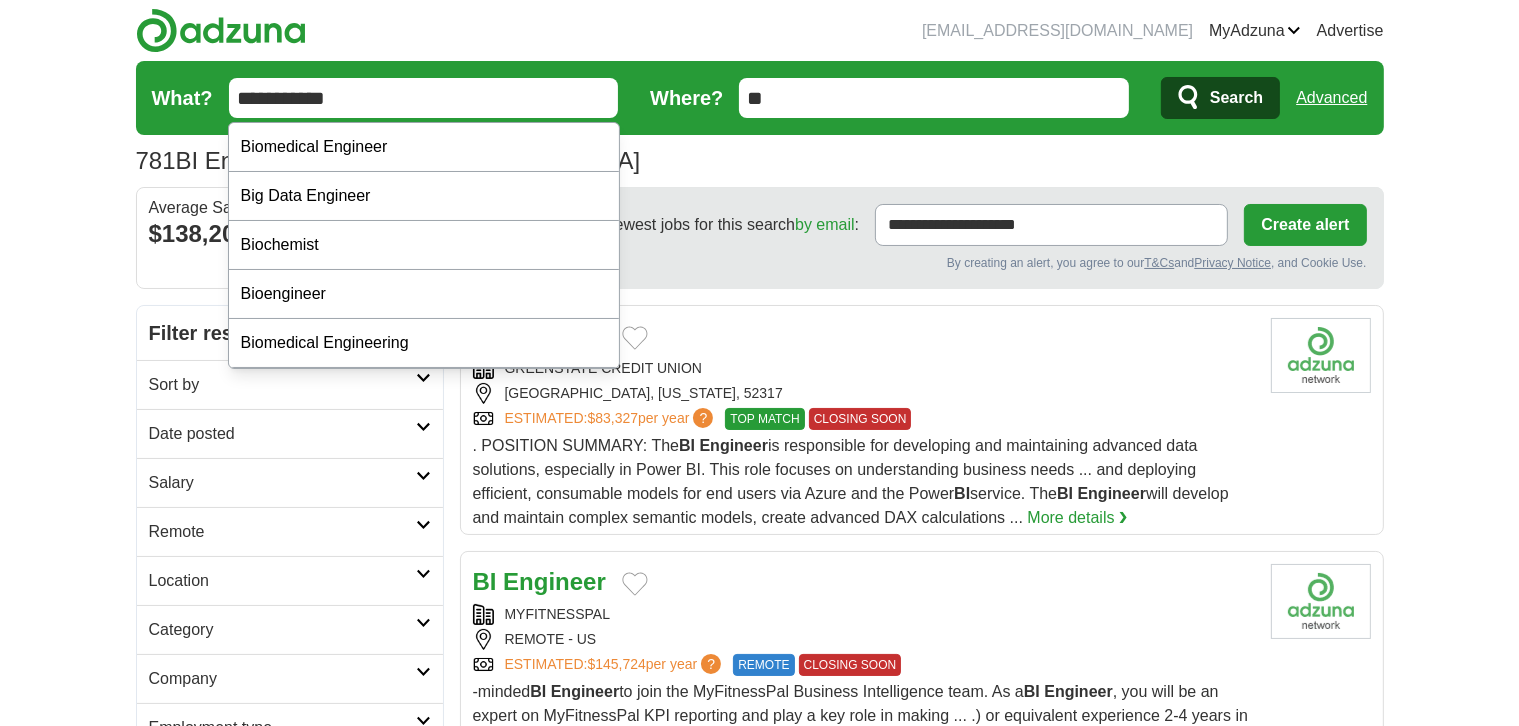 scroll, scrollTop: 97, scrollLeft: 0, axis: vertical 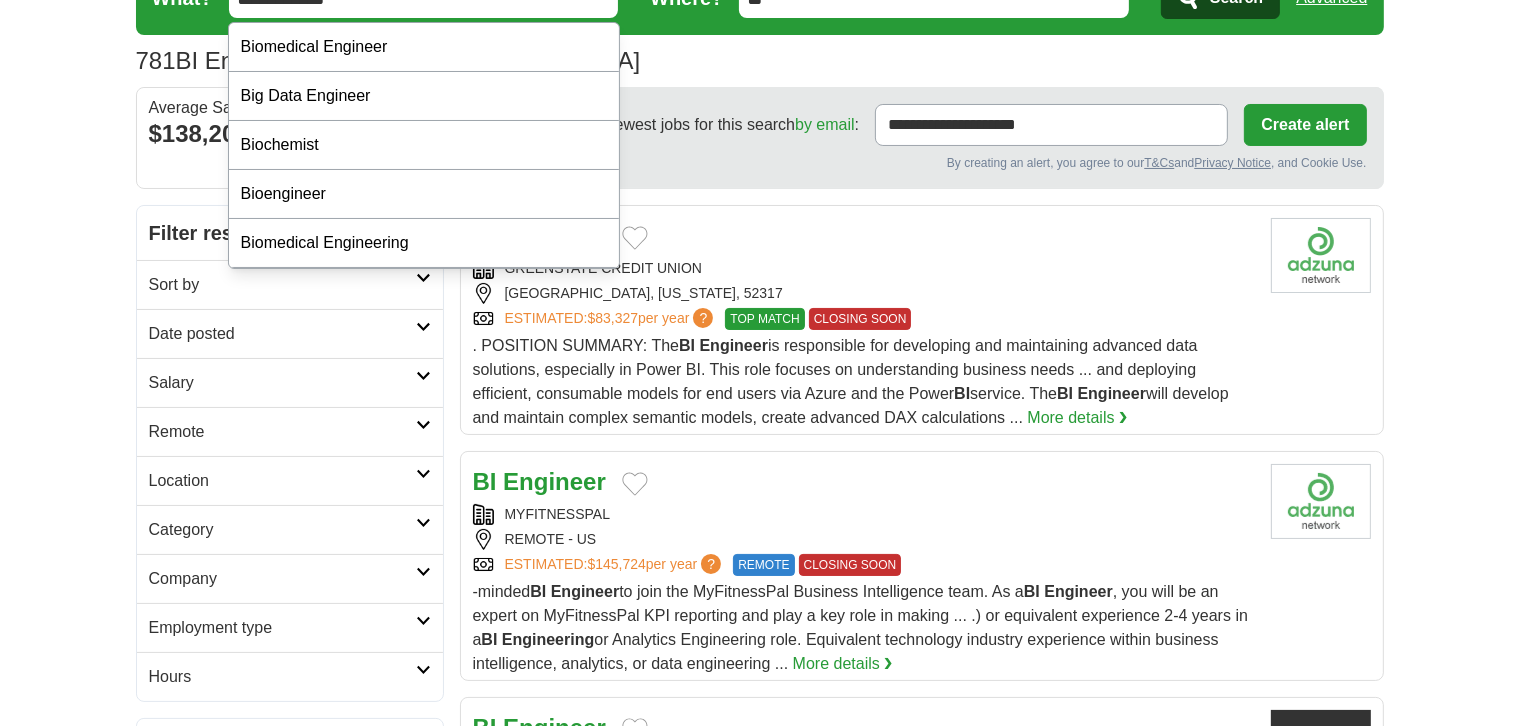 click on "BI   Engineer
GREENSTATE CREDIT UNION
[GEOGRAPHIC_DATA], [US_STATE], 52317
ESTIMATED:
$83,327
per year
?
TOP MATCH CLOSING SOON
TOP MATCH CLOSING SOON
. POSITION SUMMARY: The  BI   Engineer BI  service. The  BI   Engineer" at bounding box center (864, 324) 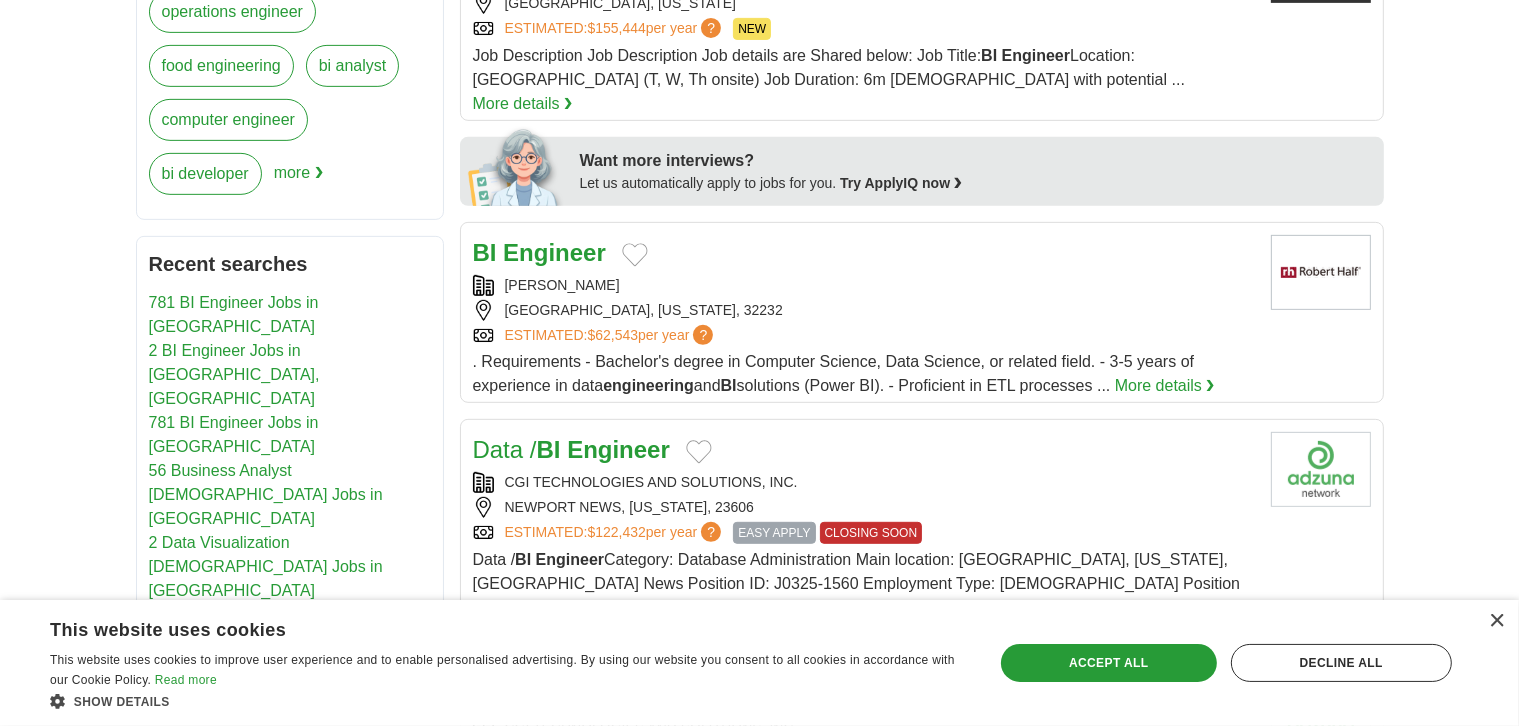 scroll, scrollTop: 900, scrollLeft: 0, axis: vertical 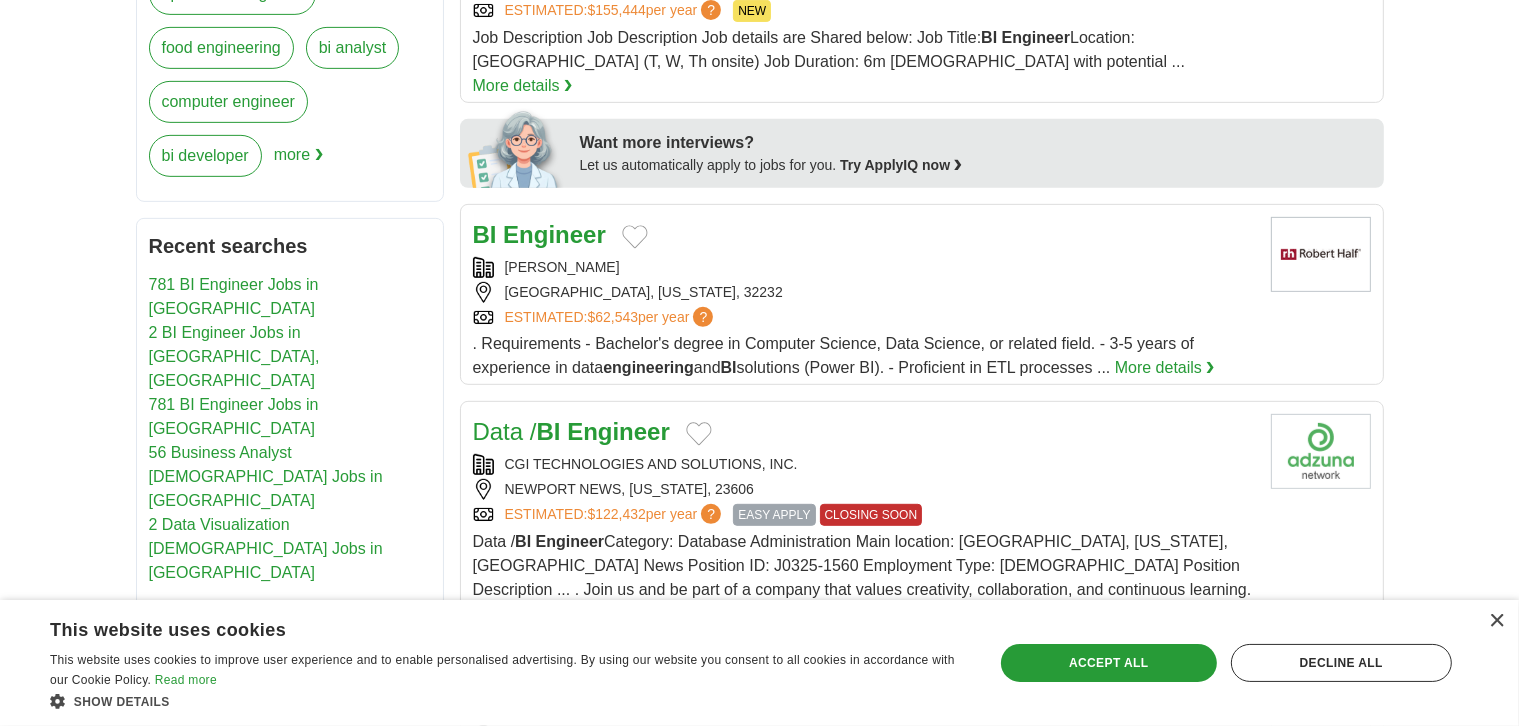 click on "Engineer" at bounding box center [554, 234] 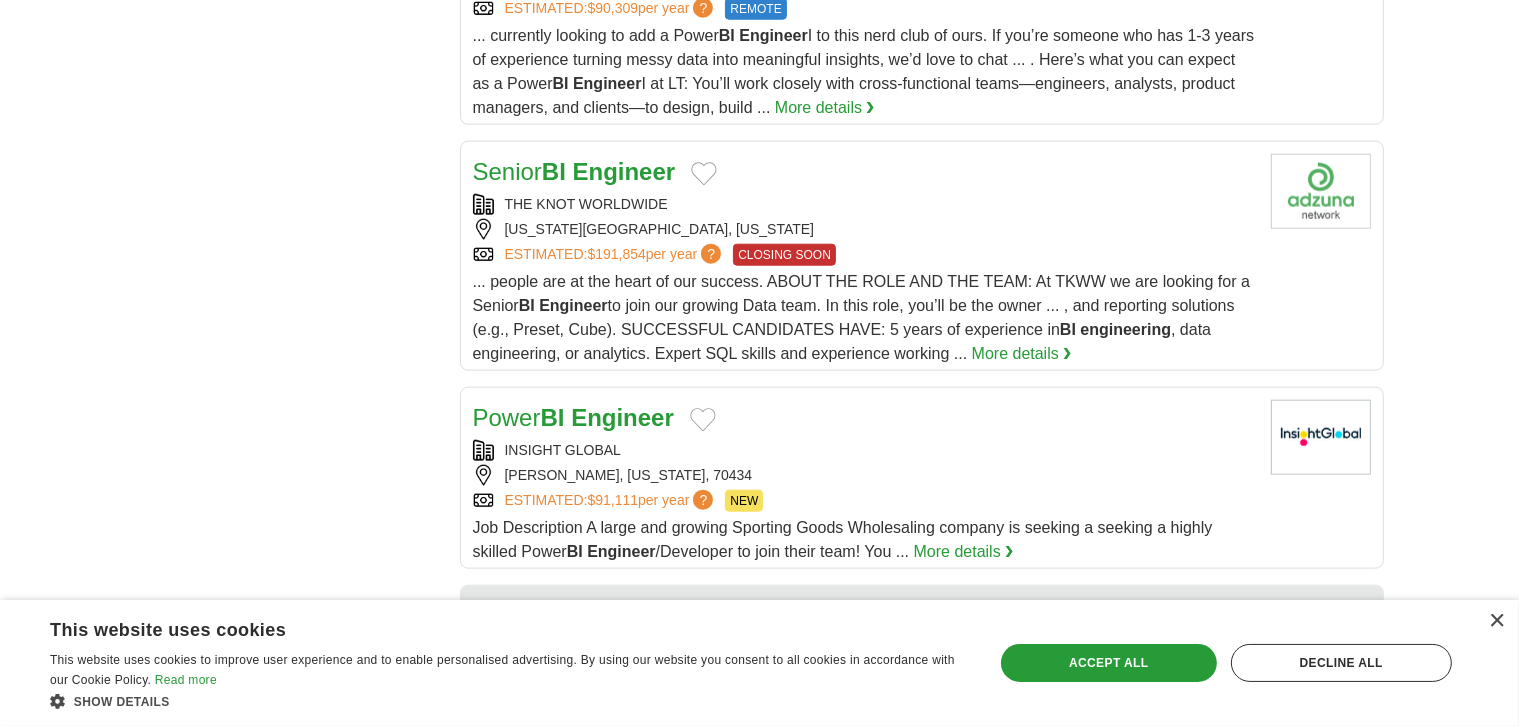 scroll, scrollTop: 2200, scrollLeft: 0, axis: vertical 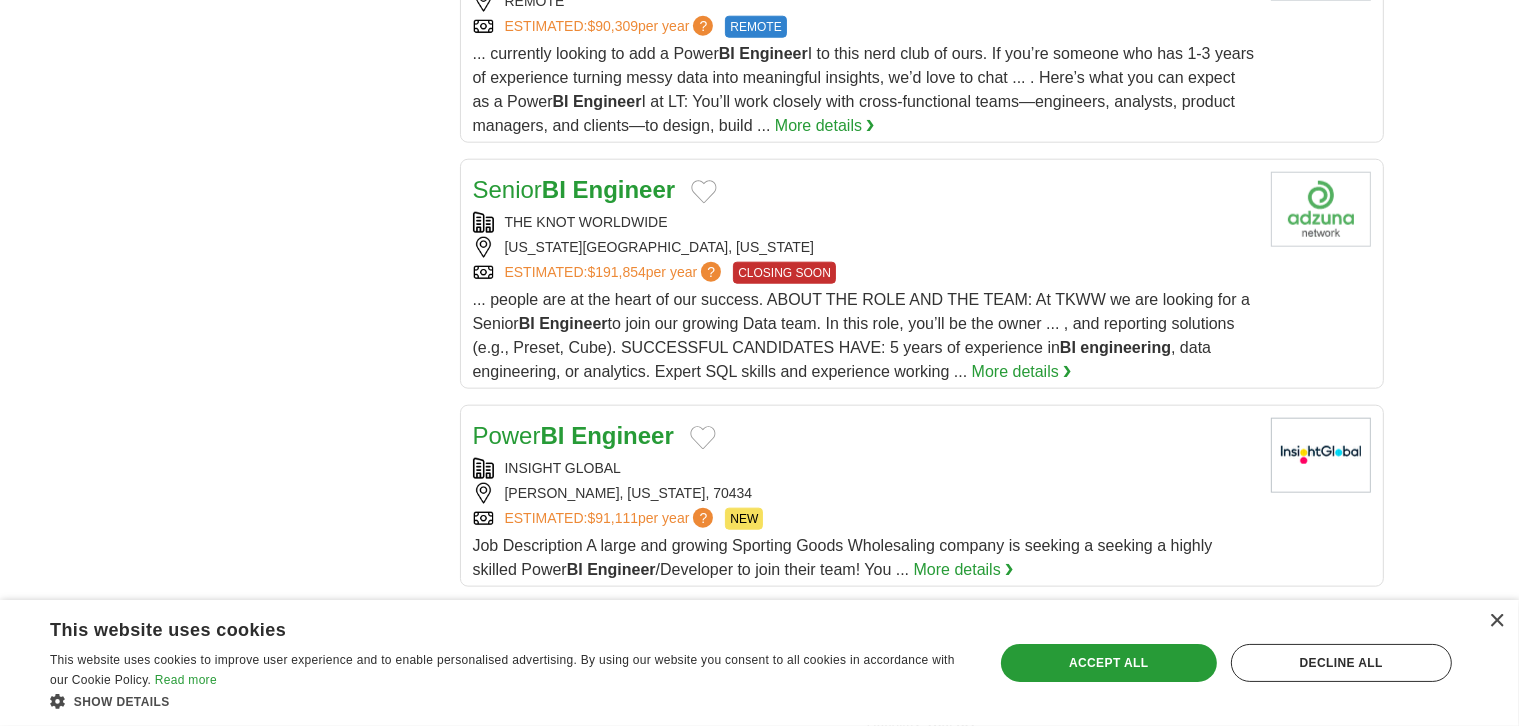 click on "Engineer" at bounding box center [622, 435] 